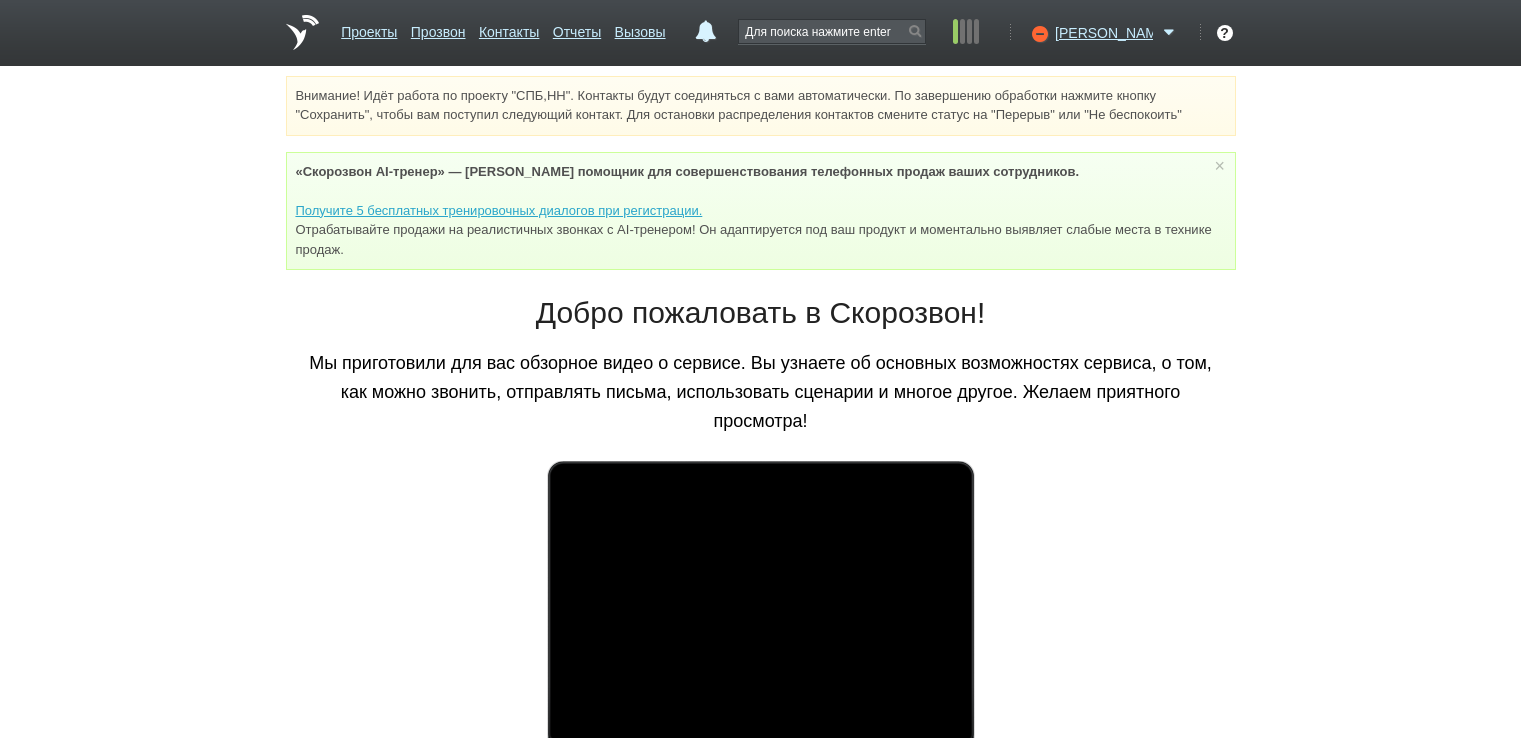 scroll, scrollTop: 0, scrollLeft: 0, axis: both 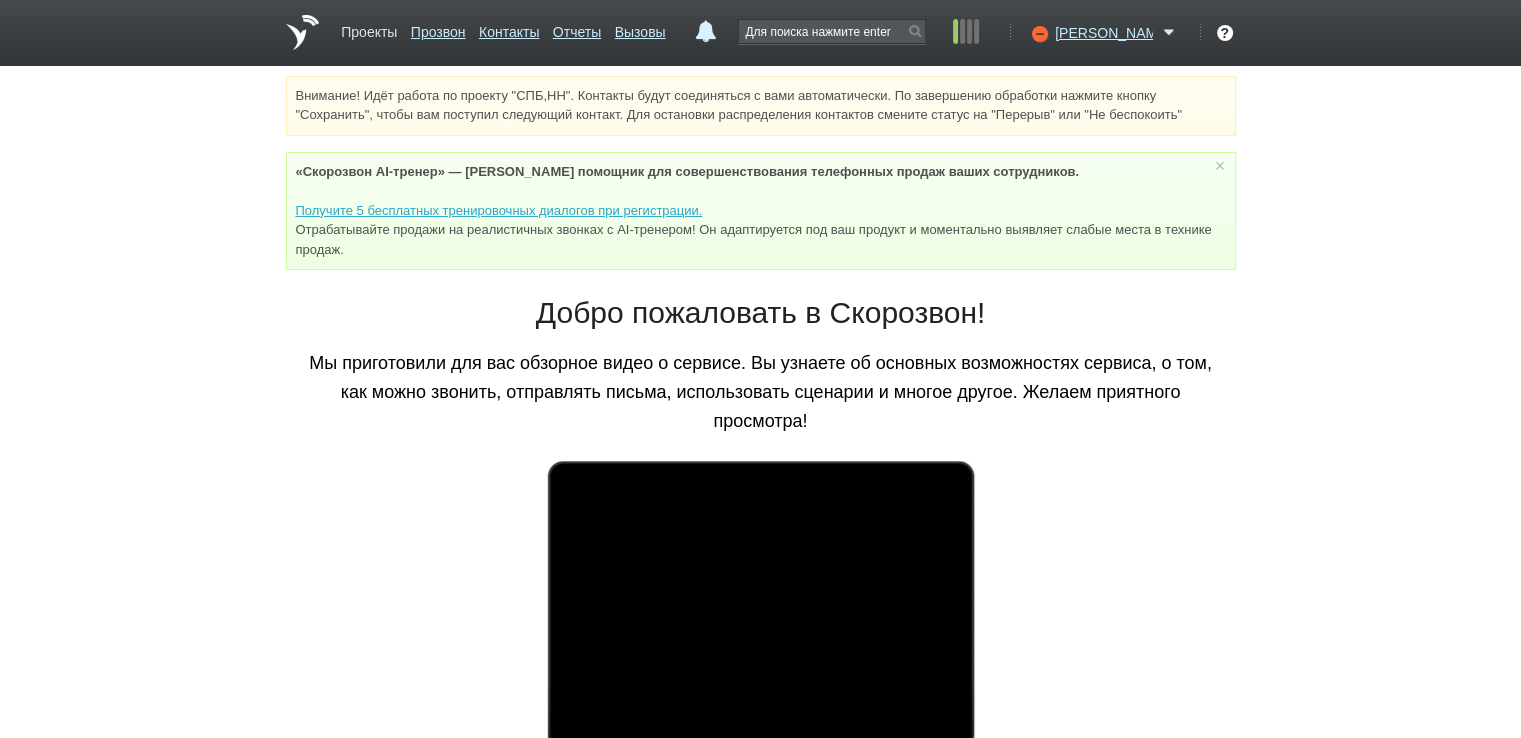 click on "Проекты" at bounding box center (369, 28) 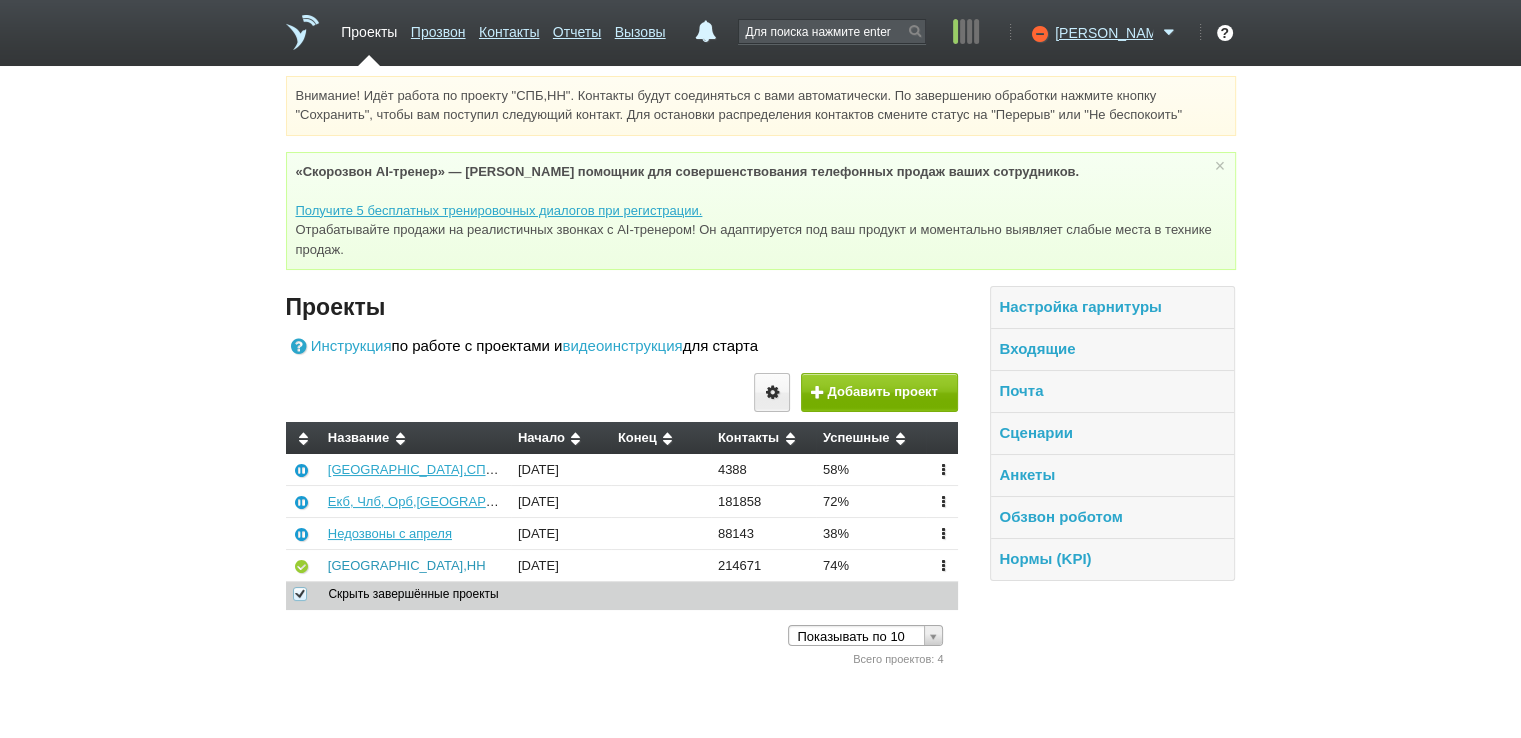 click on "[GEOGRAPHIC_DATA],НН" at bounding box center (407, 565) 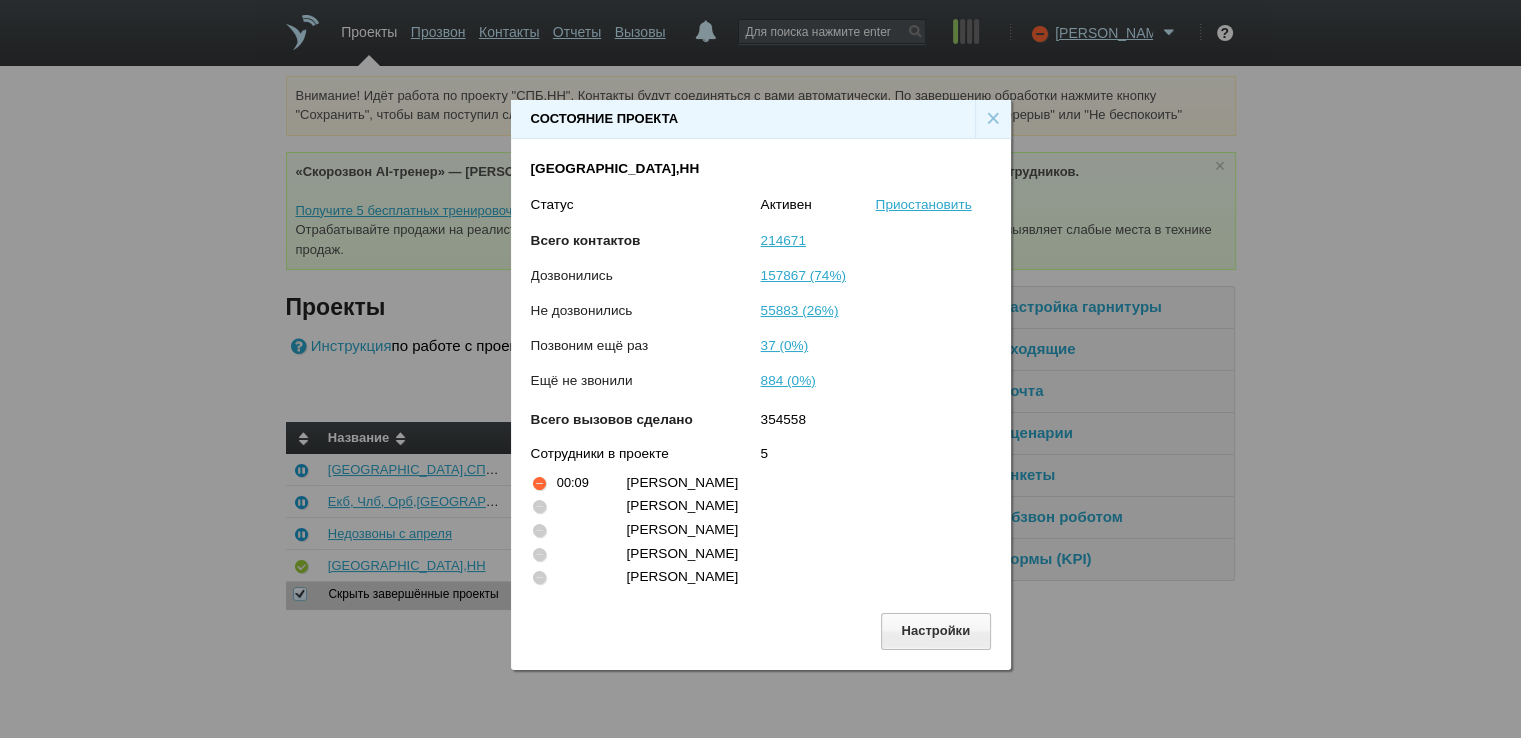 click on "×" at bounding box center [993, 119] 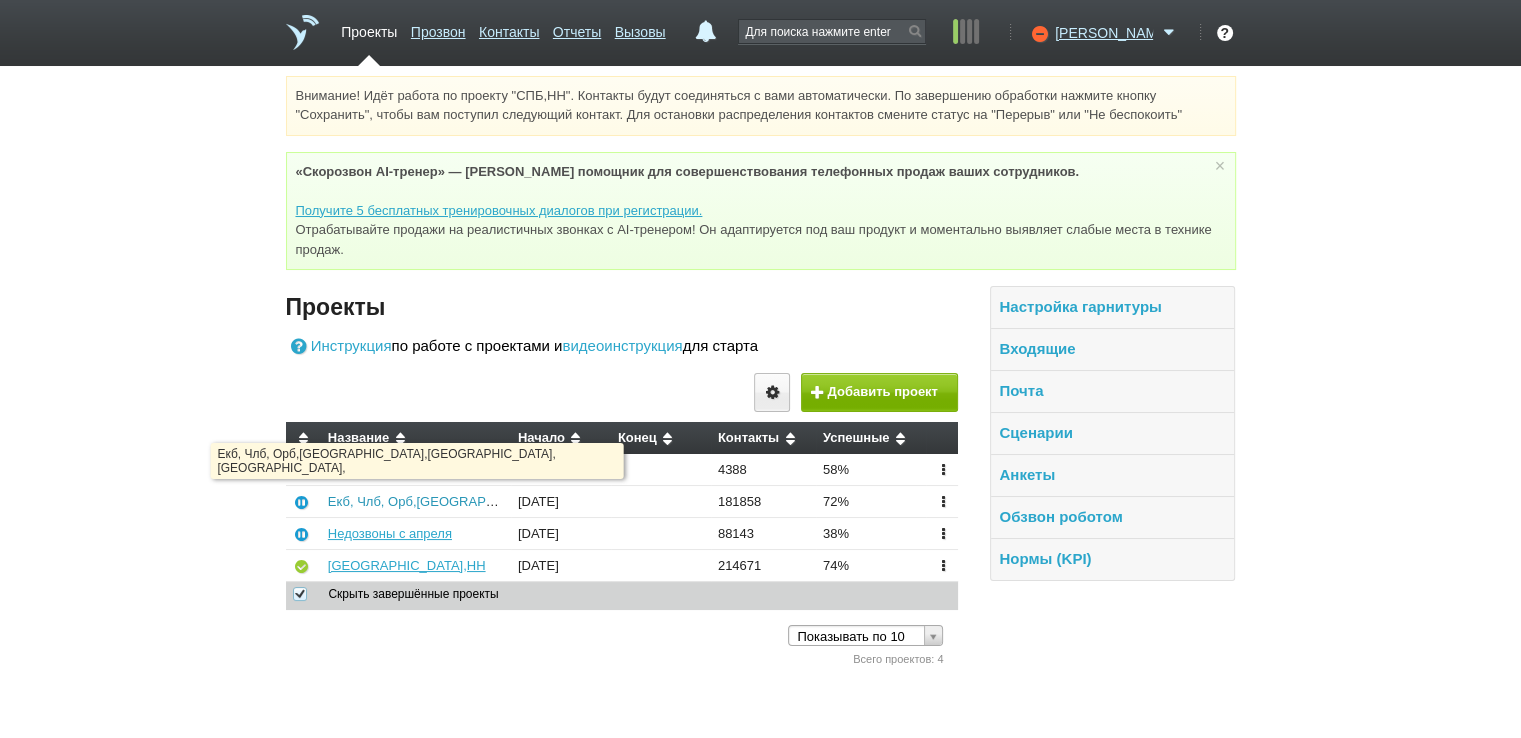 click on "Екб, Члб, Орб,[GEOGRAPHIC_DATA],[GEOGRAPHIC_DATA], [GEOGRAPHIC_DATA]," at bounding box center [582, 501] 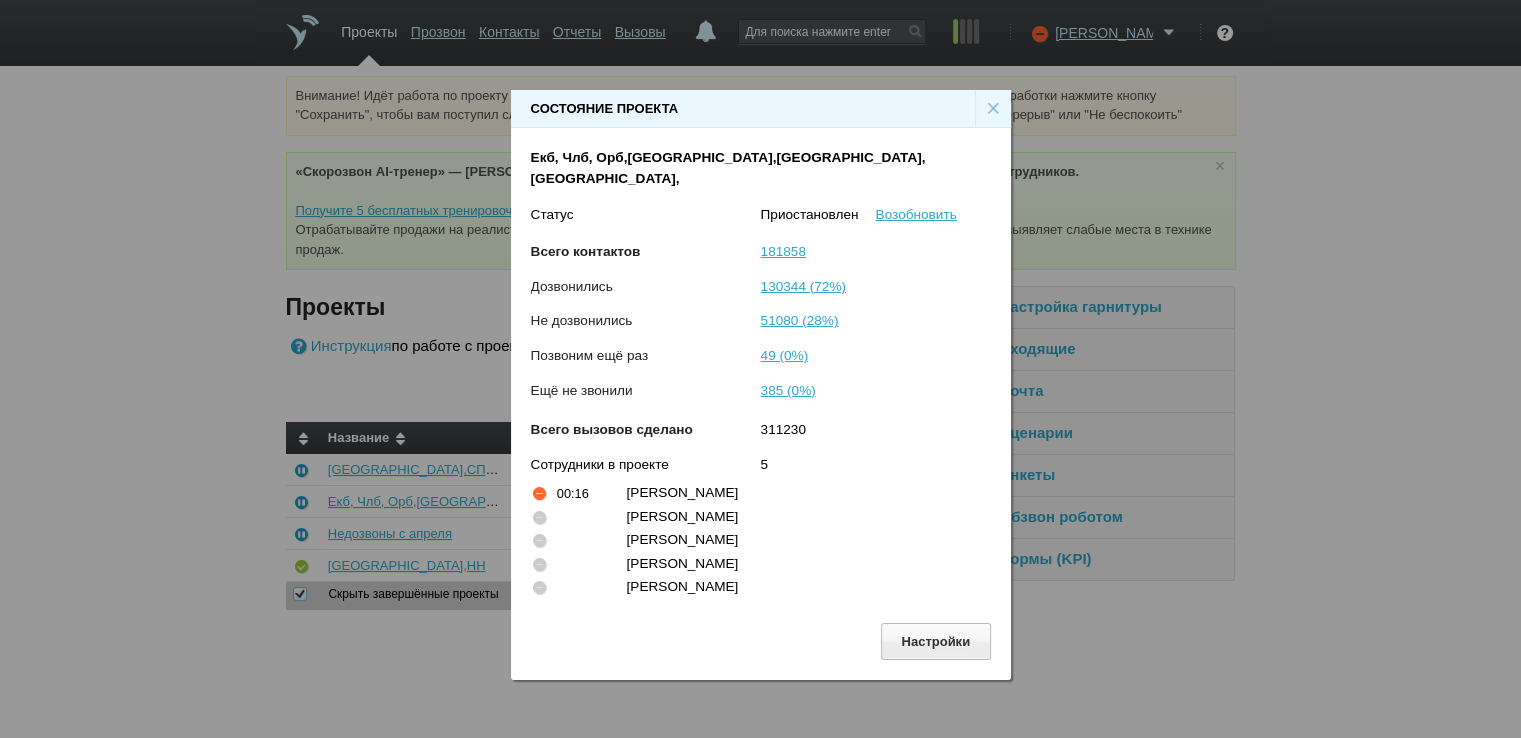 click on "×" at bounding box center (993, 109) 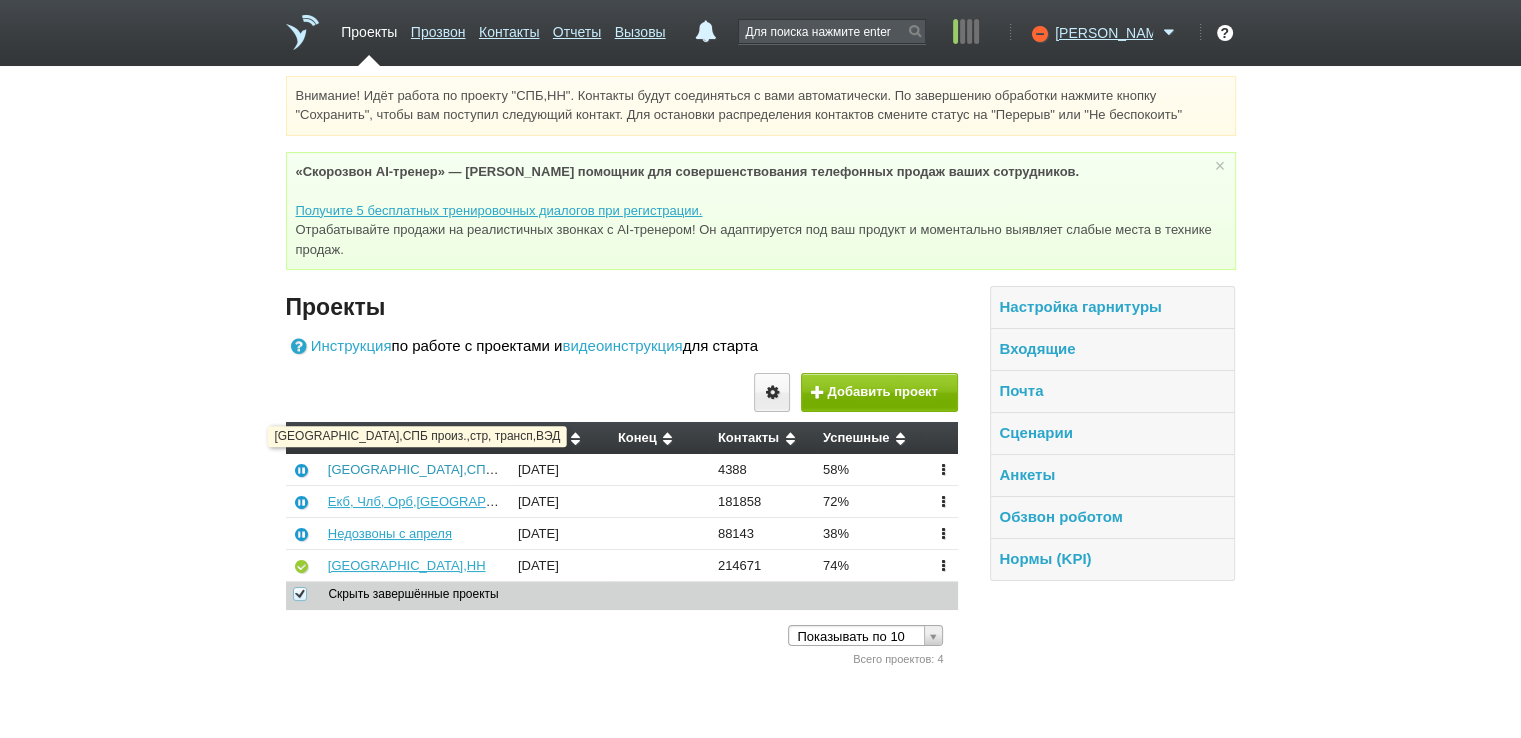 click on "[GEOGRAPHIC_DATA],СПБ произ.,стр, трансп,ВЭД" at bounding box center [483, 469] 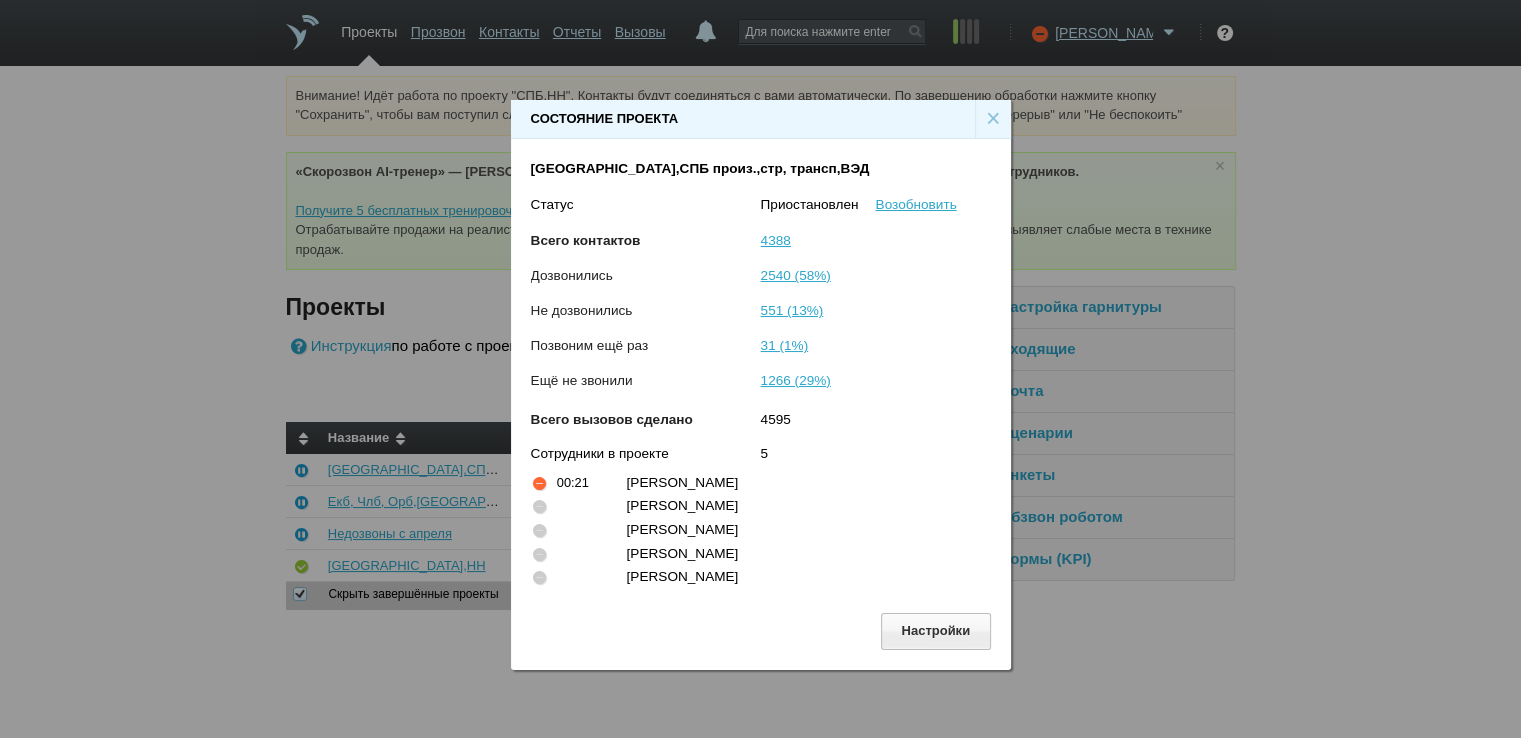 click on "×" at bounding box center (993, 119) 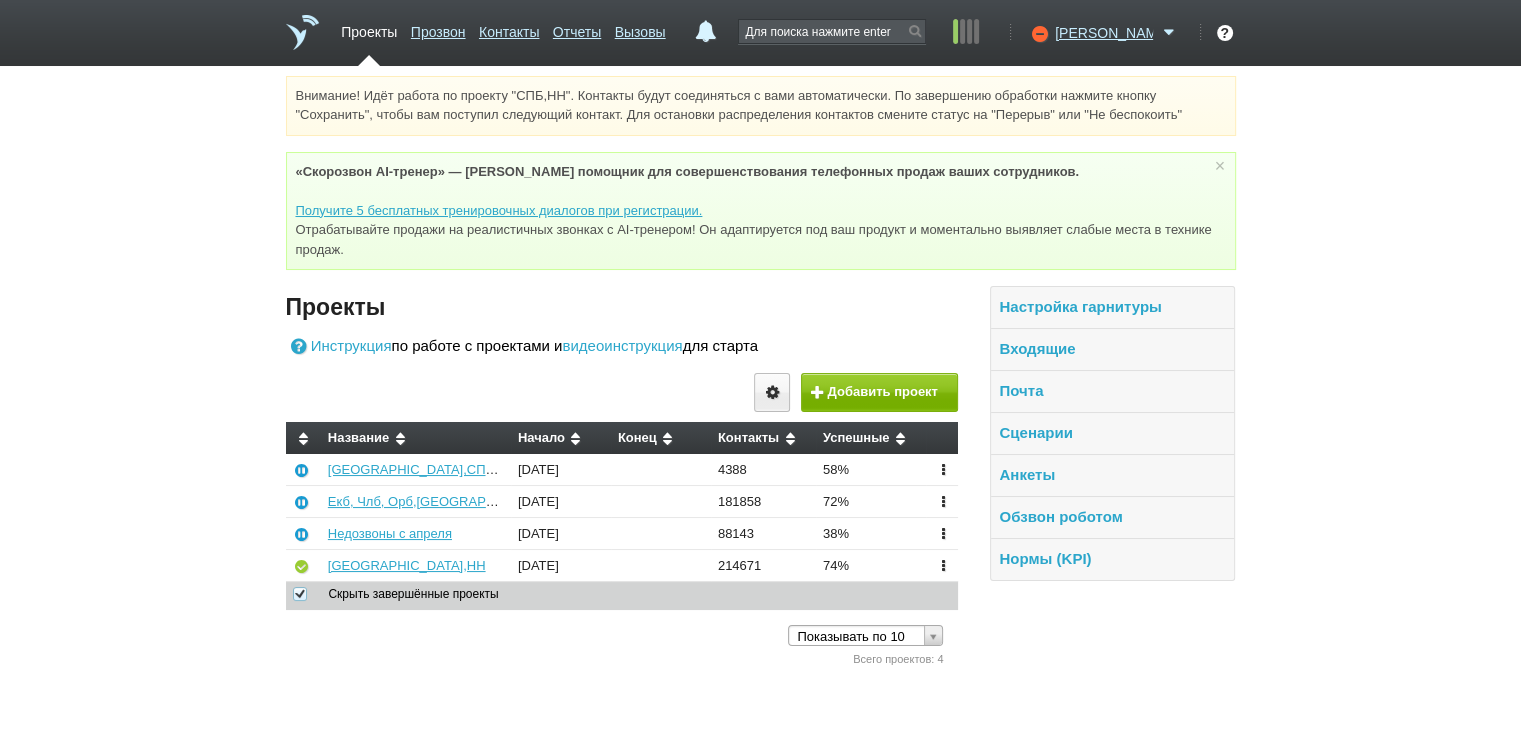click on "Внимание! Идёт работа по проекту "СПБ,НН". Контакты будут соединяться с вами автоматически. По завершению обработки нажмите кнопку "Сохранить", чтобы вам поступил следующий контакт. Для остановки распределения контактов смените статус на "Перерыв" или "Не беспокоить"
«Скорозвон AI-тренер» — [PERSON_NAME] помощник для совершенствования телефонных продаж ваших сотрудников. Получите 5 бесплатных тренировочных диалогов при регистрации. ×
Вы можете звонить напрямую из строки поиска - введите номер и нажмите "Позвонить"" at bounding box center [760, 373] 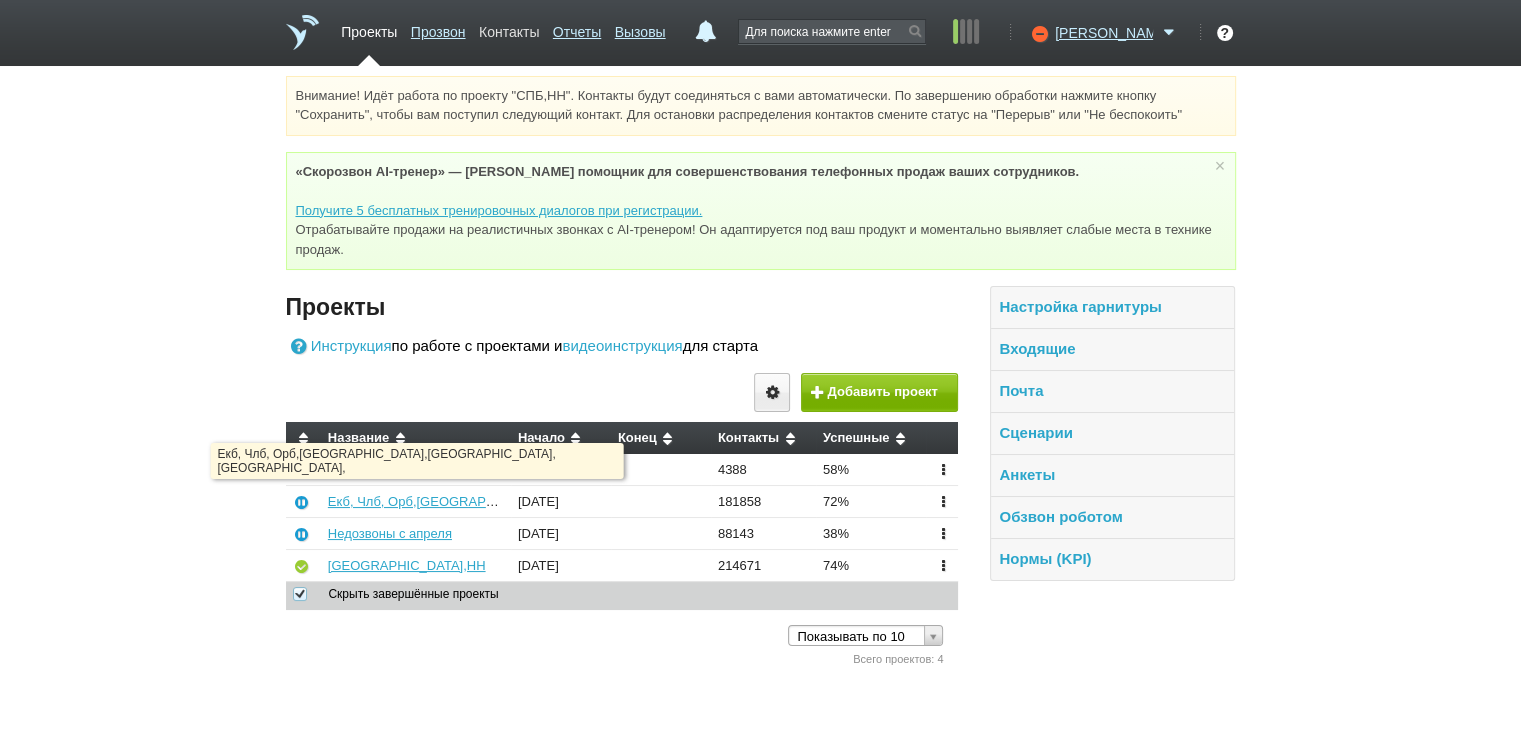 click on "Контакты" at bounding box center (509, 28) 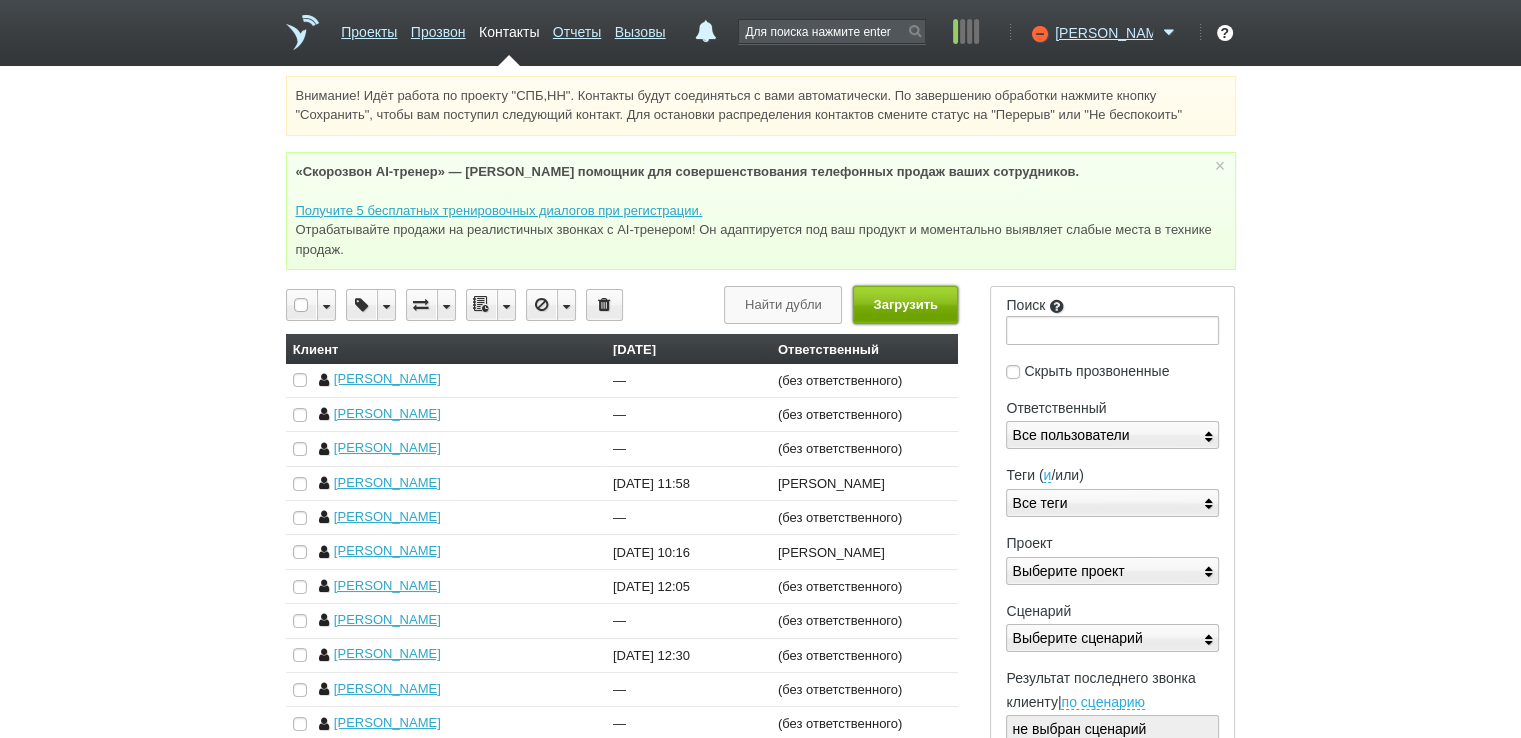 click on "Загрузить" at bounding box center [905, 304] 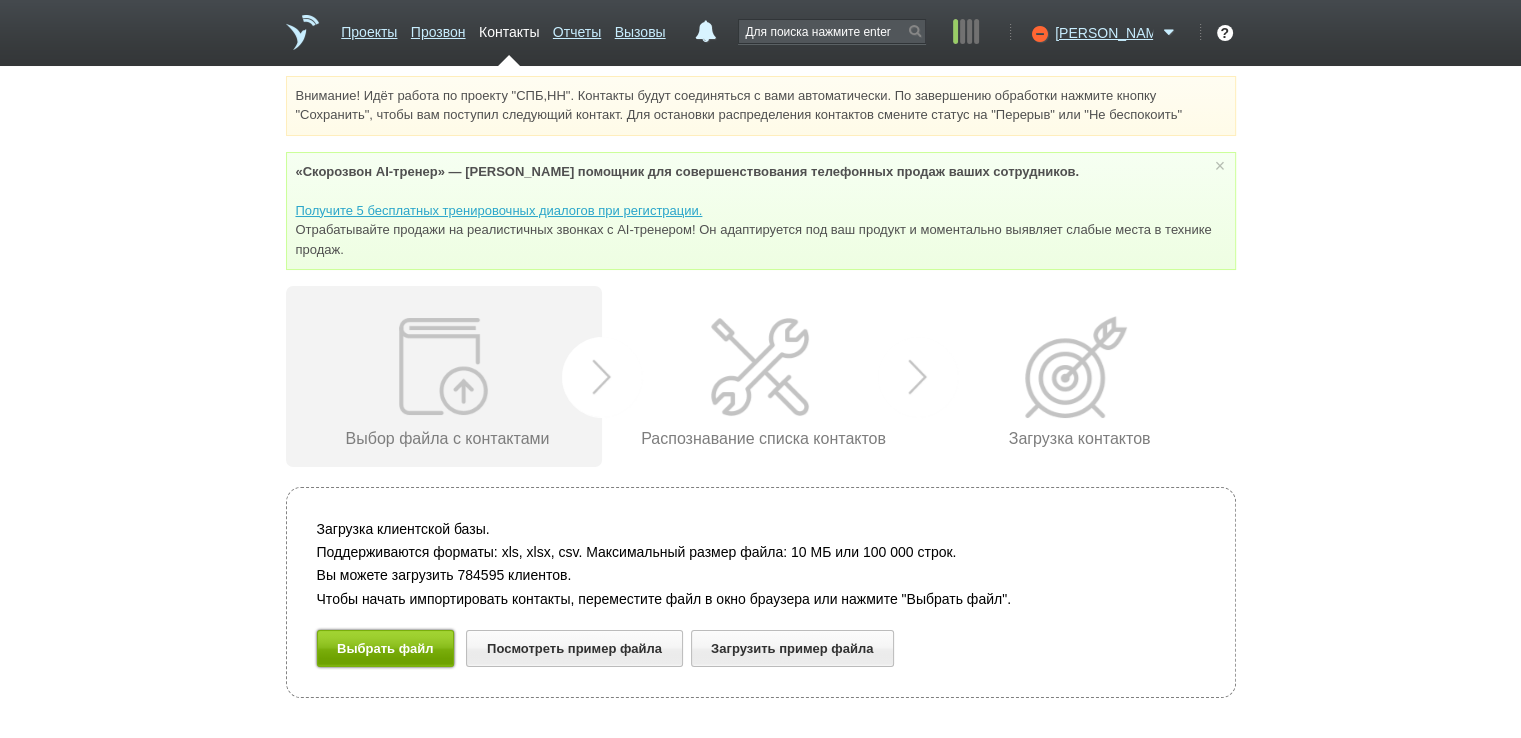 click on "Выбрать файл" at bounding box center [386, 648] 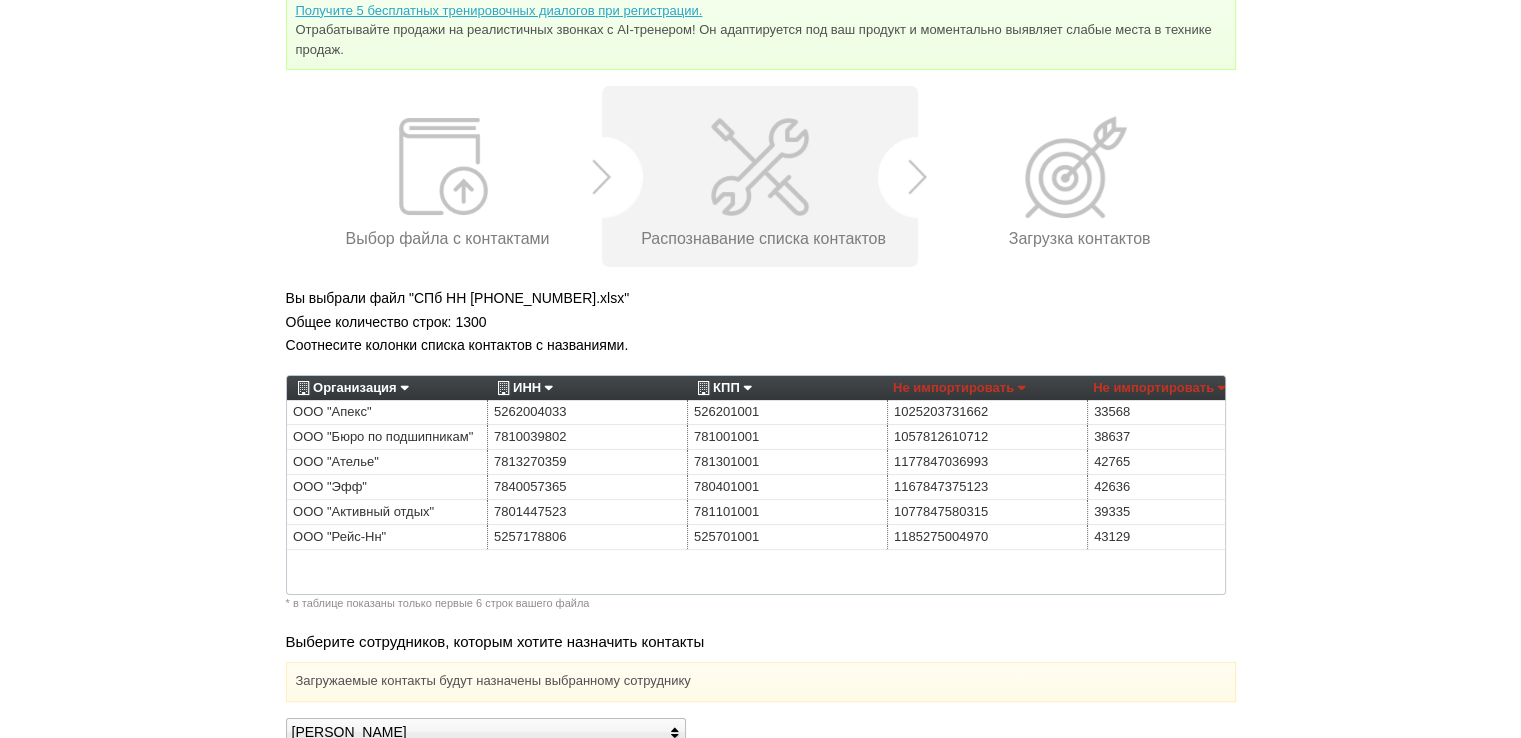 scroll, scrollTop: 300, scrollLeft: 0, axis: vertical 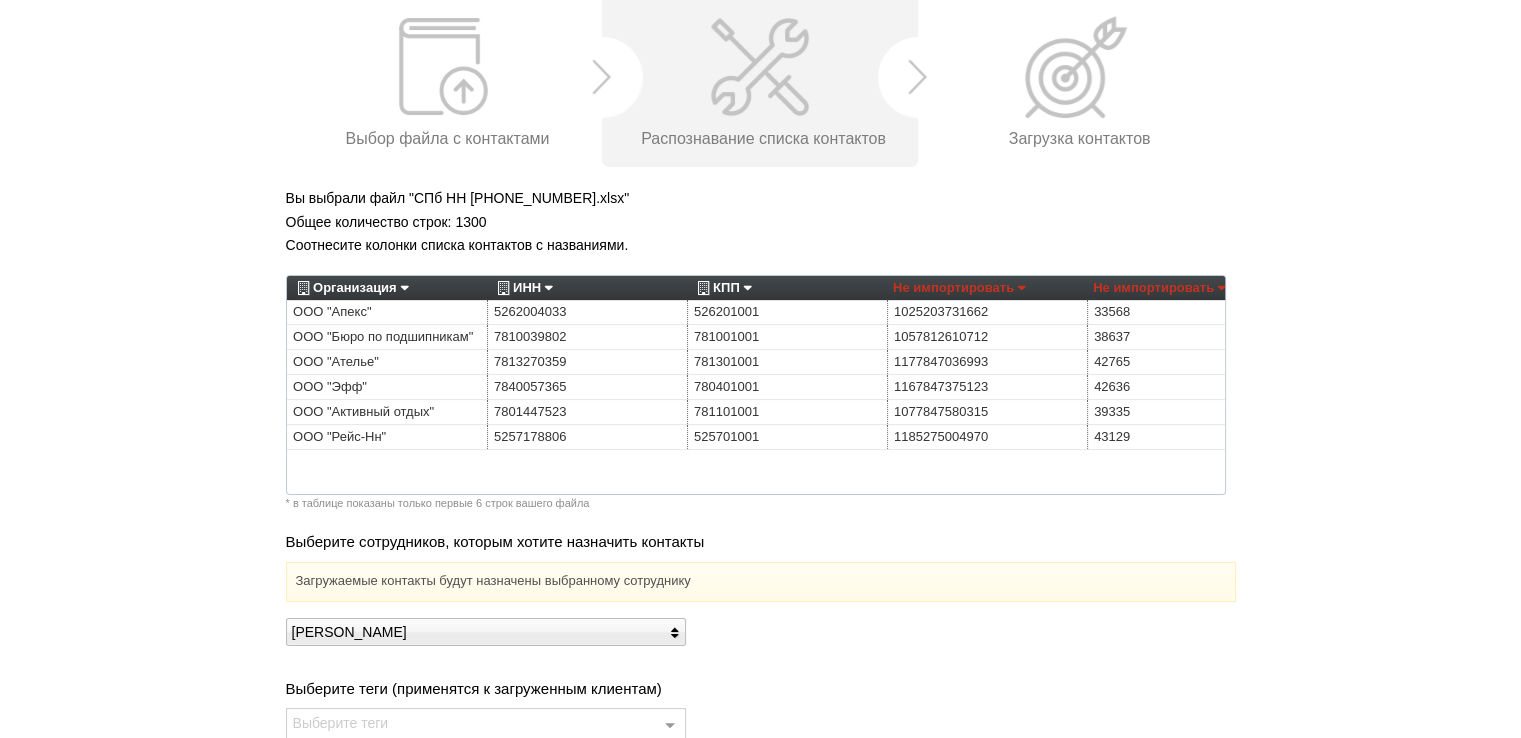 click on "Организация" at bounding box center (350, 288) 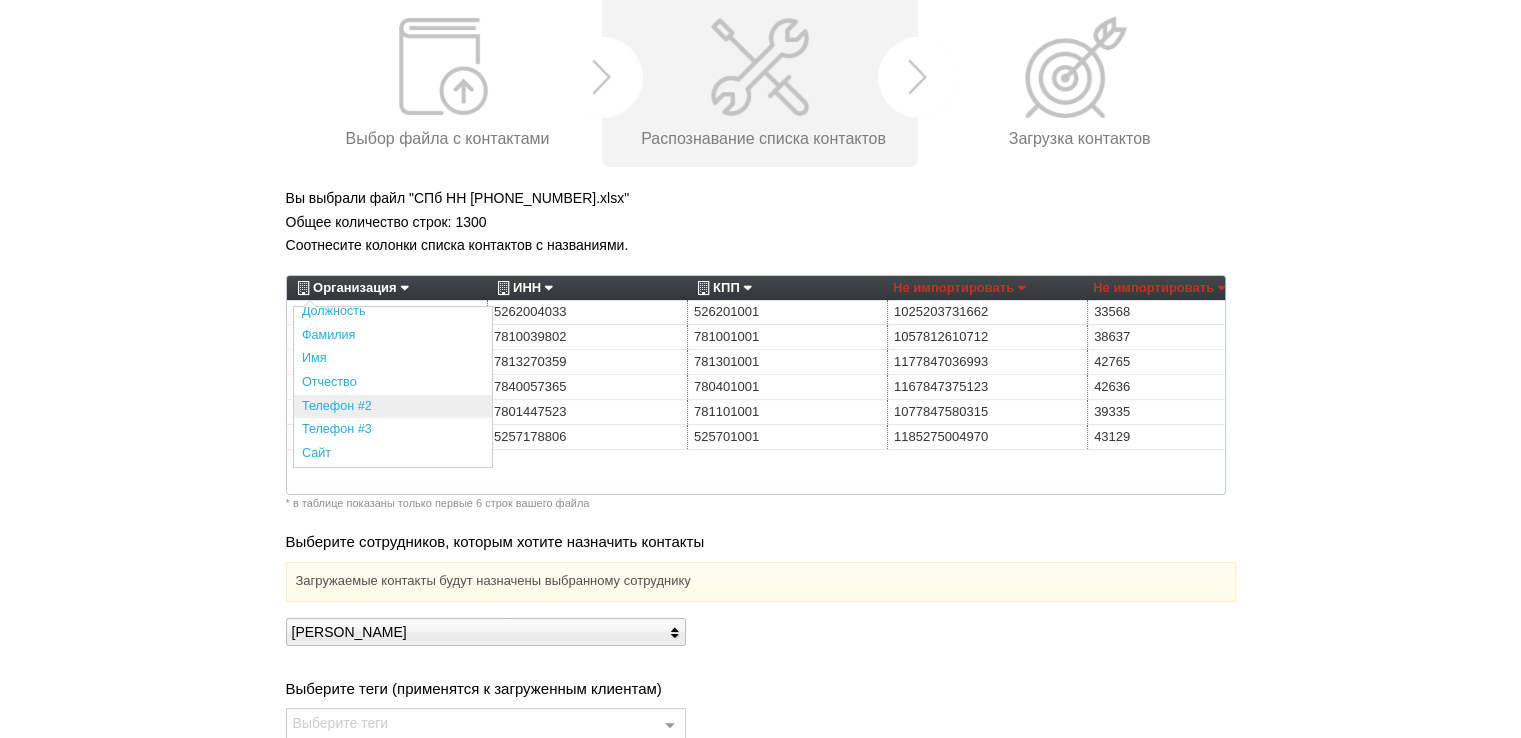scroll, scrollTop: 400, scrollLeft: 0, axis: vertical 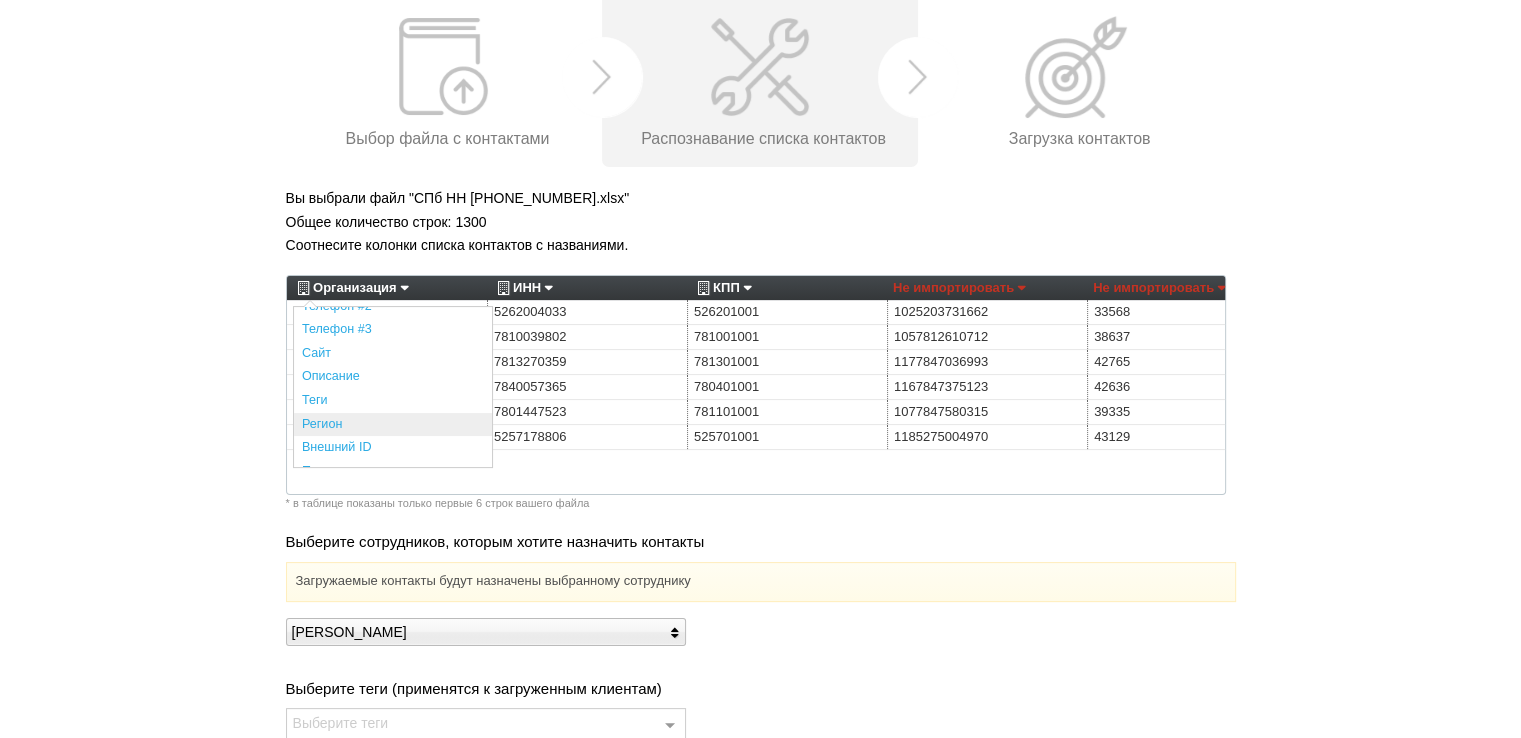 click on "Регион" at bounding box center [393, 425] 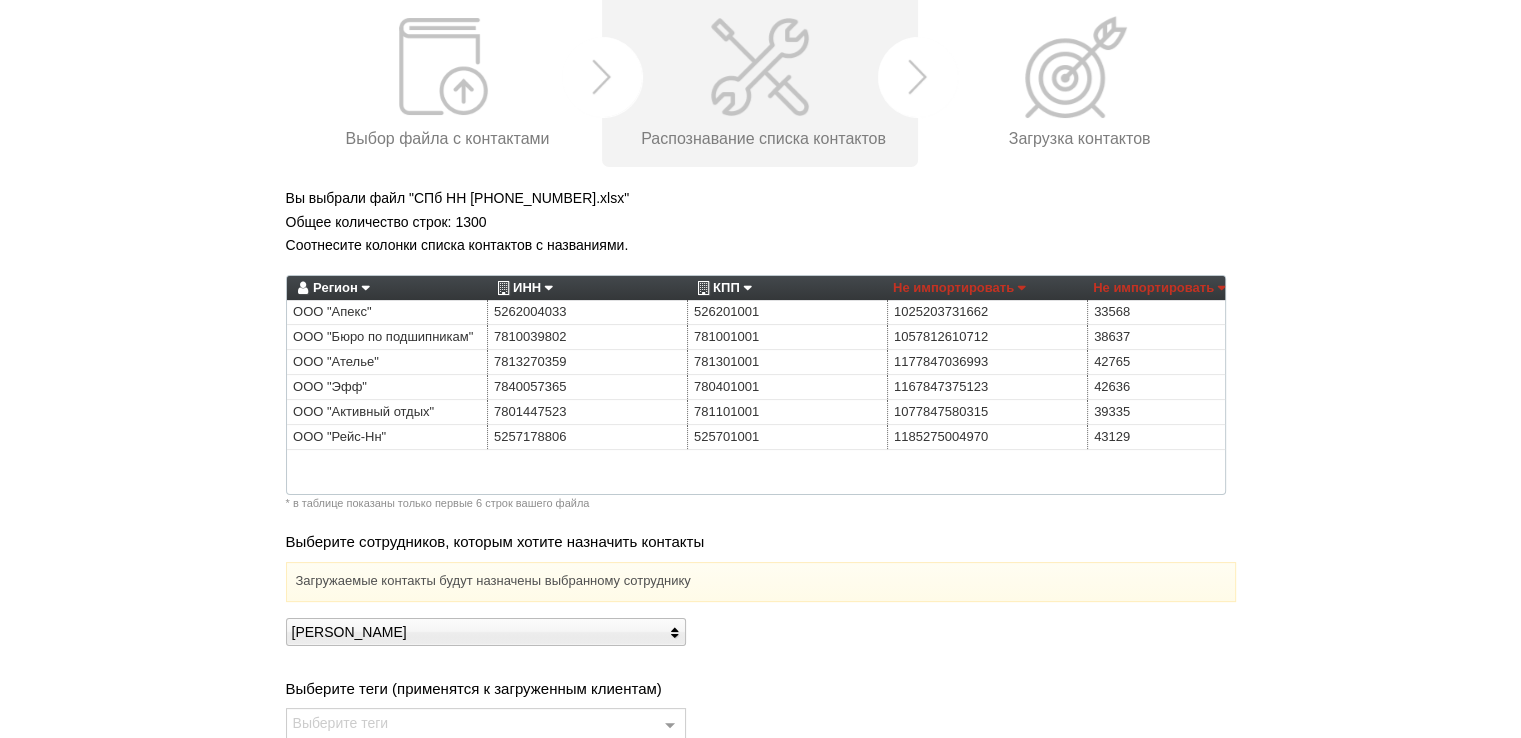 click on "Регион" at bounding box center [331, 288] 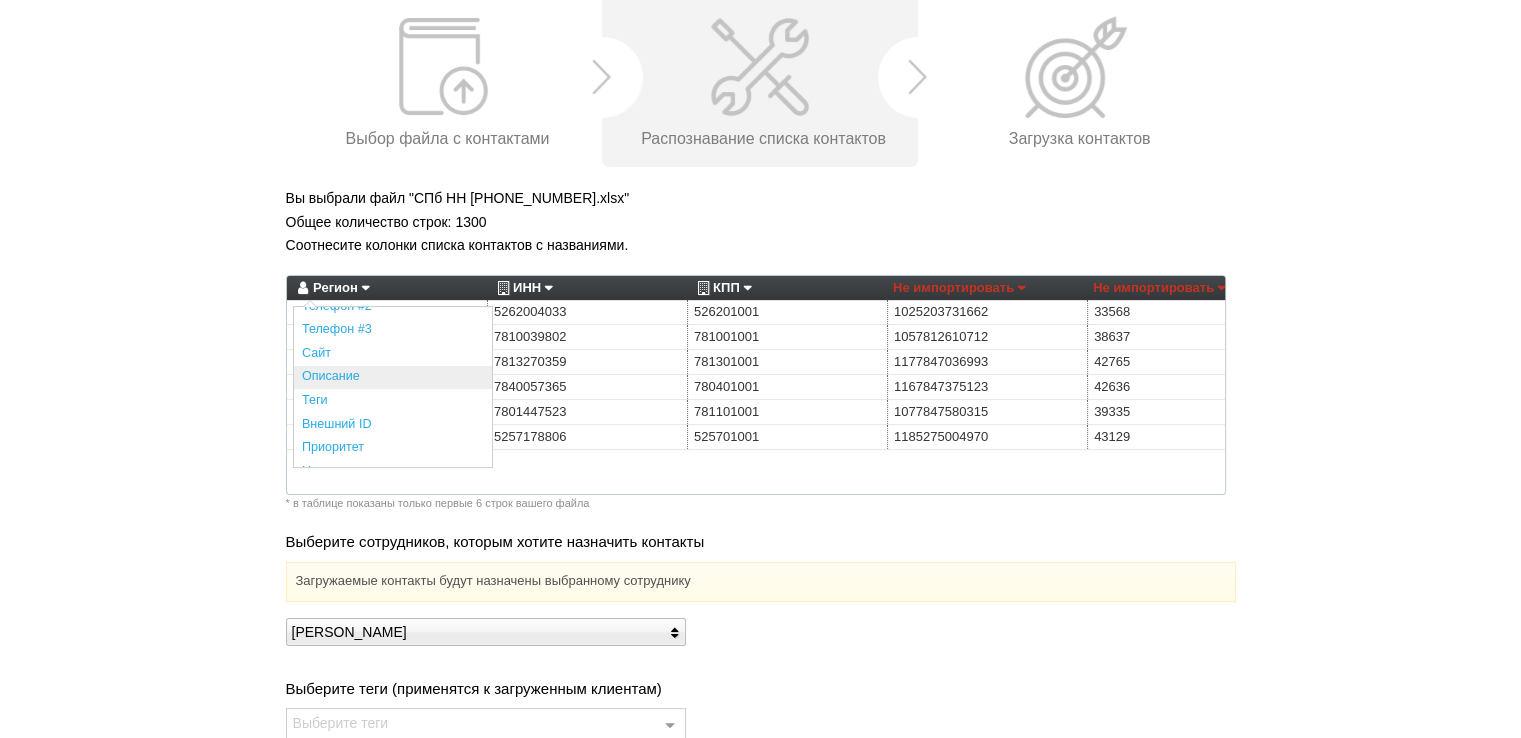 click on "Описание" at bounding box center (393, 378) 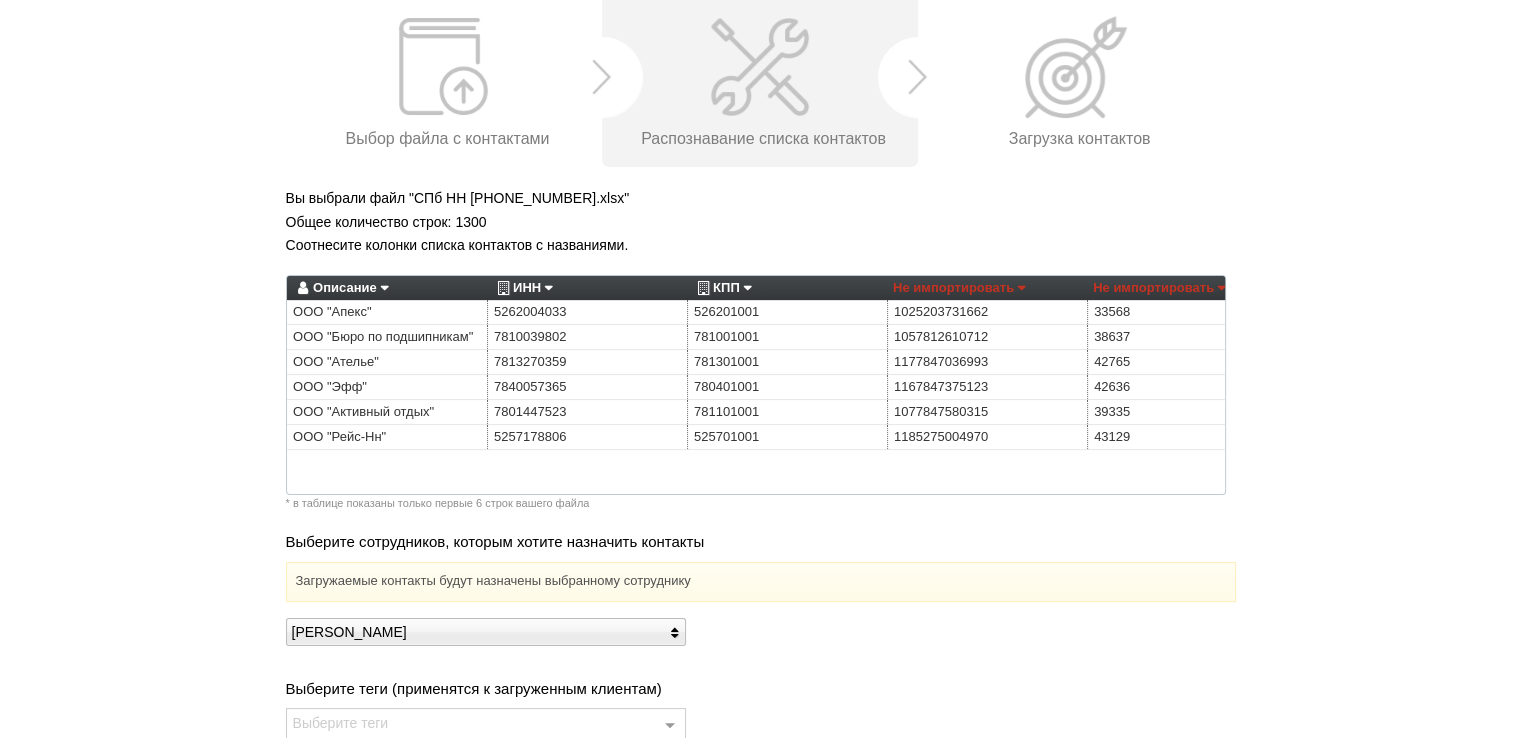 click on "ИНН" at bounding box center [522, 288] 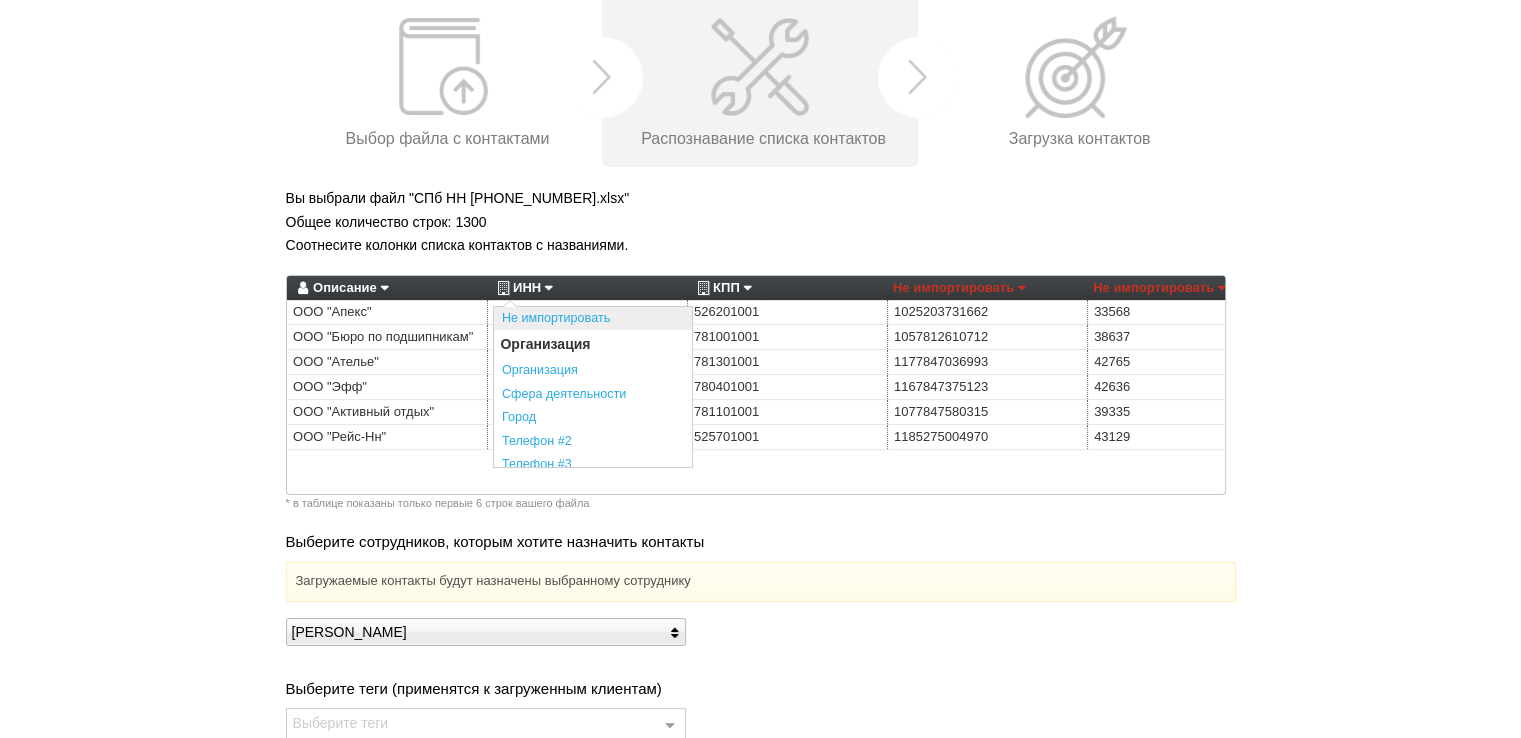 click on "Не импортировать" at bounding box center [593, 319] 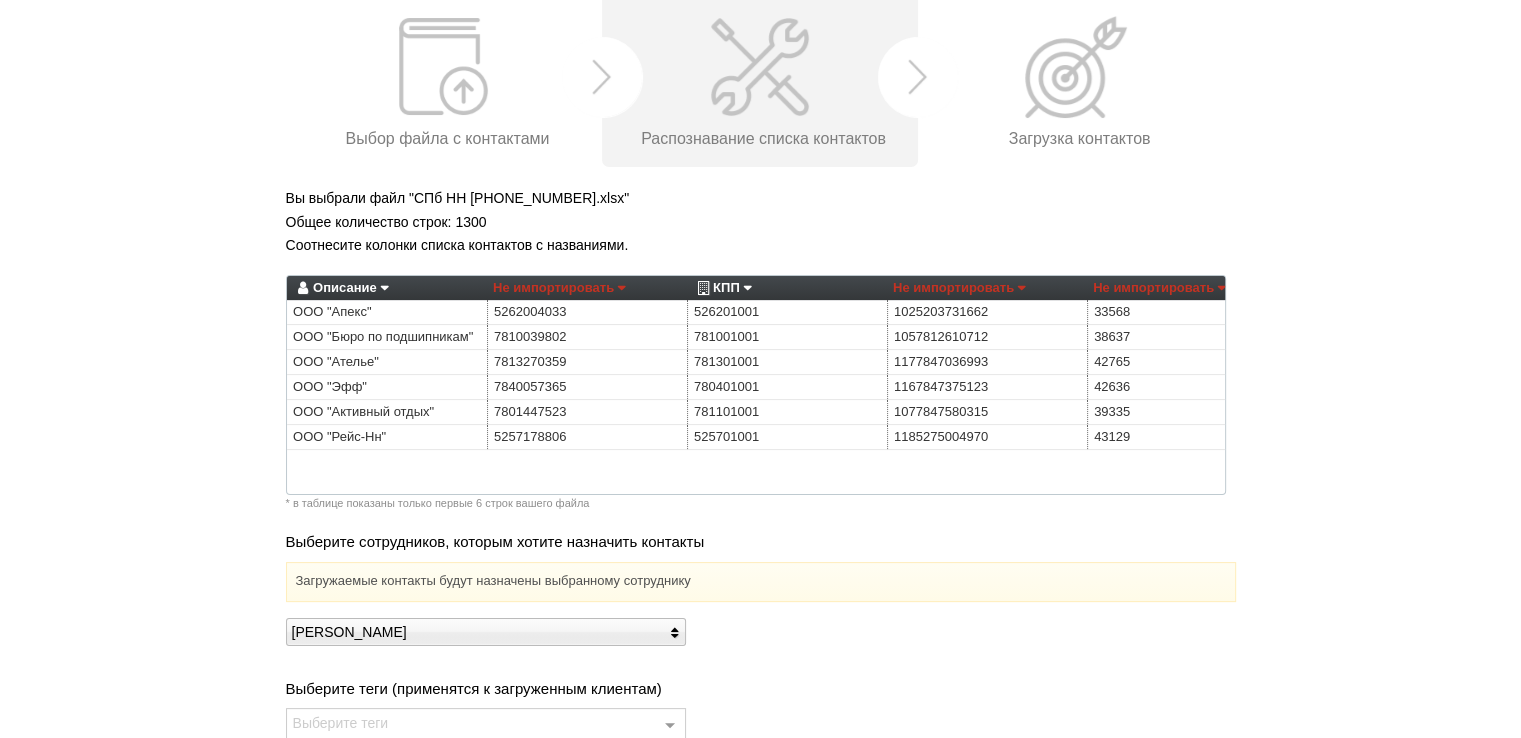 click on "КПП" at bounding box center [722, 288] 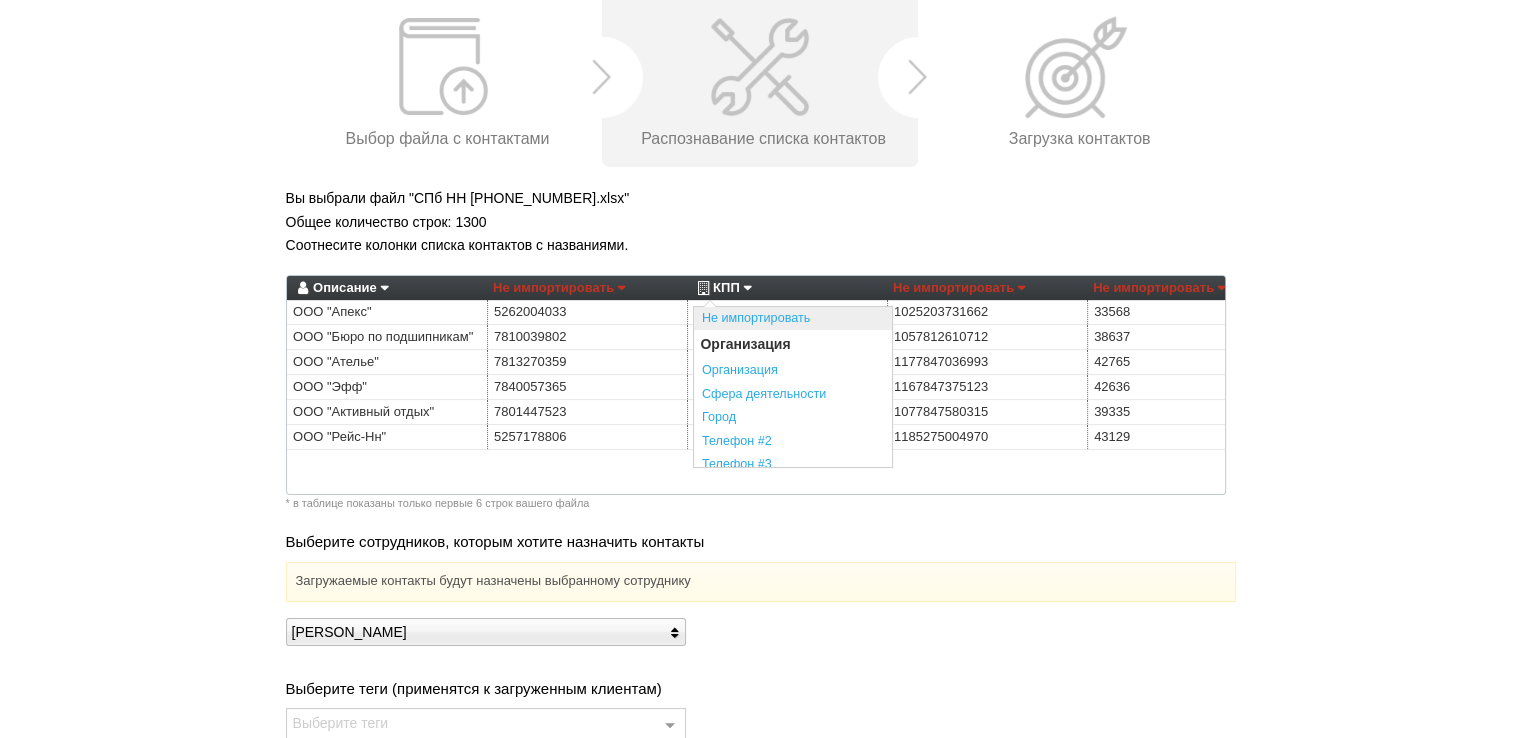 click on "Не импортировать" at bounding box center (793, 319) 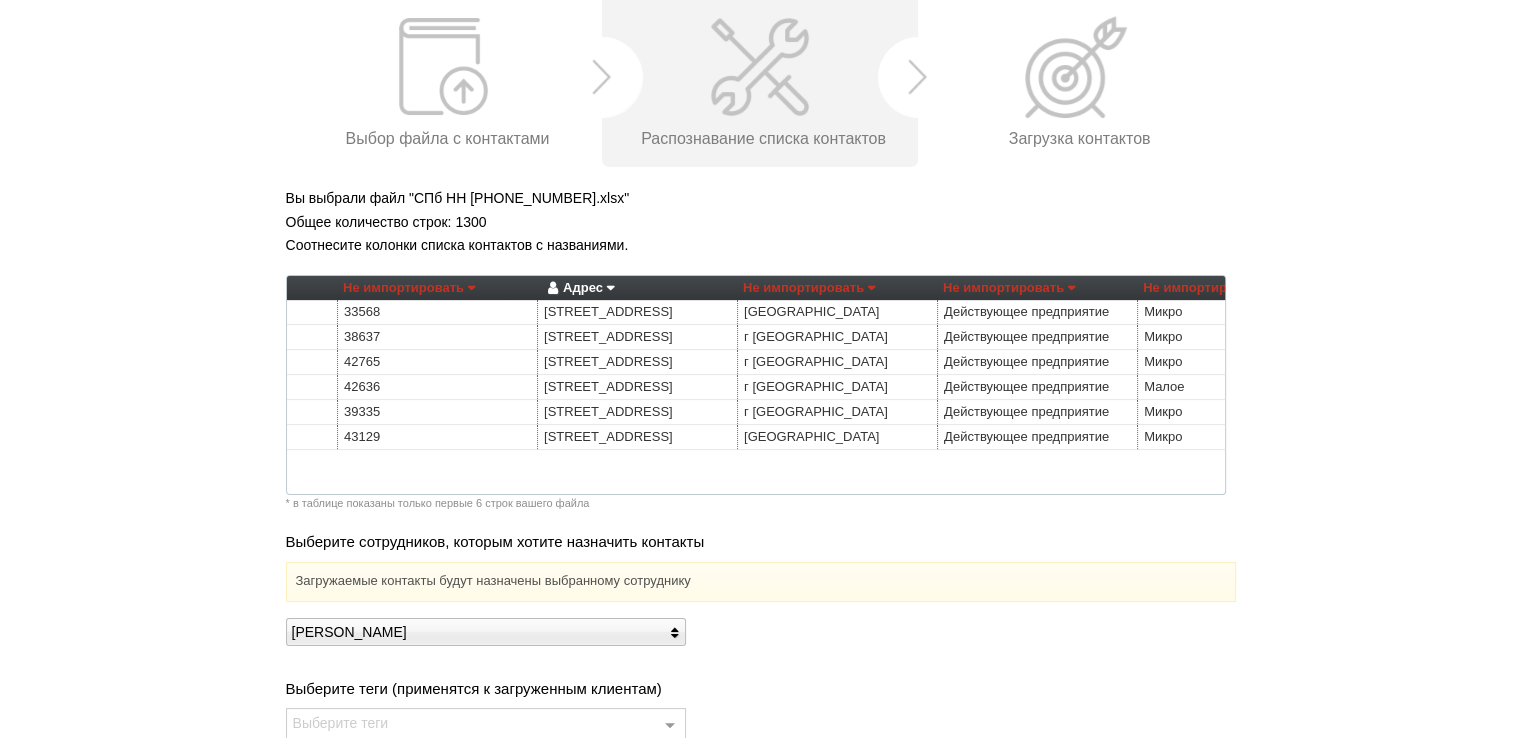 scroll, scrollTop: 0, scrollLeft: 954, axis: horizontal 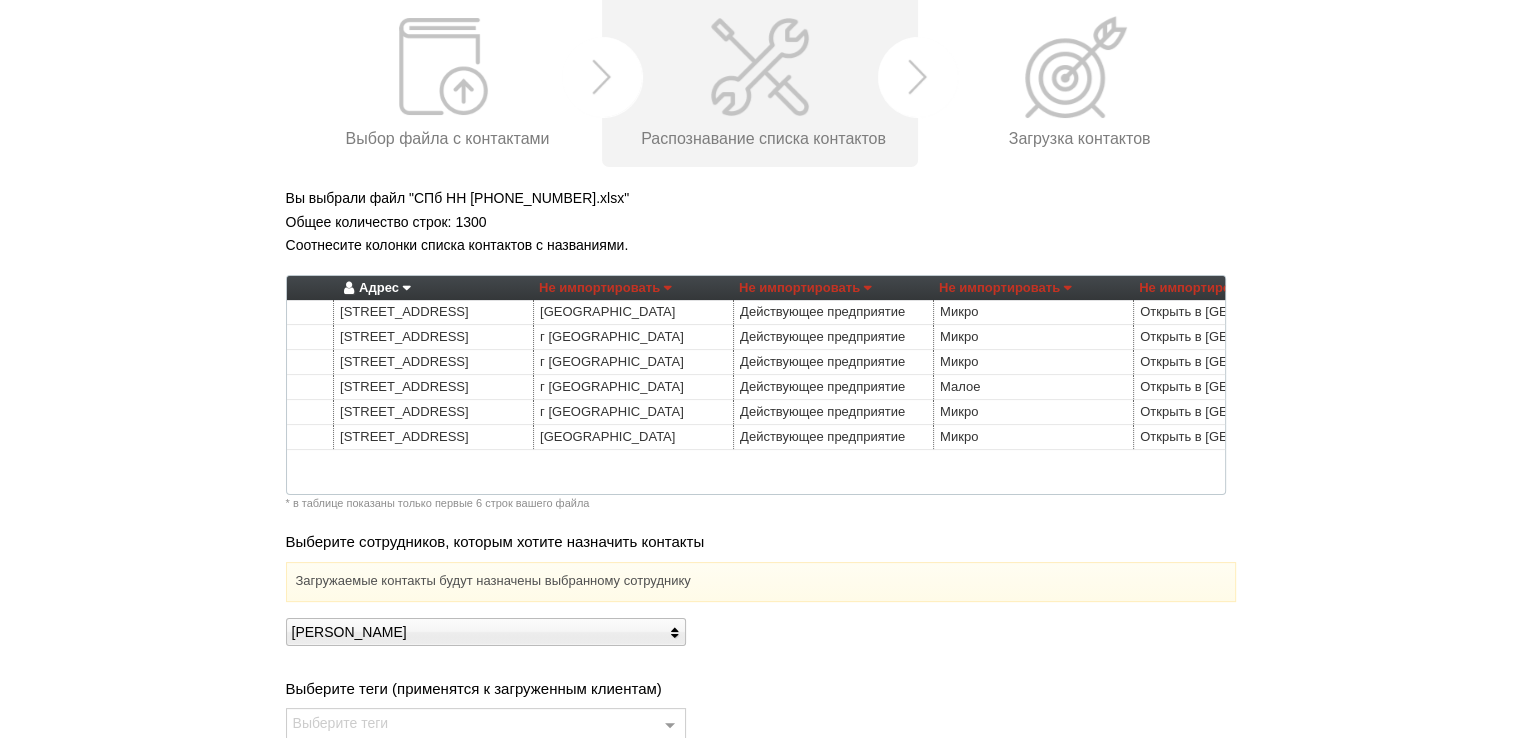 click on "Адрес" at bounding box center [374, 288] 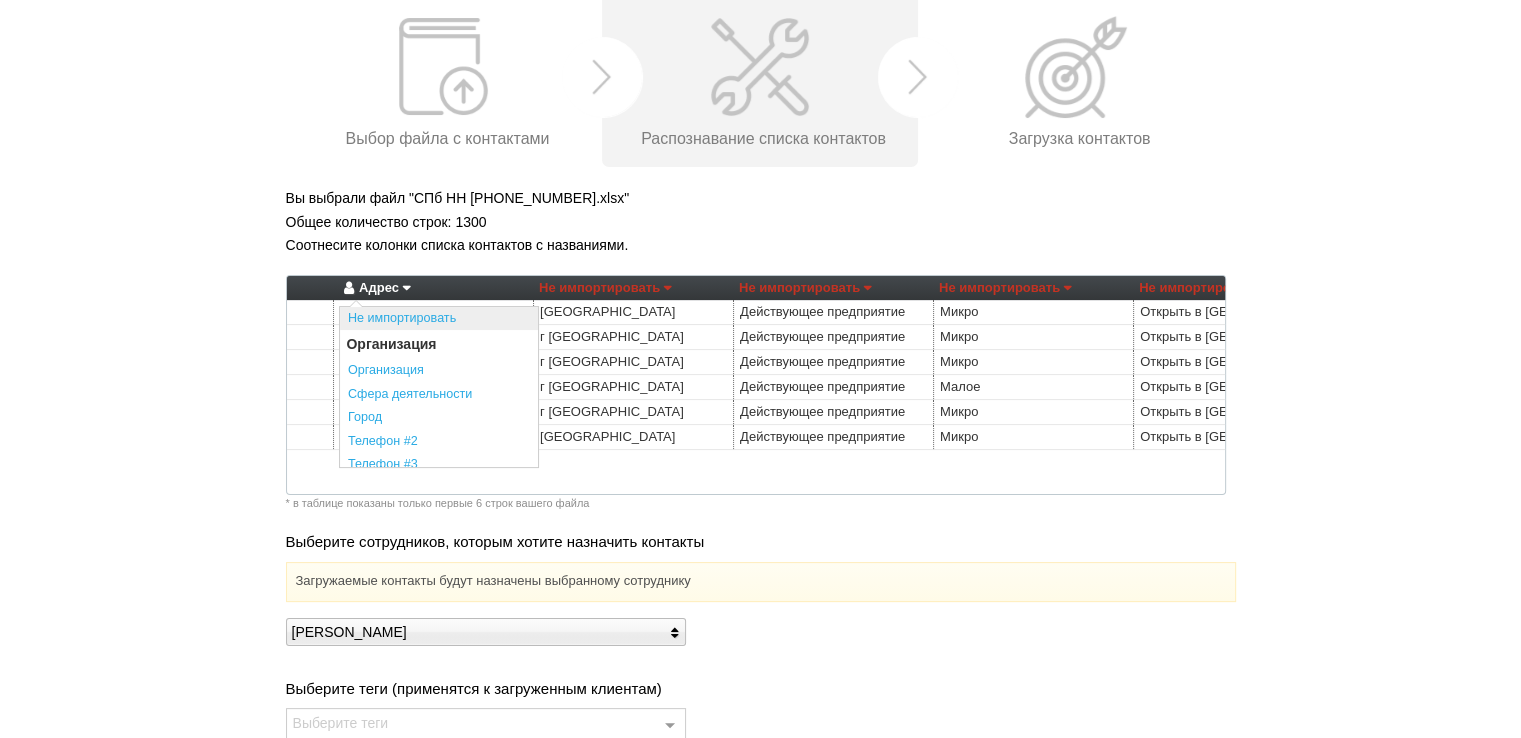 click on "Не импортировать" at bounding box center (439, 319) 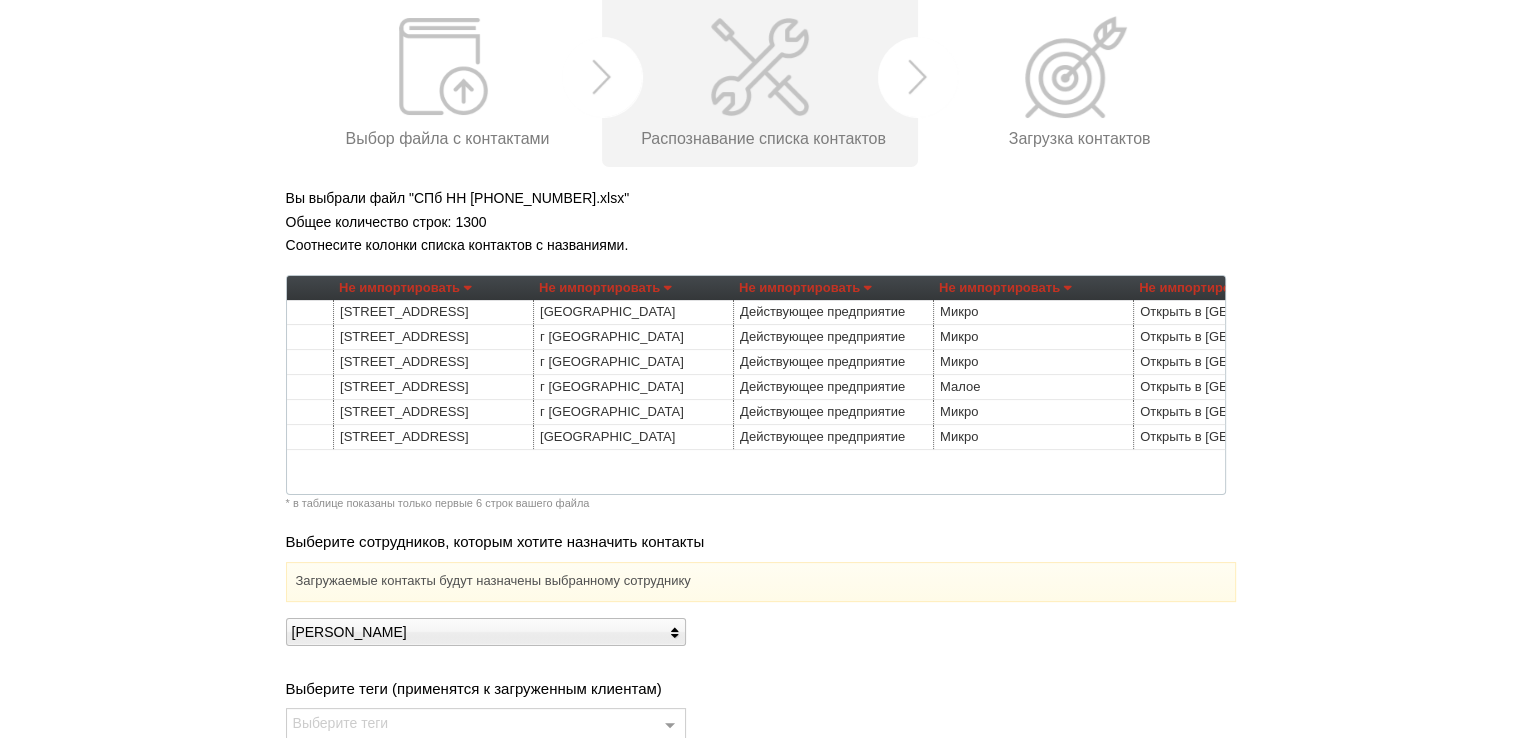 click on "Не импортировать" at bounding box center [605, 288] 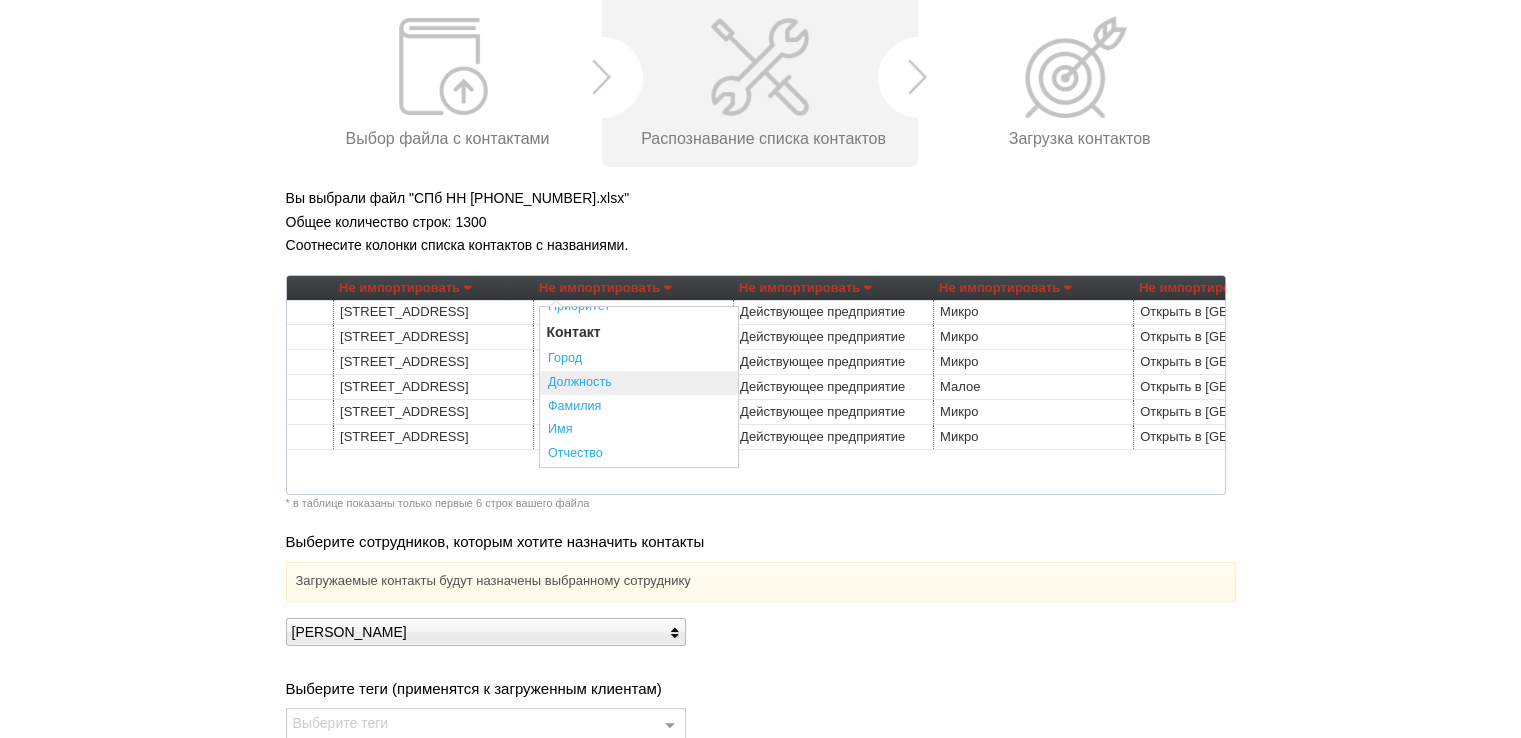 scroll, scrollTop: 500, scrollLeft: 0, axis: vertical 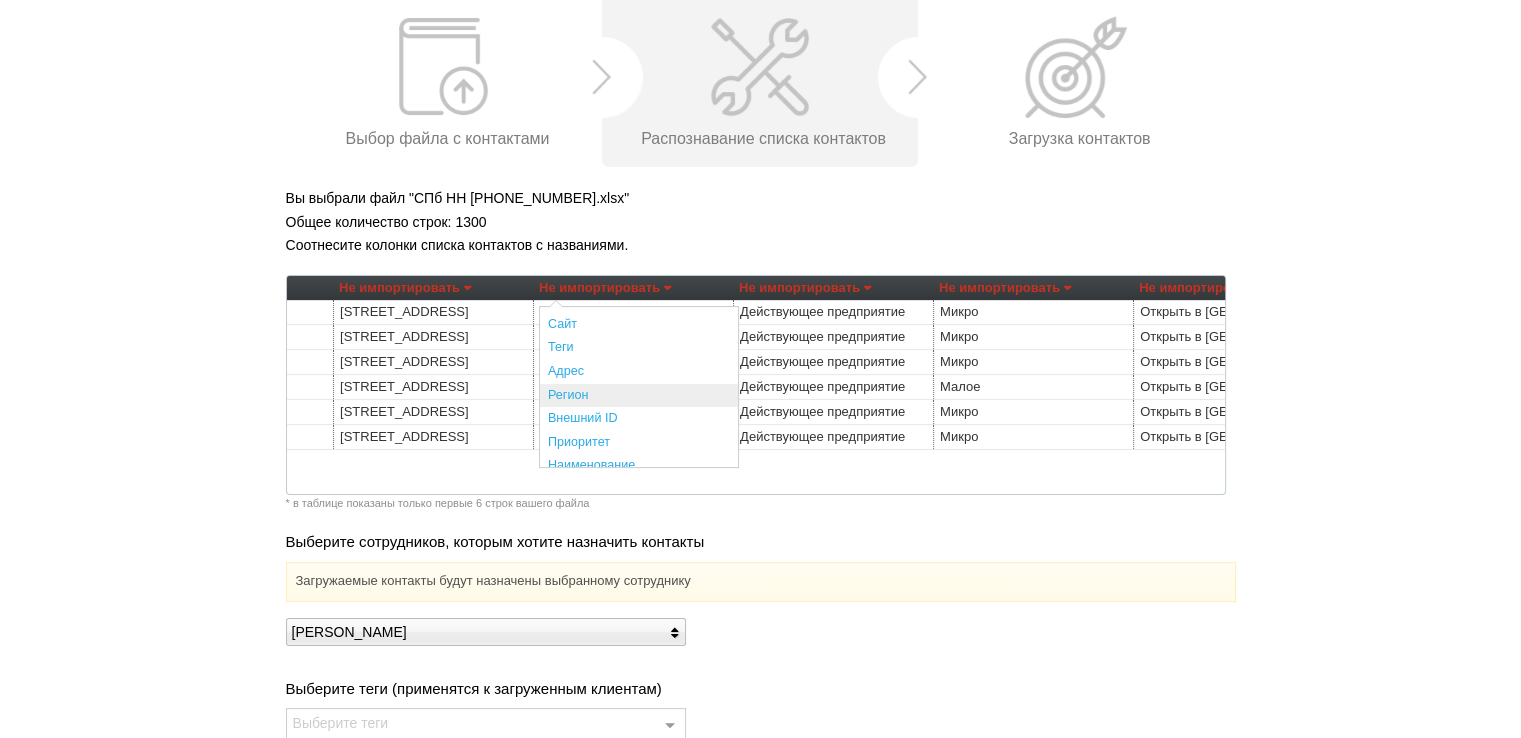 click on "Регион" at bounding box center (639, 396) 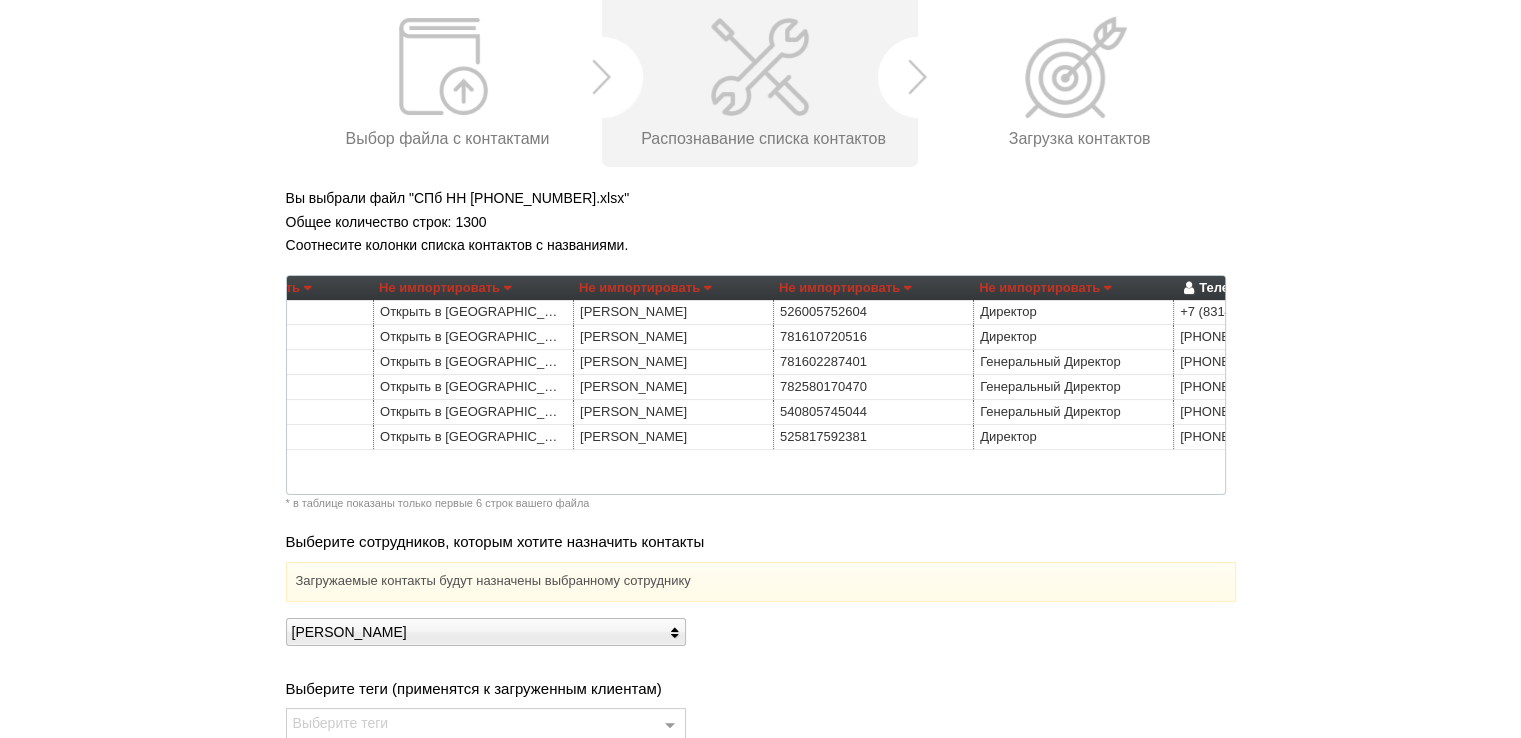 scroll, scrollTop: 0, scrollLeft: 1843, axis: horizontal 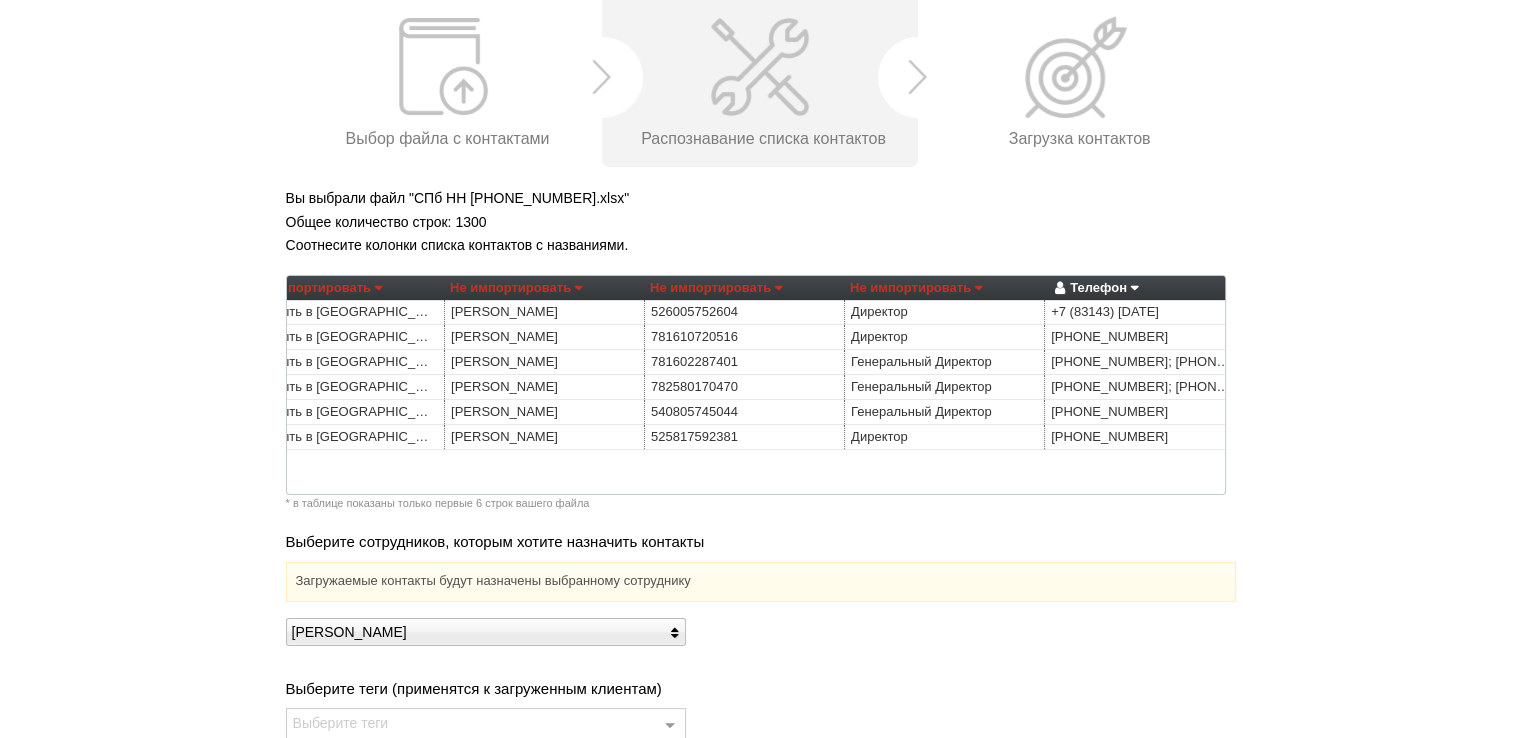 click on "Не импортировать" at bounding box center [516, 288] 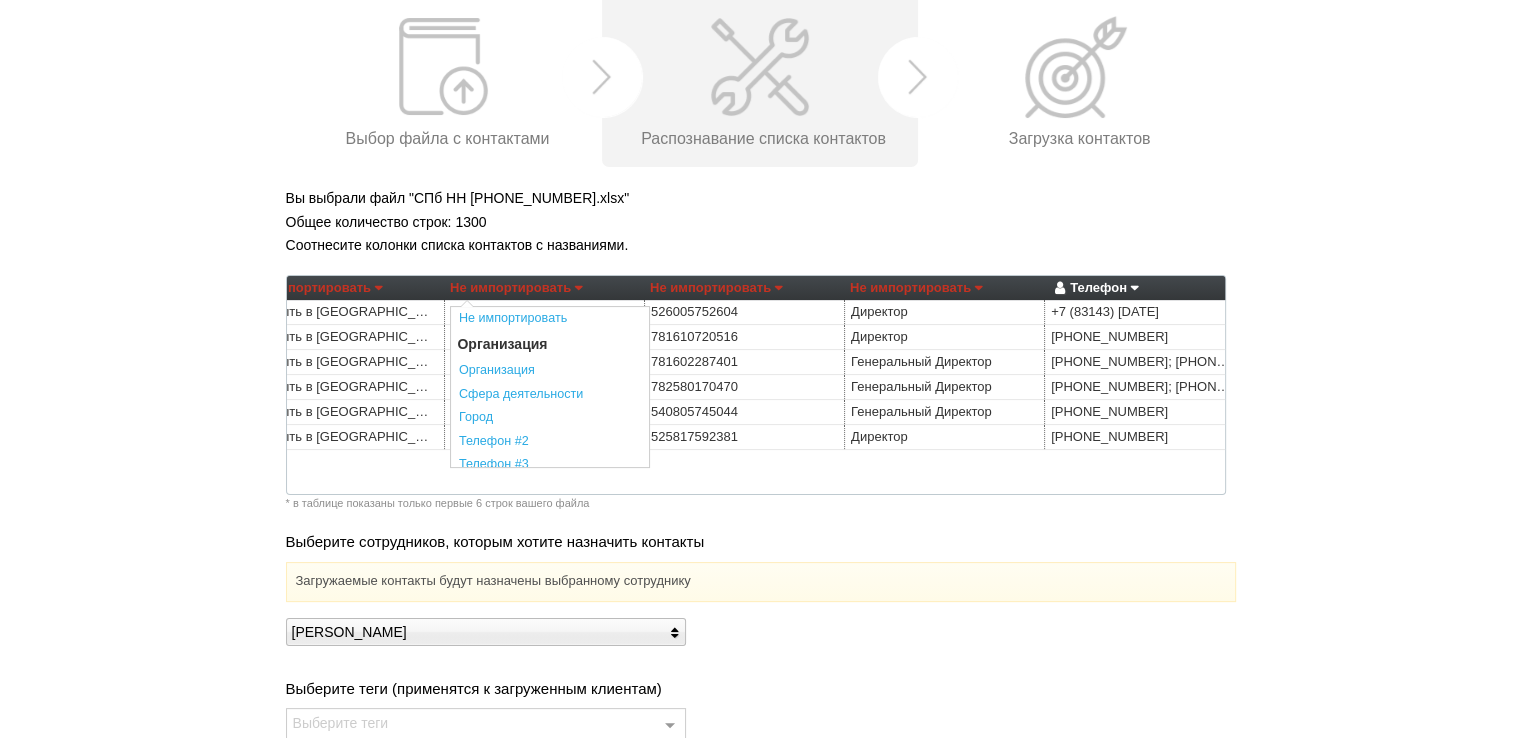scroll, scrollTop: 300, scrollLeft: 0, axis: vertical 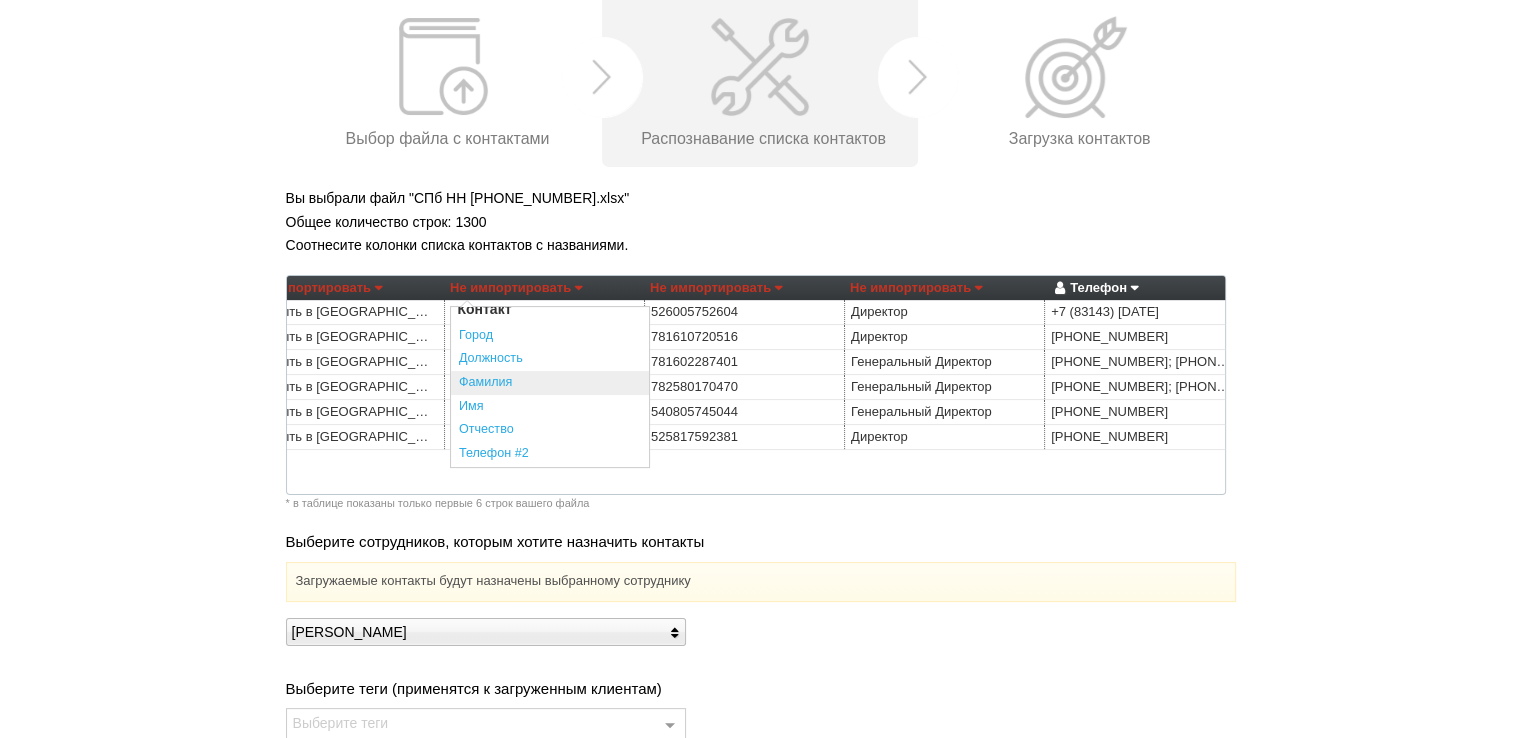 click on "Фамилия" at bounding box center [550, 383] 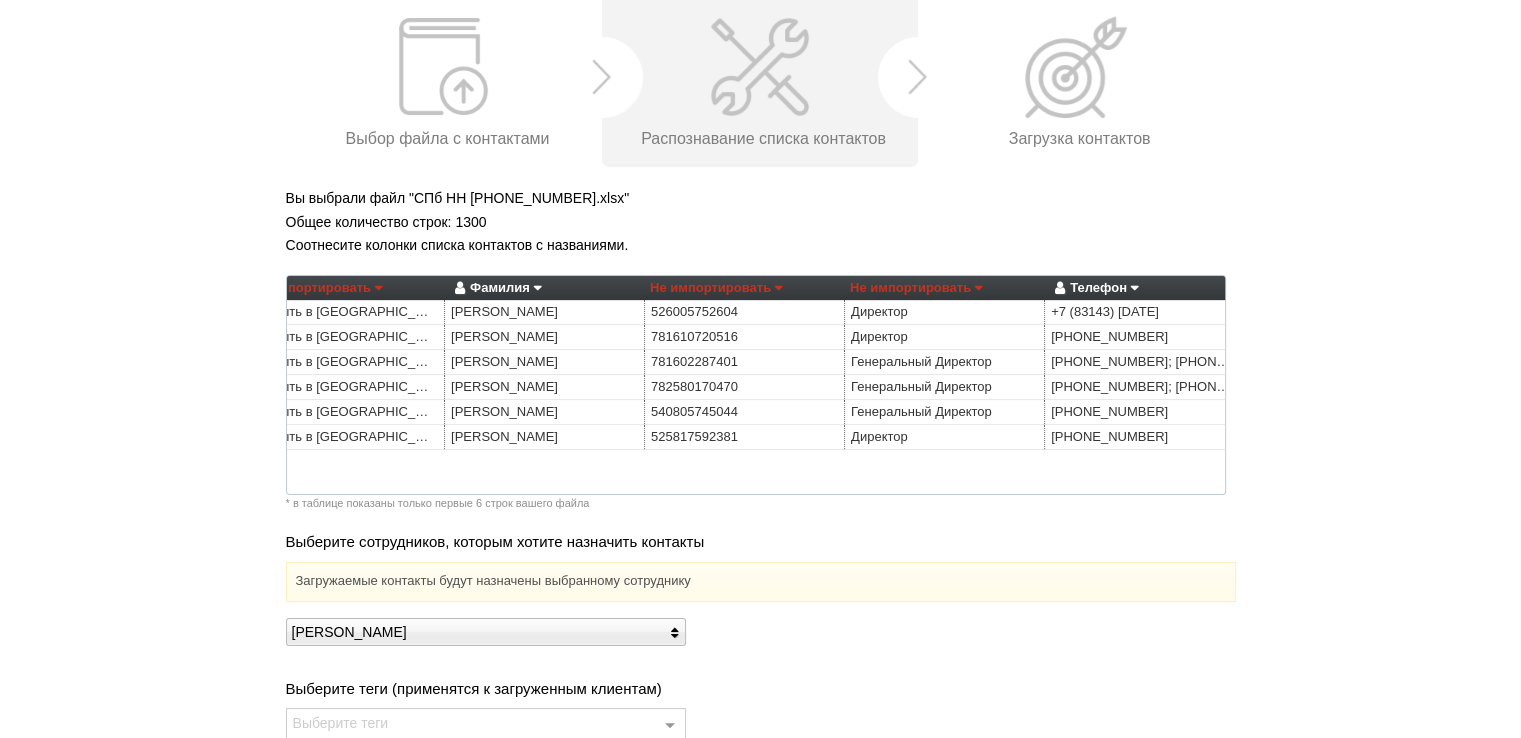 click on "Не импортировать" at bounding box center (916, 288) 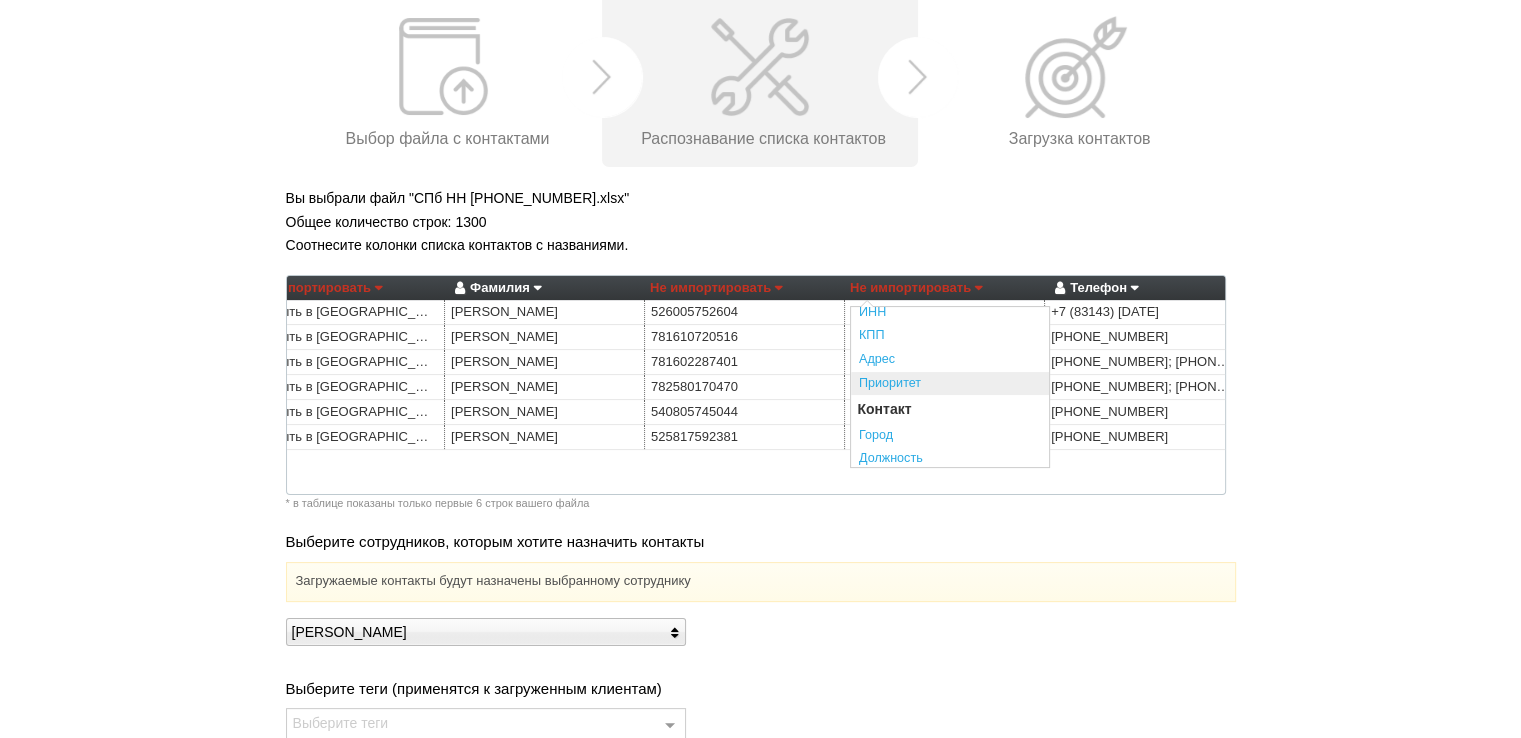 scroll, scrollTop: 300, scrollLeft: 0, axis: vertical 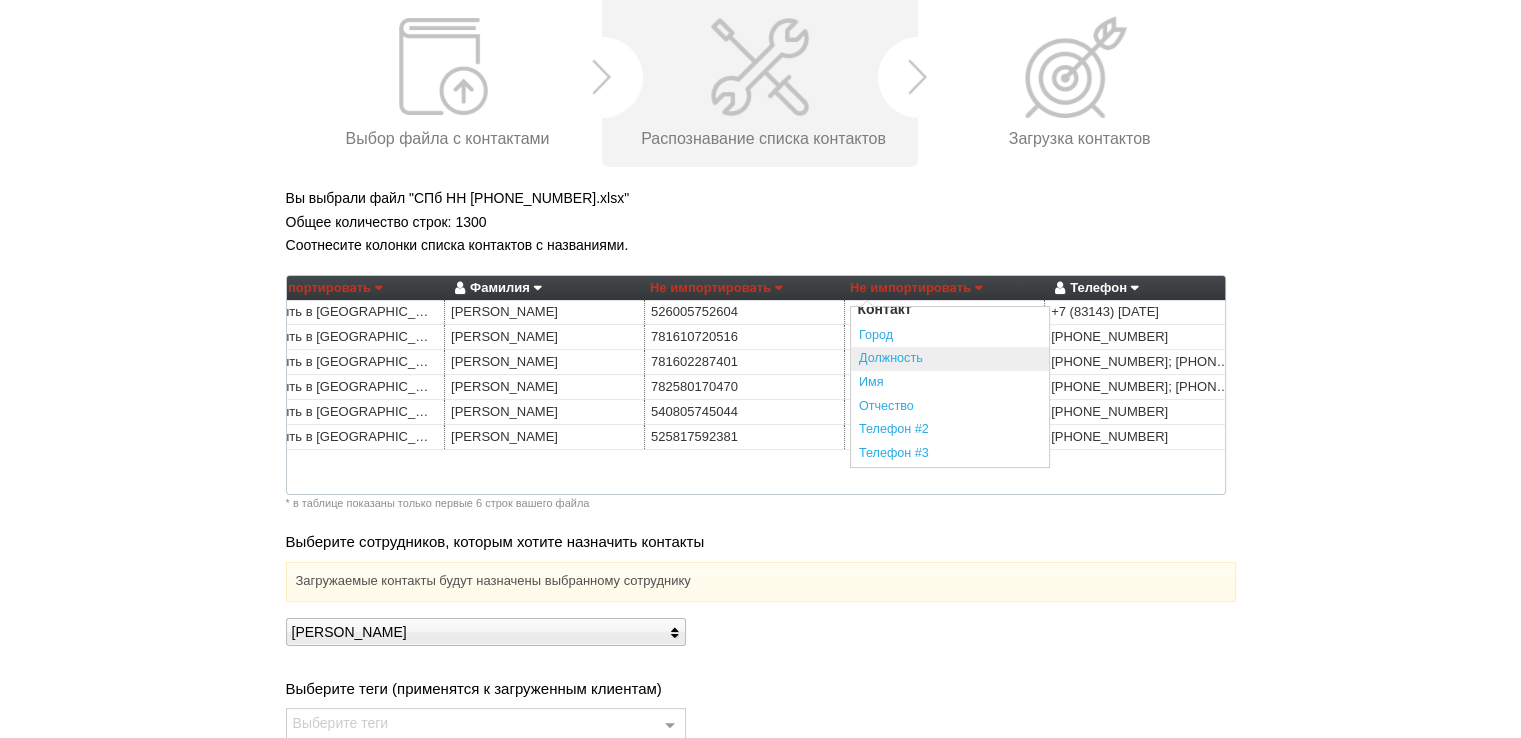click on "Должность" at bounding box center [950, 359] 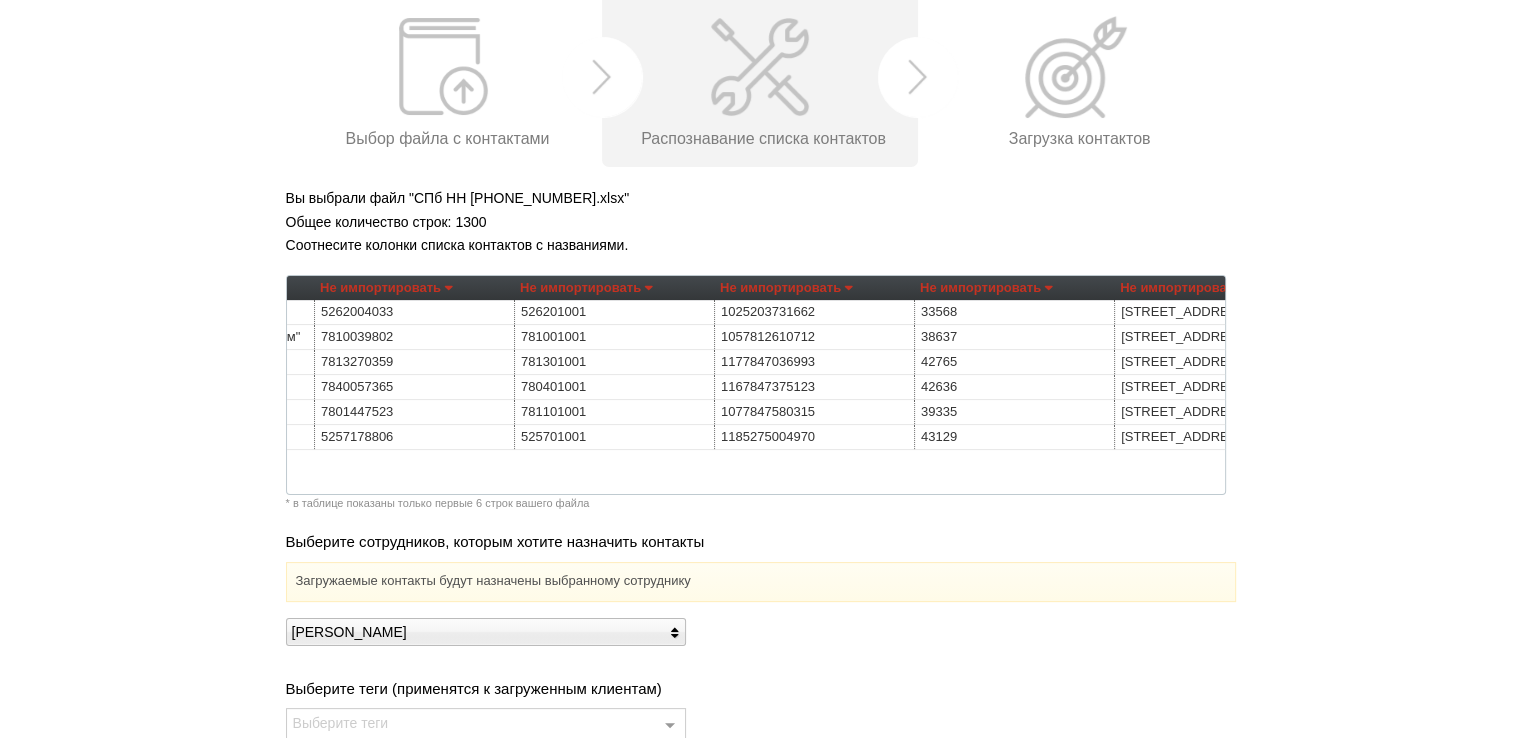 scroll, scrollTop: 0, scrollLeft: 0, axis: both 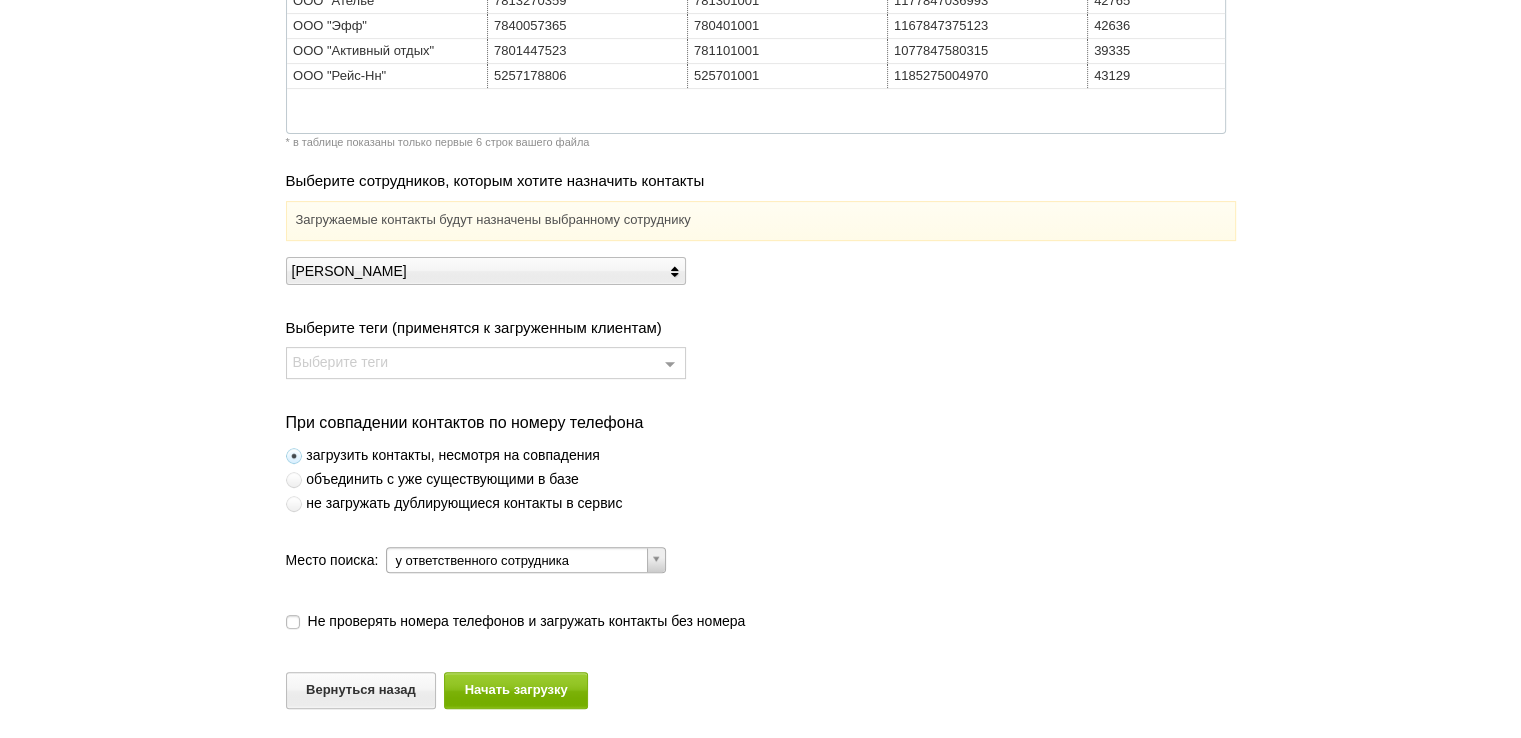 click on "не загружать дублирующиеся контакты в сервис" at bounding box center (454, 503) 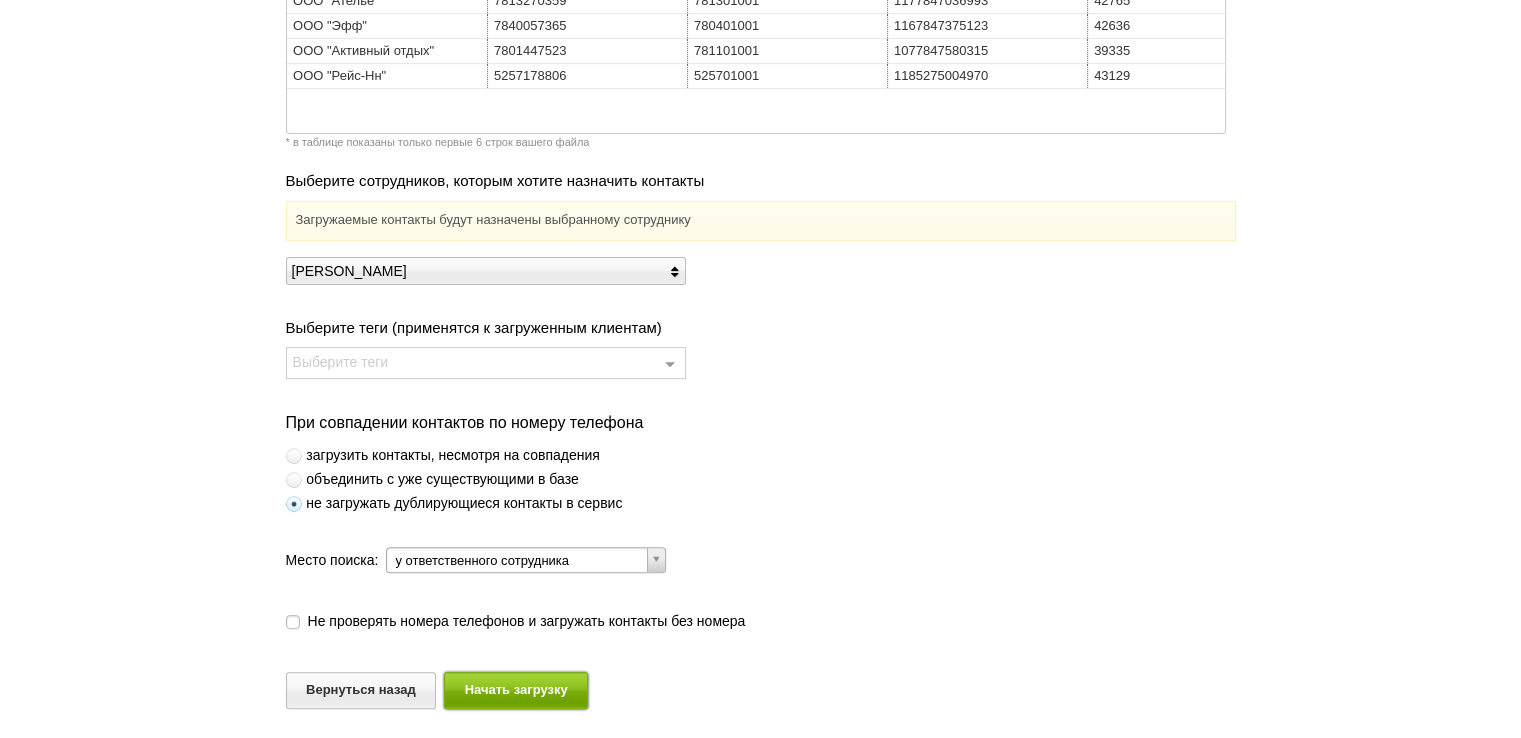 click on "Начать загрузку" at bounding box center (516, 690) 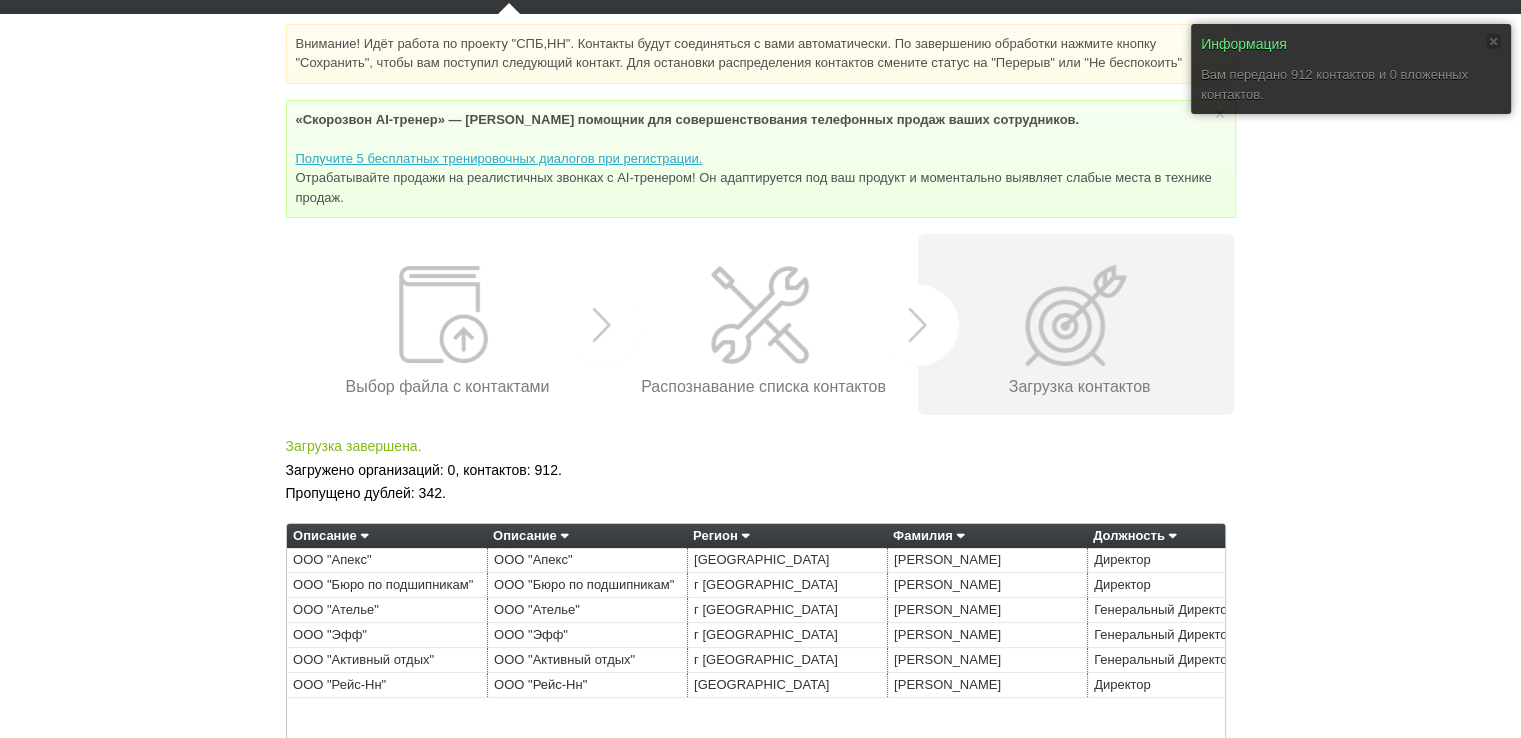 scroll, scrollTop: 169, scrollLeft: 0, axis: vertical 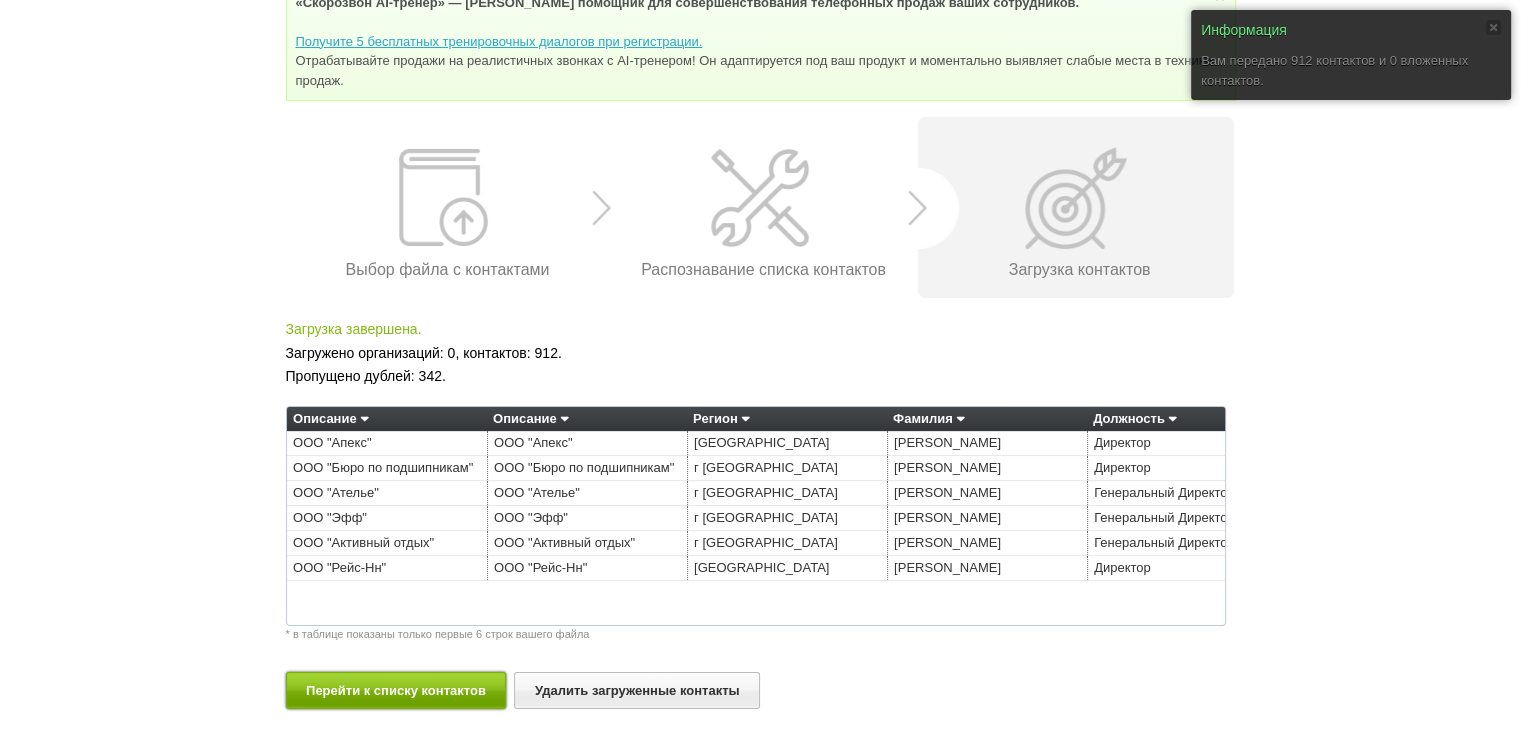 click on "Перейти к списку контактов" at bounding box center (396, 690) 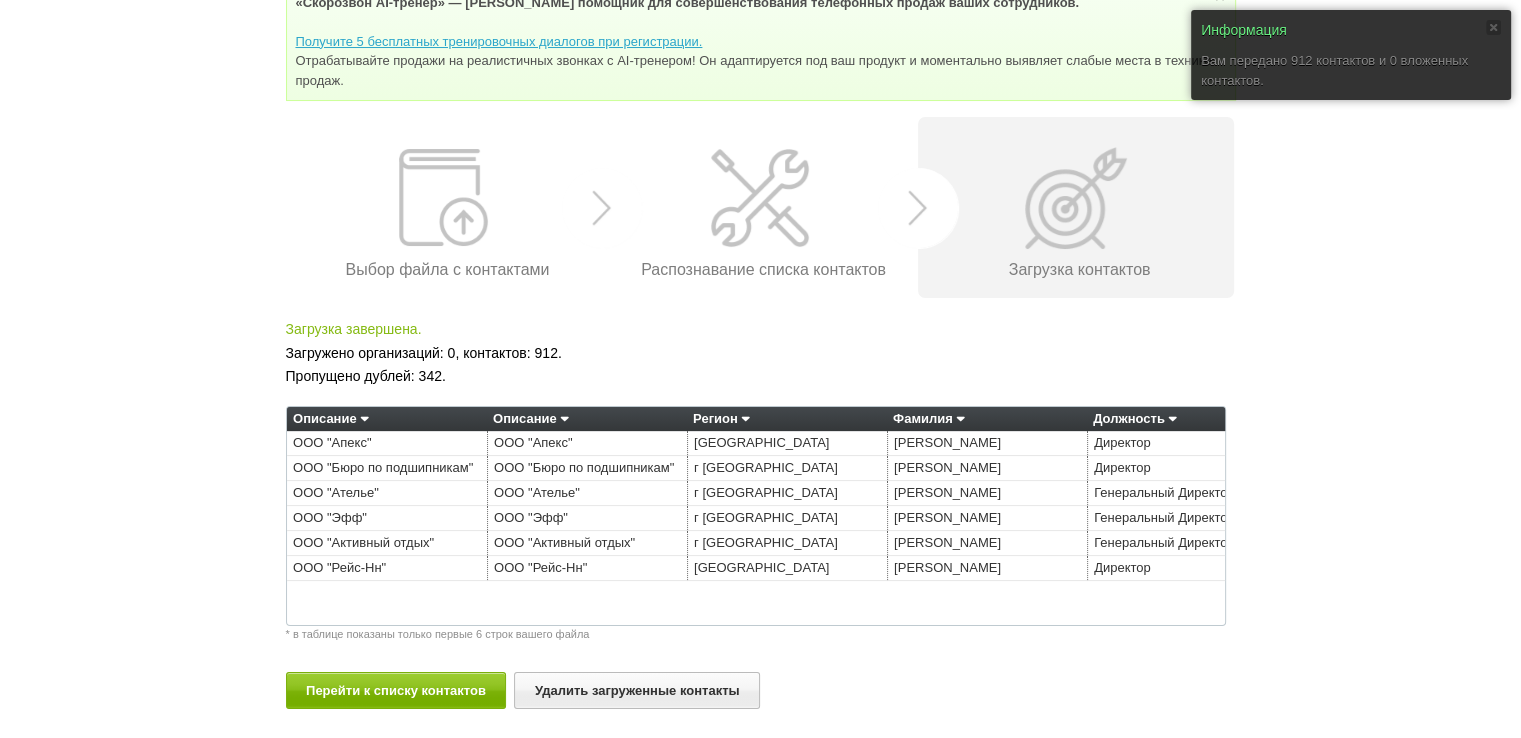 click on "Проекты   Прозвон   Контакты   Отчеты   Вызовы 0 [DATE] [DATE] неделя все Запланированных событий нет
Нормы (KPI) Входящие линии Прозвоненные контакты (без учета... 420 из 200 Исходящие 424
[PERSON_NAME]
Доступен
Не беспокоить
Перерыв
ID аккаунта: 52708
Профиль
Команда
[GEOGRAPHIC_DATA]
Телефония
Интеграции
Настройки
Стать партнёром
Гостевой доступ
Выход
?
×" at bounding box center [760, 285] 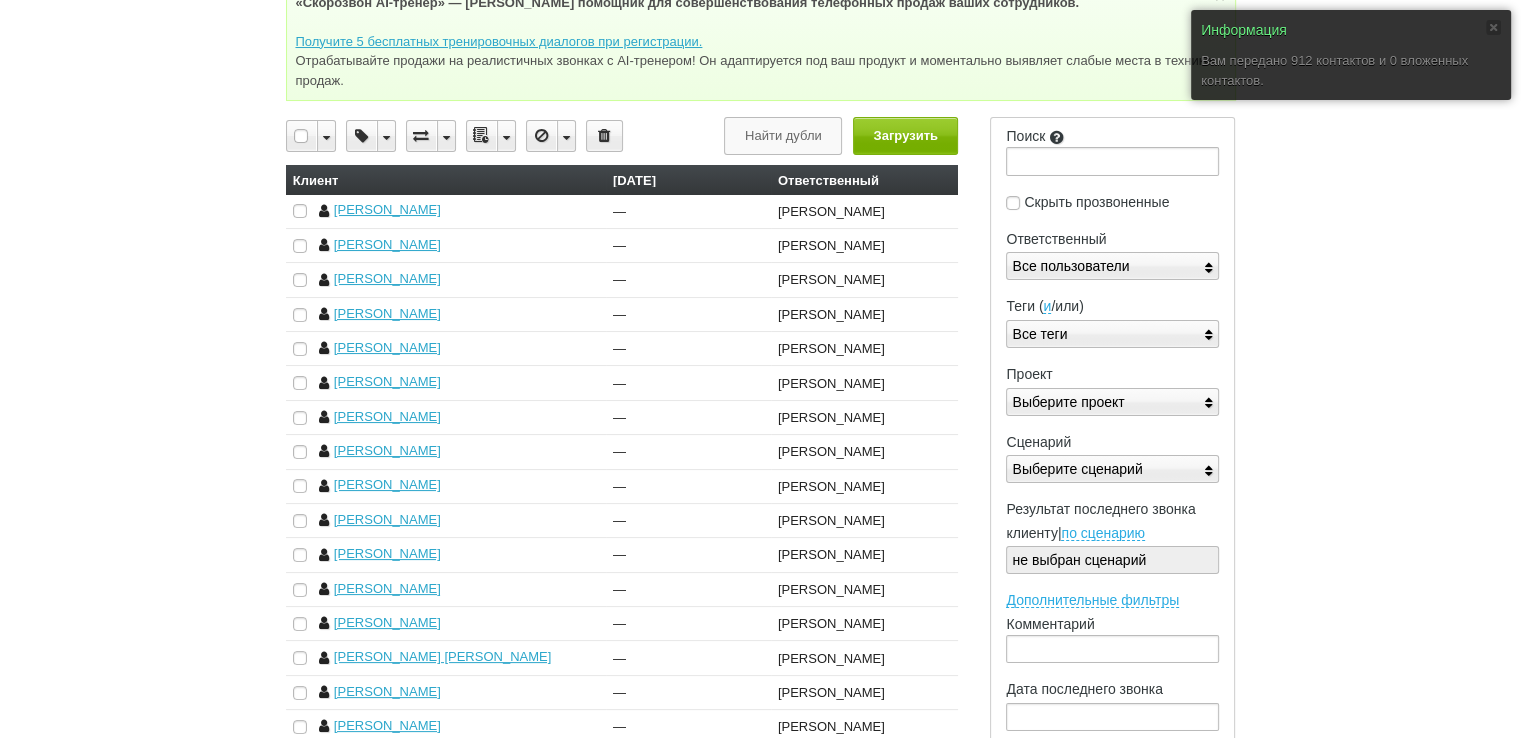 scroll, scrollTop: 0, scrollLeft: 0, axis: both 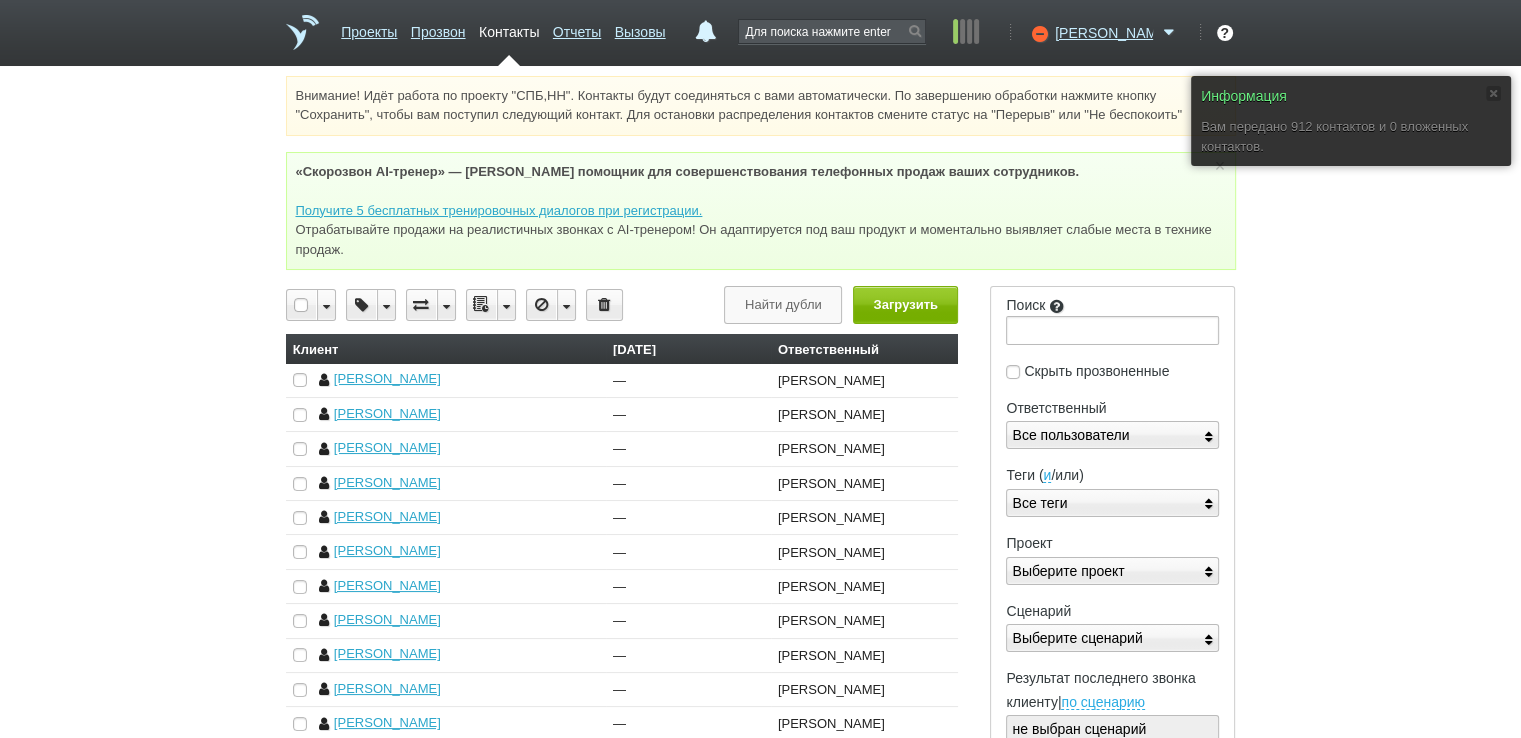 click at bounding box center [302, 305] 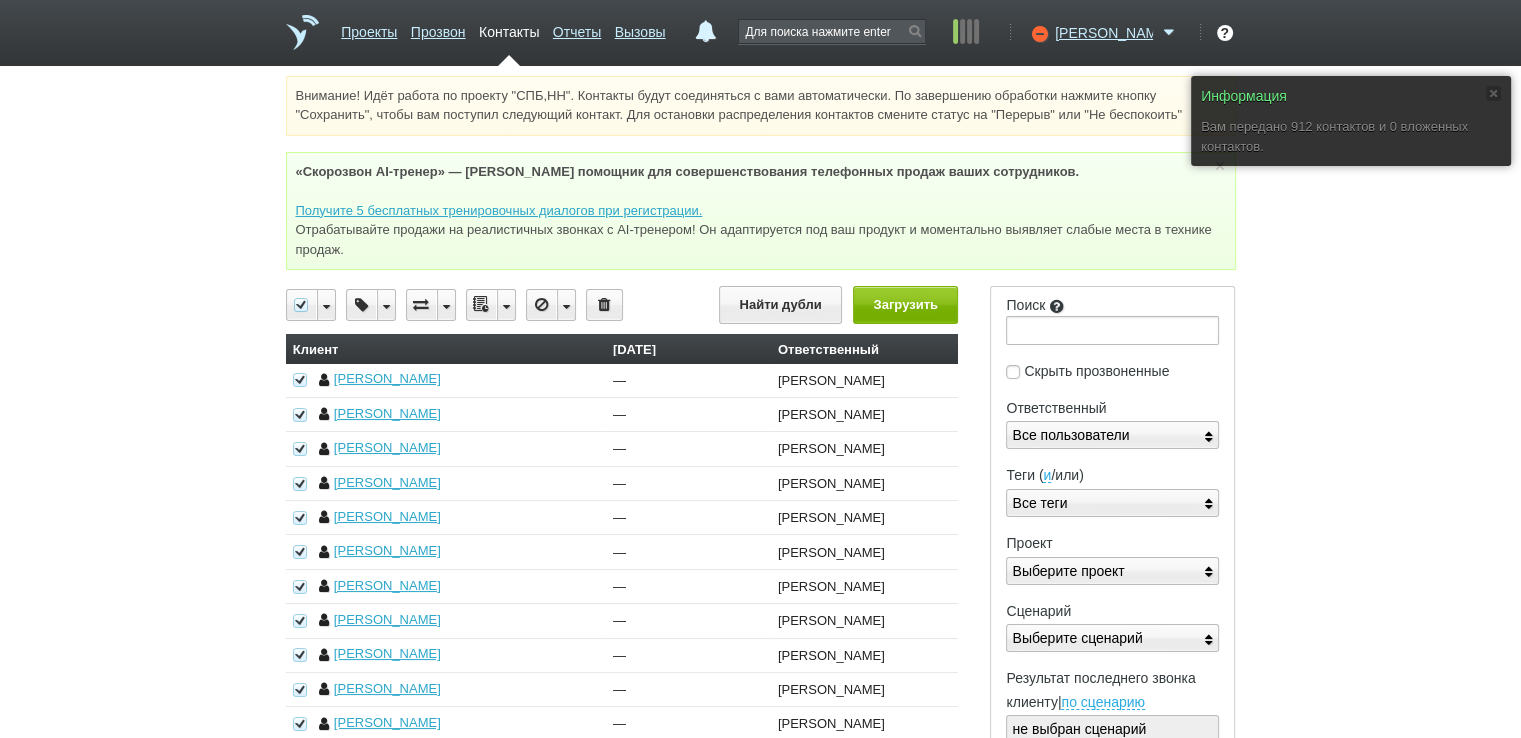 click at bounding box center (506, 305) 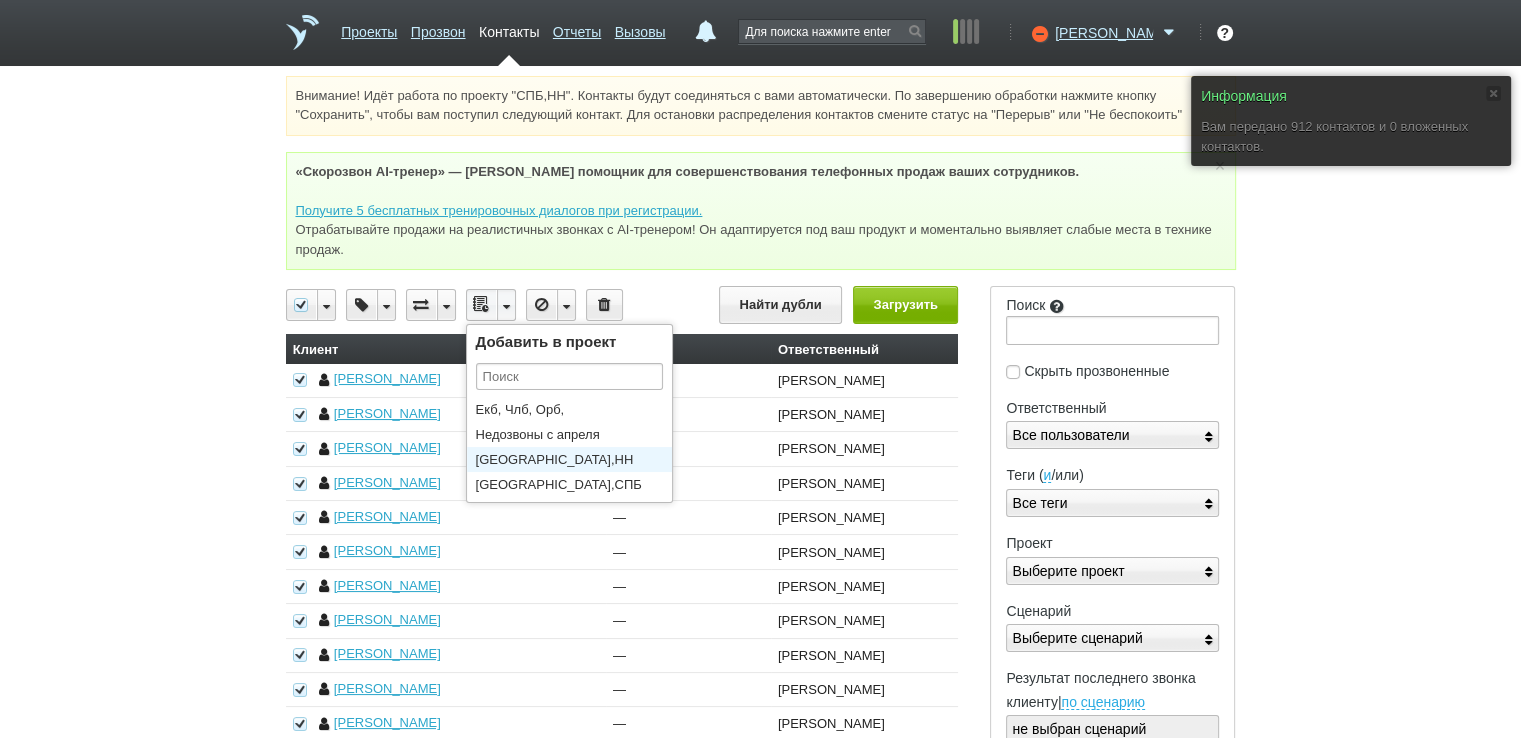 click on "[GEOGRAPHIC_DATA],НН" at bounding box center [574, 459] 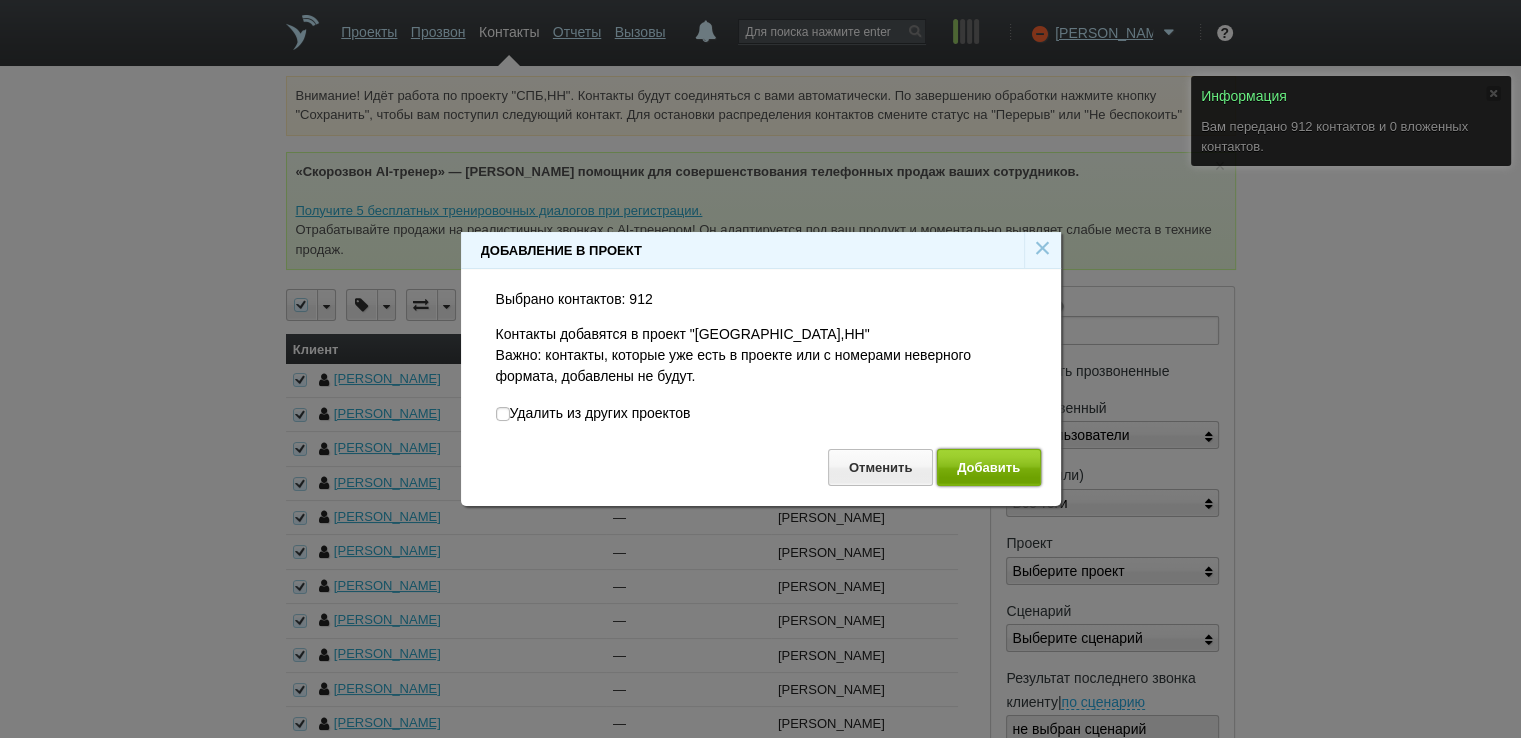 click on "Добавить" at bounding box center (989, 467) 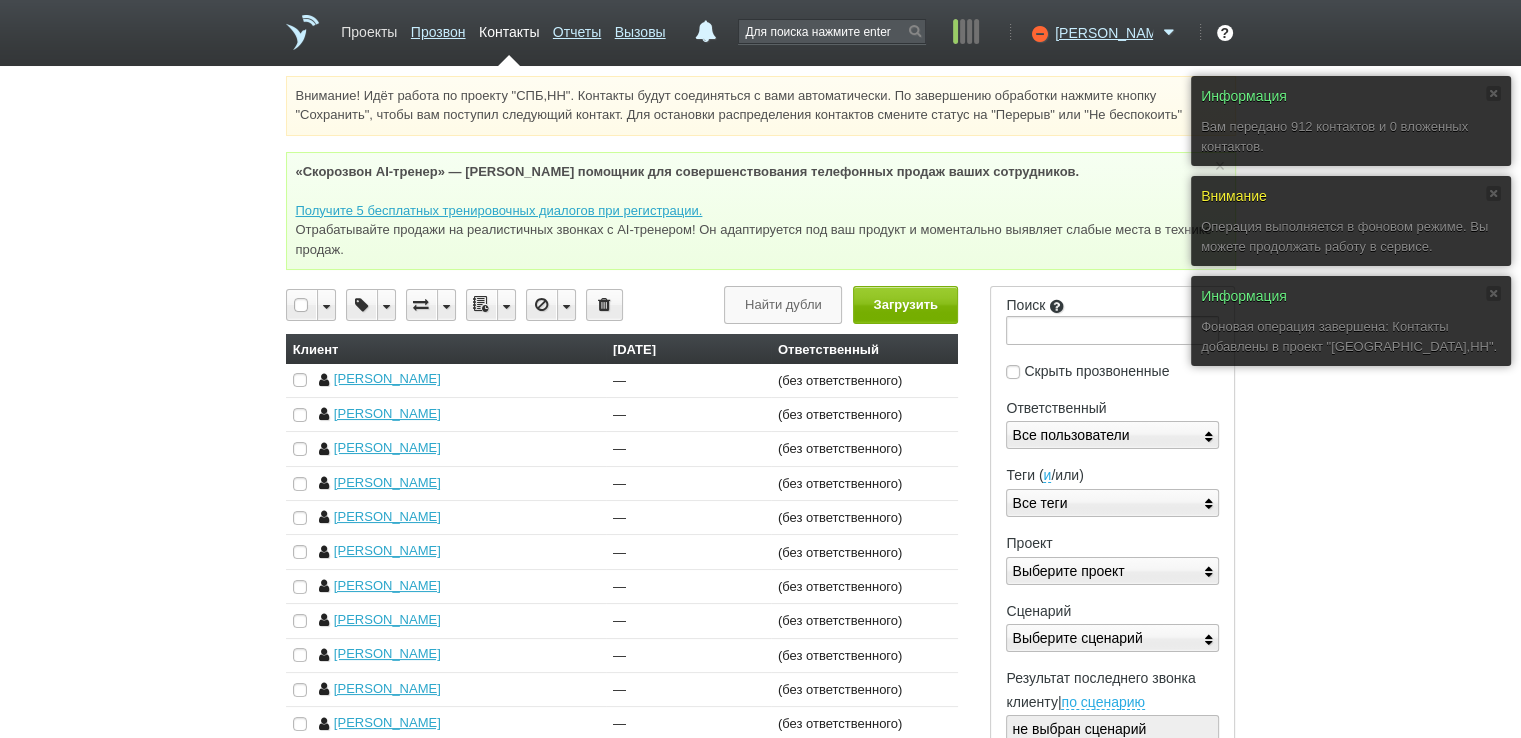 click on "Проекты" at bounding box center [369, 28] 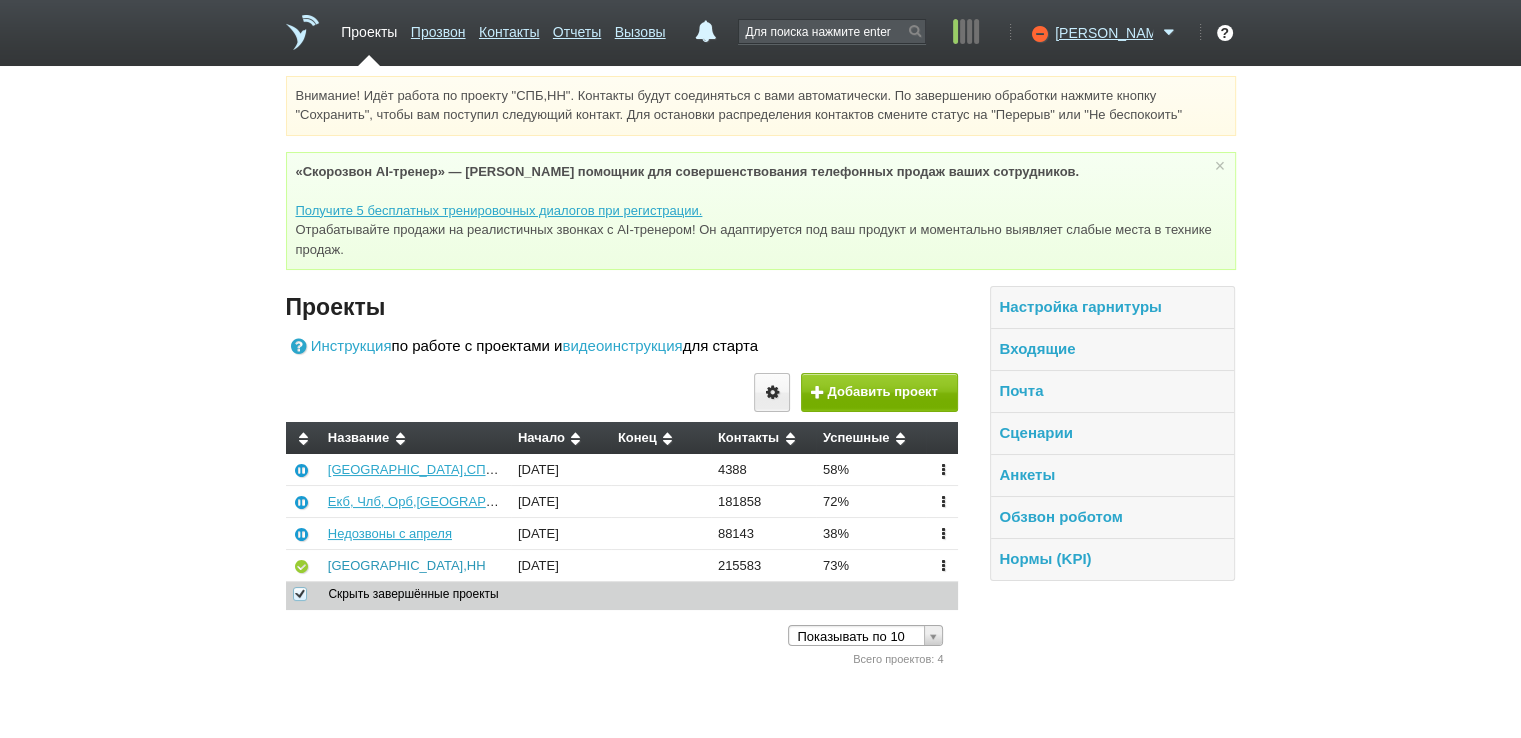 click on "[GEOGRAPHIC_DATA],НН" at bounding box center [407, 565] 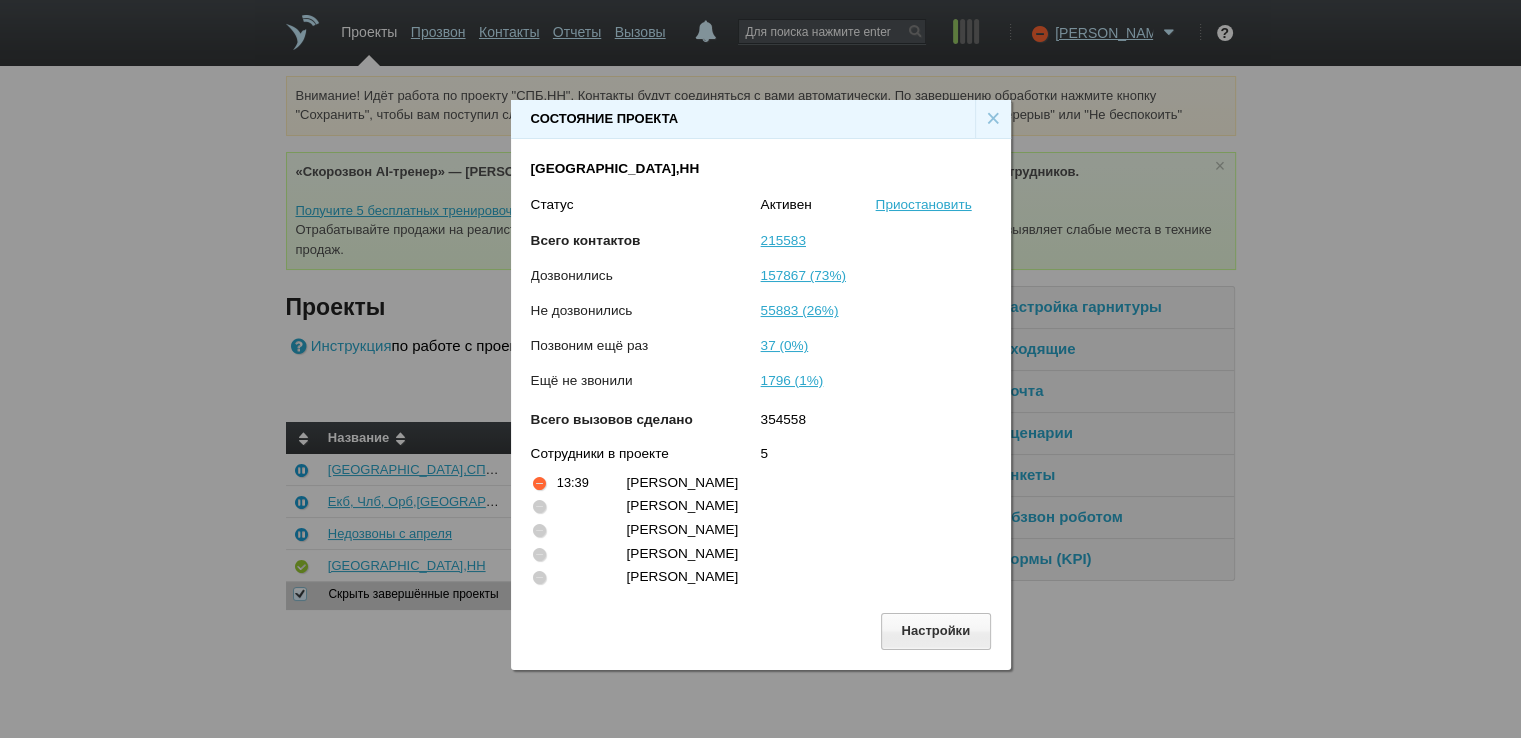click on "×" at bounding box center (993, 119) 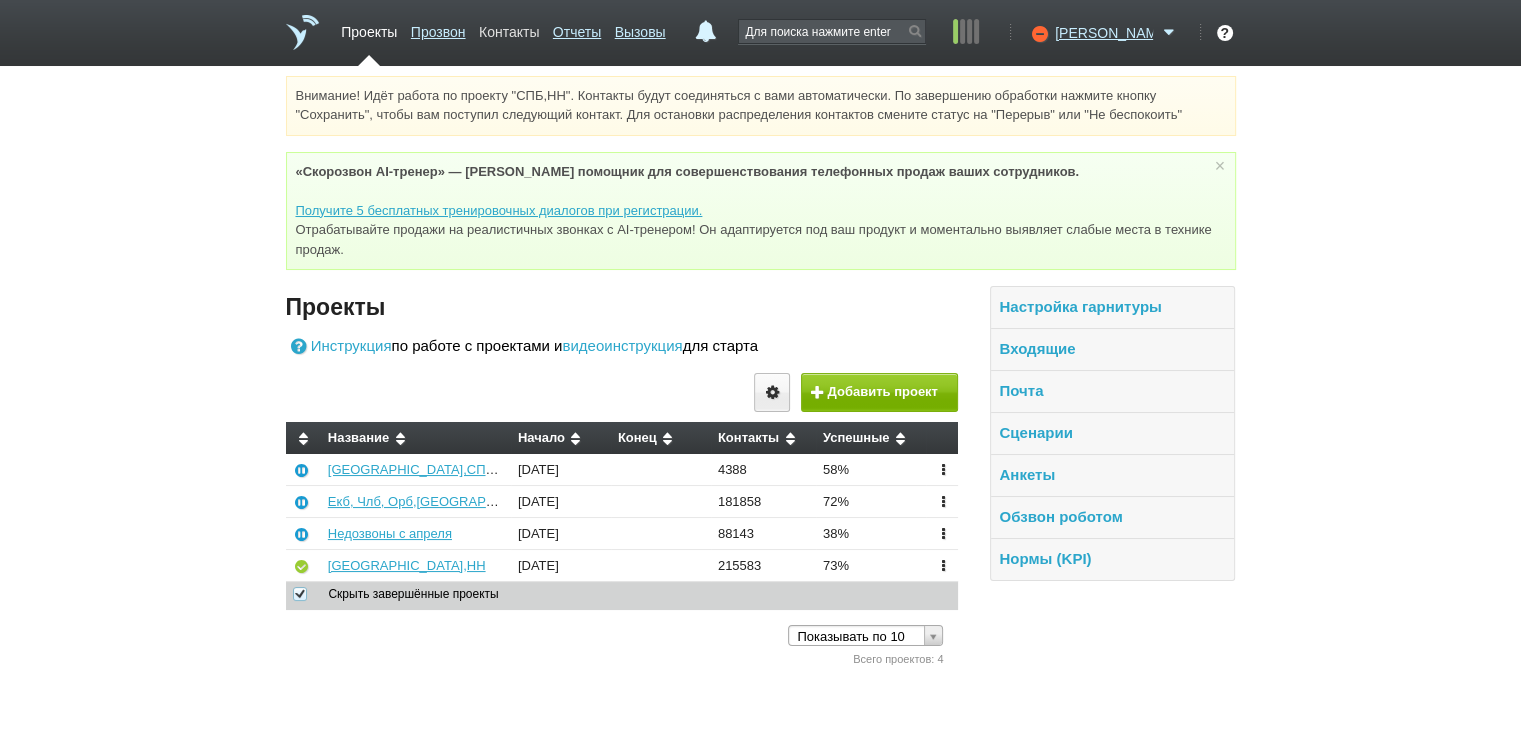 click on "Контакты" at bounding box center (509, 28) 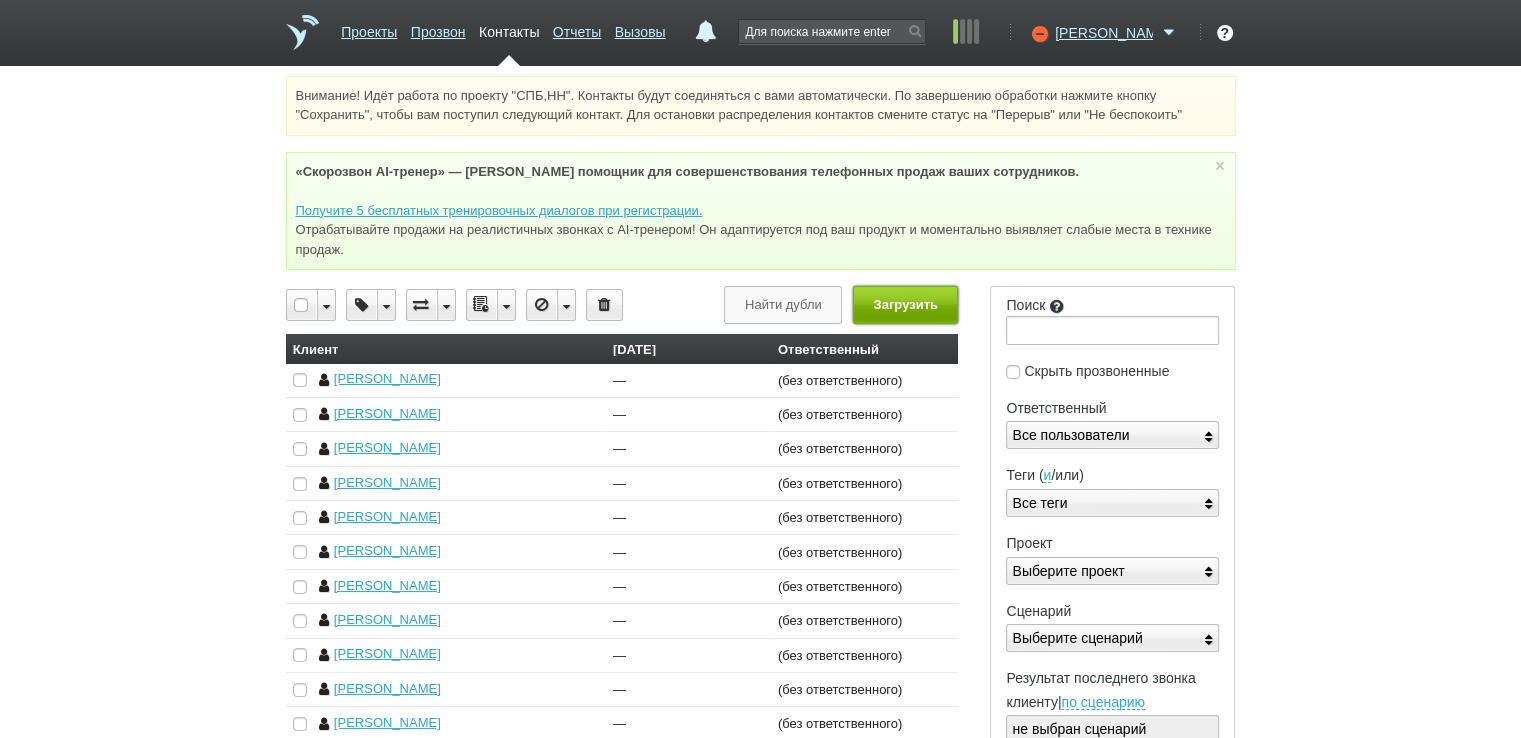 click on "Загрузить" at bounding box center (905, 304) 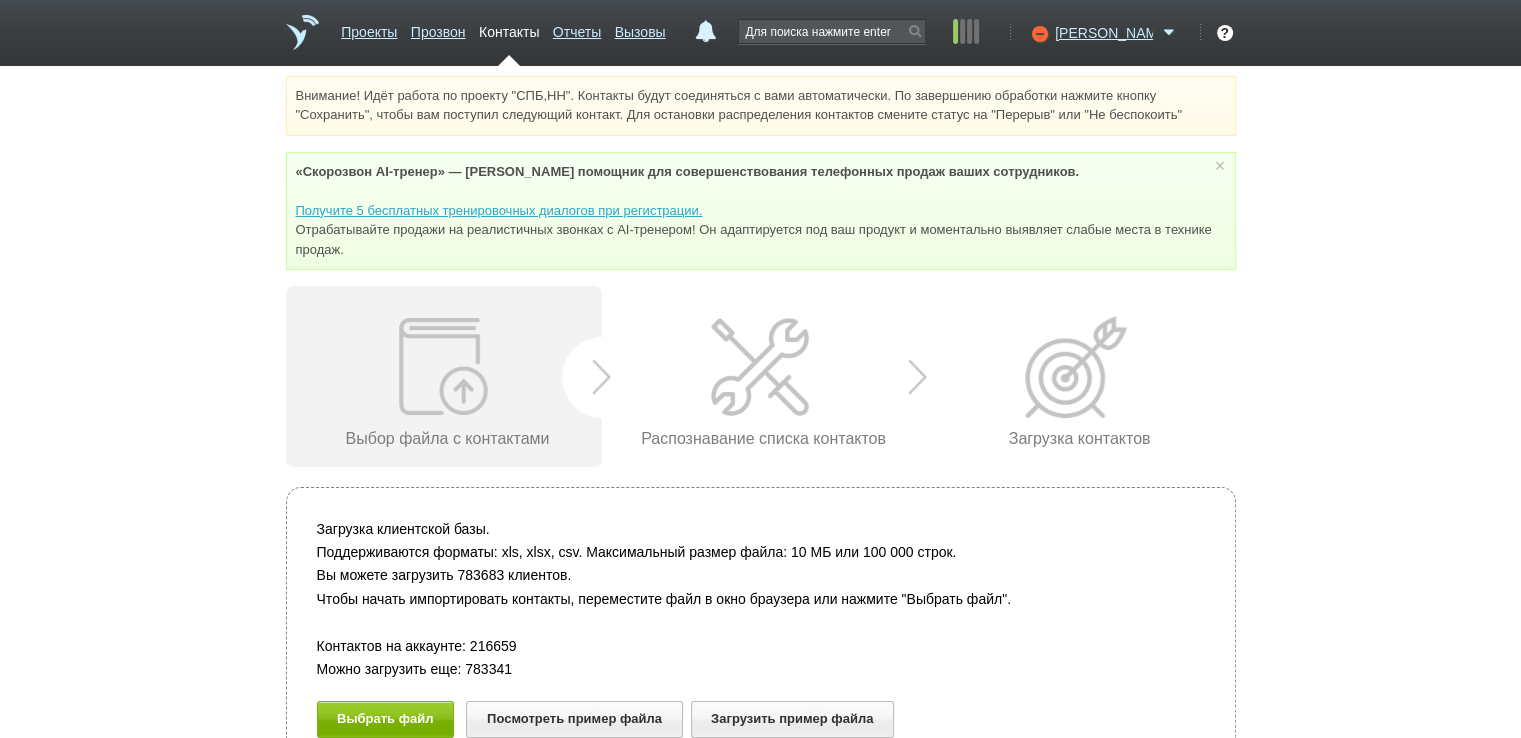 scroll, scrollTop: 30, scrollLeft: 0, axis: vertical 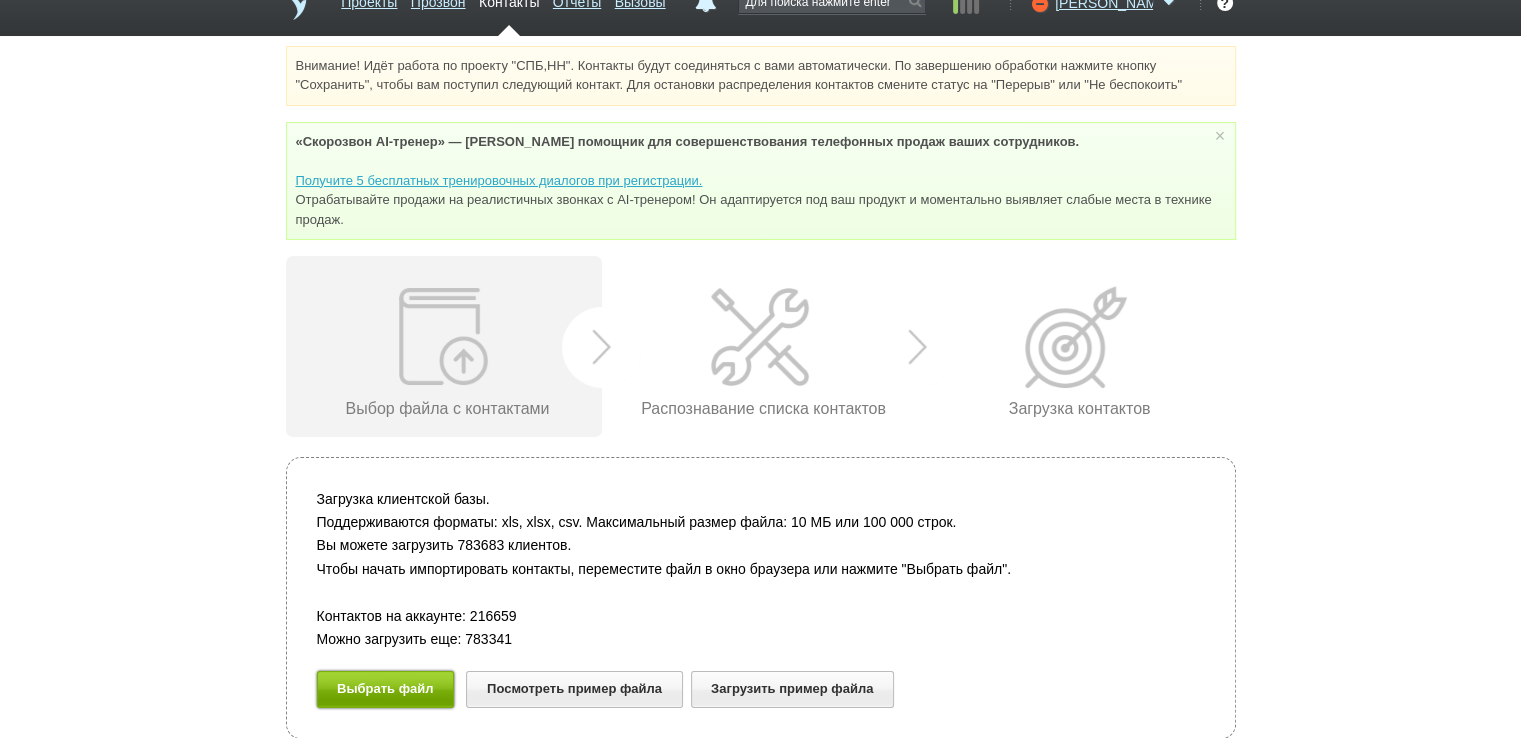 click on "Выбрать файл" at bounding box center (386, 689) 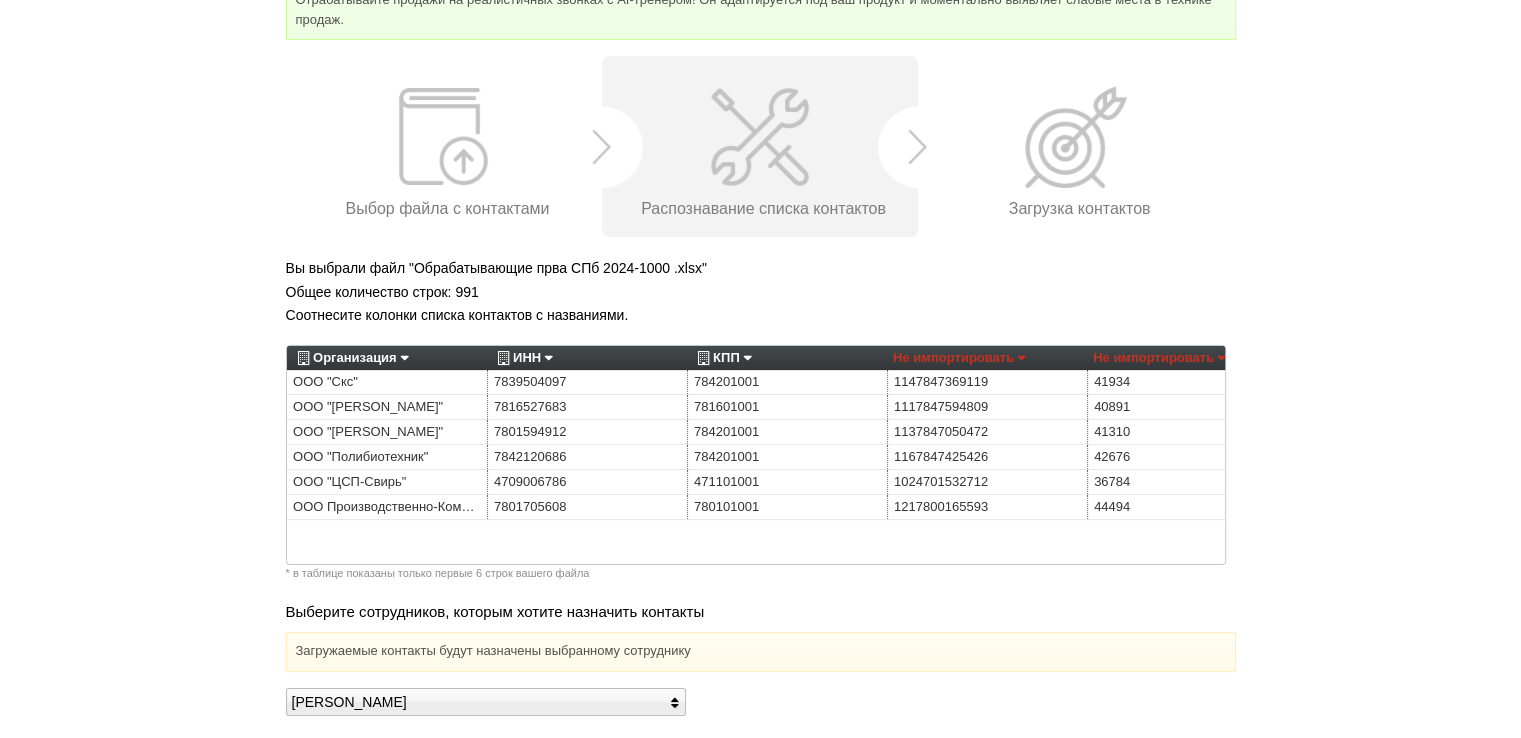 scroll, scrollTop: 330, scrollLeft: 0, axis: vertical 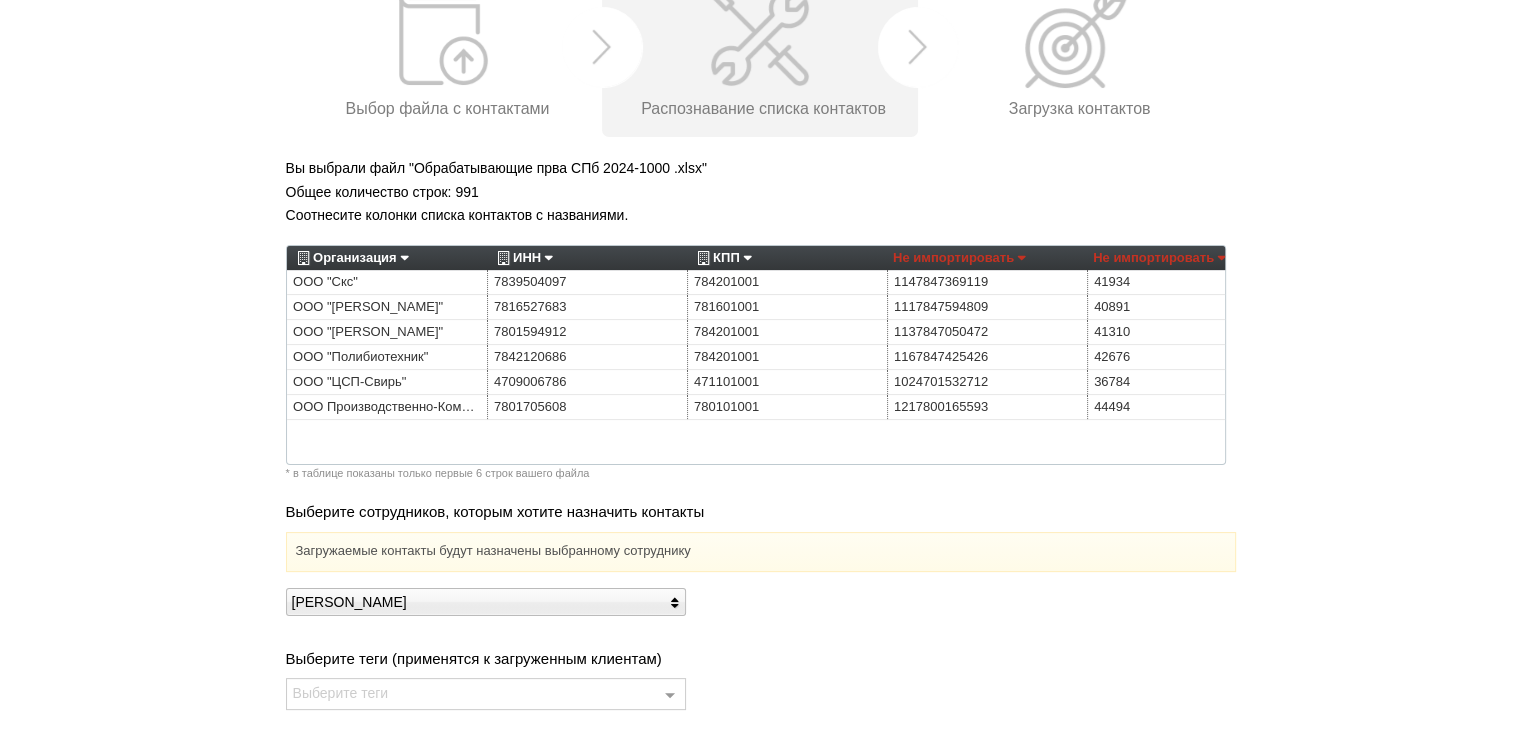click on "Организация" at bounding box center (350, 258) 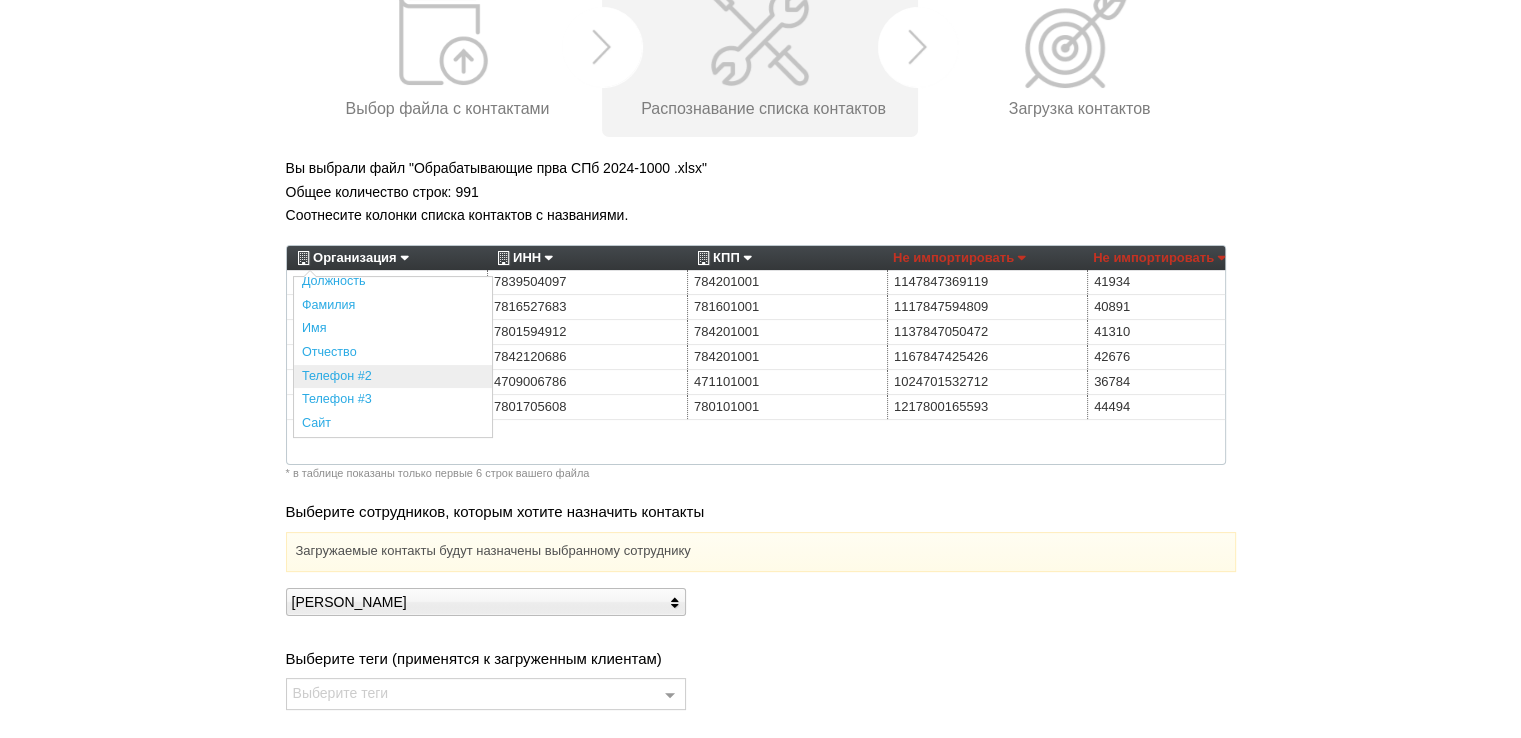 scroll, scrollTop: 440, scrollLeft: 0, axis: vertical 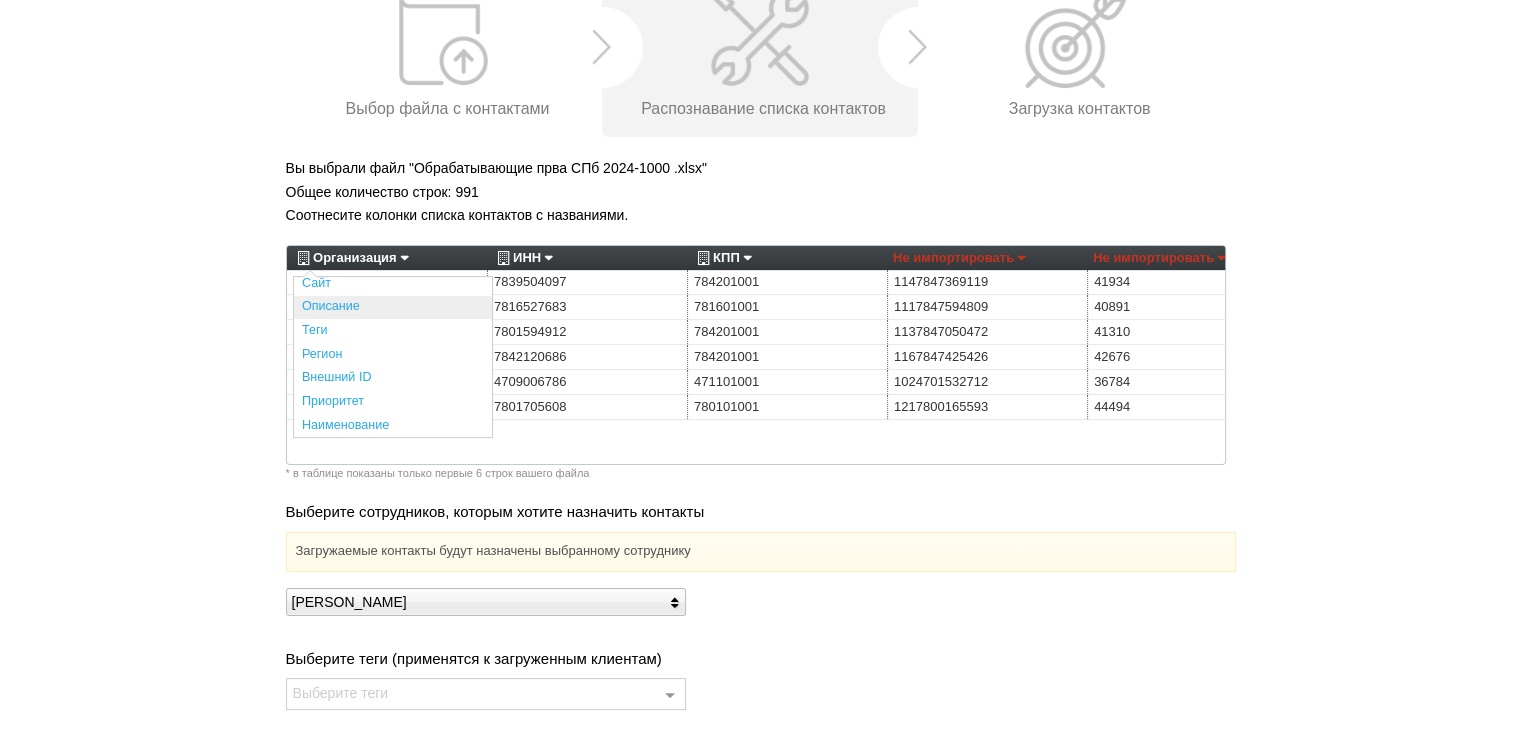 click on "Описание" at bounding box center (393, 308) 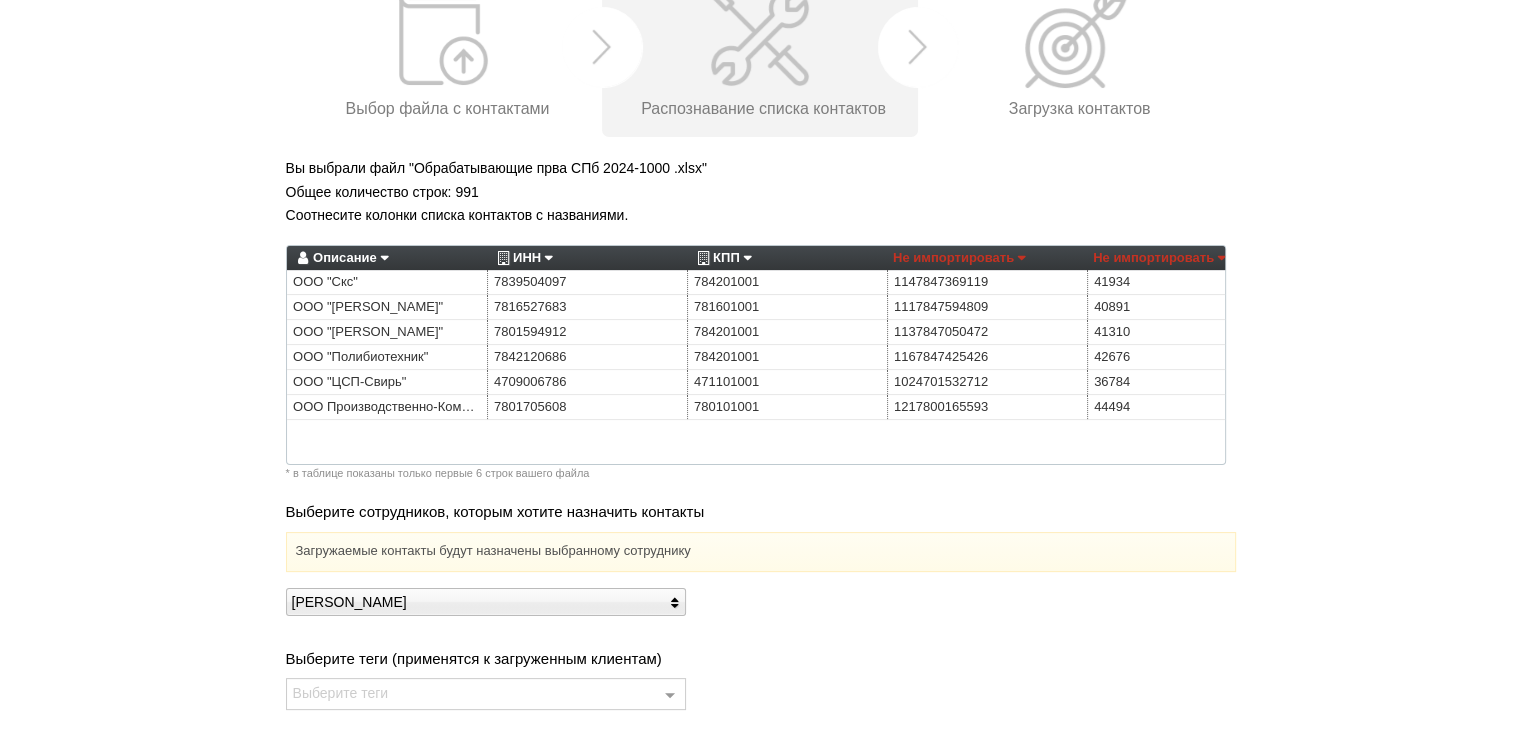 click on "ИНН" at bounding box center (522, 258) 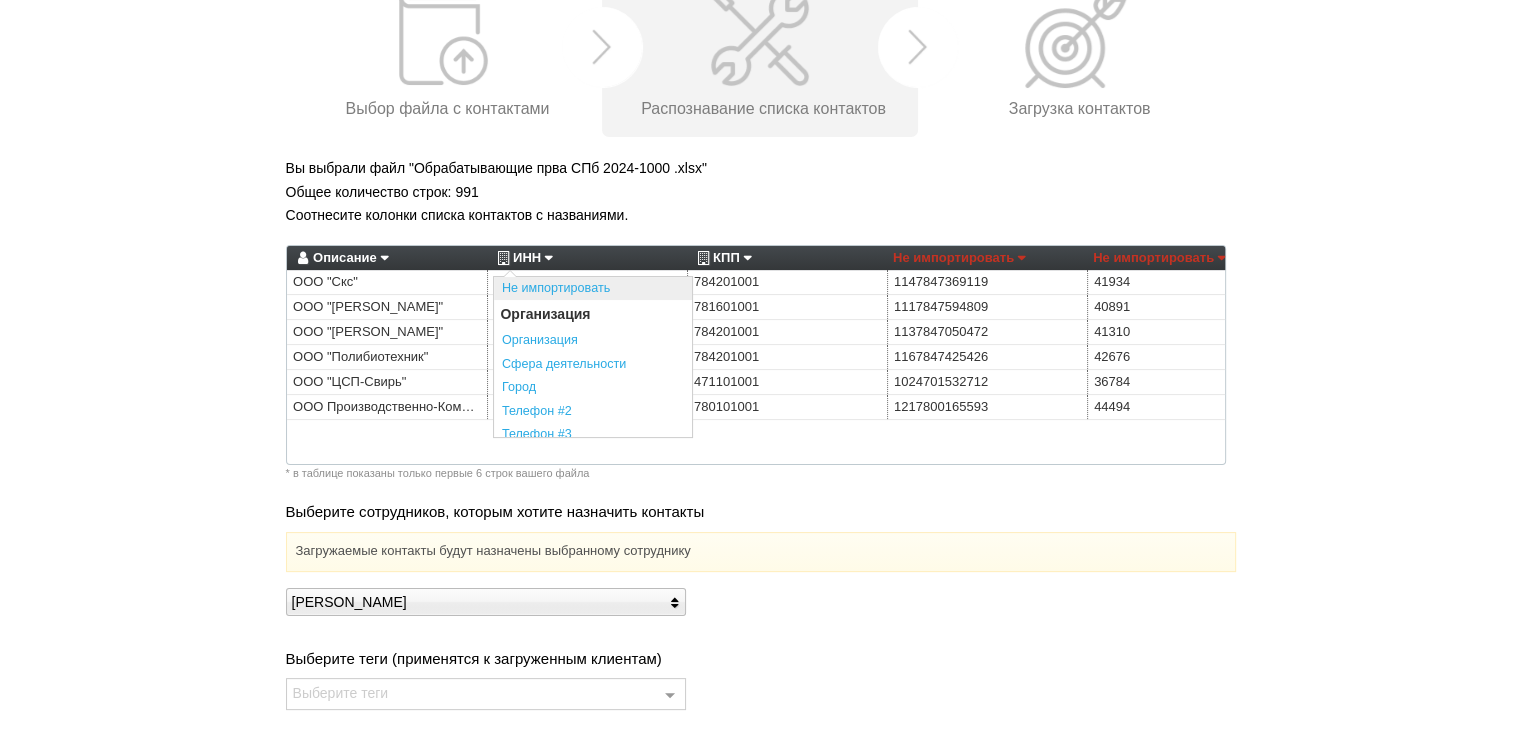 click on "Не импортировать" at bounding box center (593, 289) 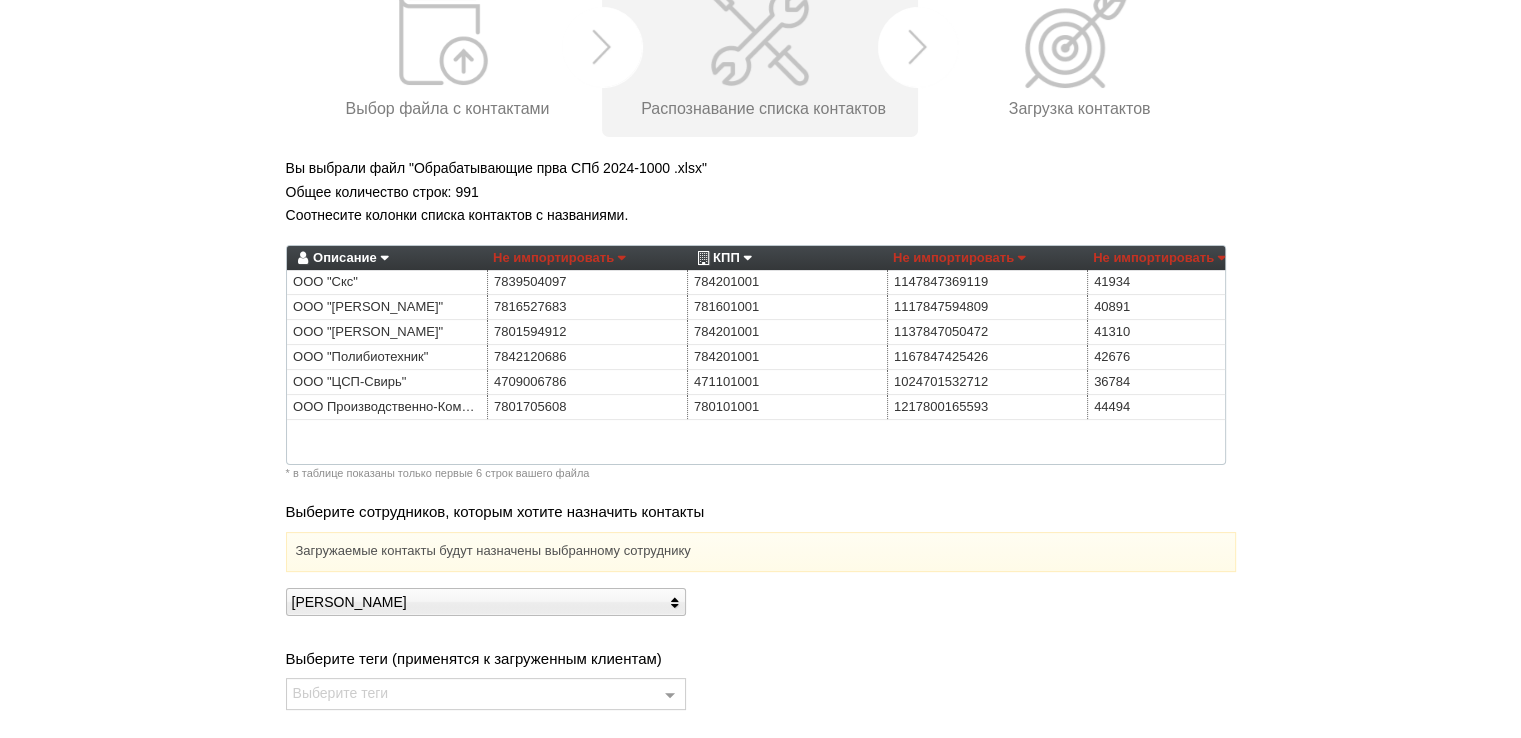 click on "КПП" at bounding box center [722, 258] 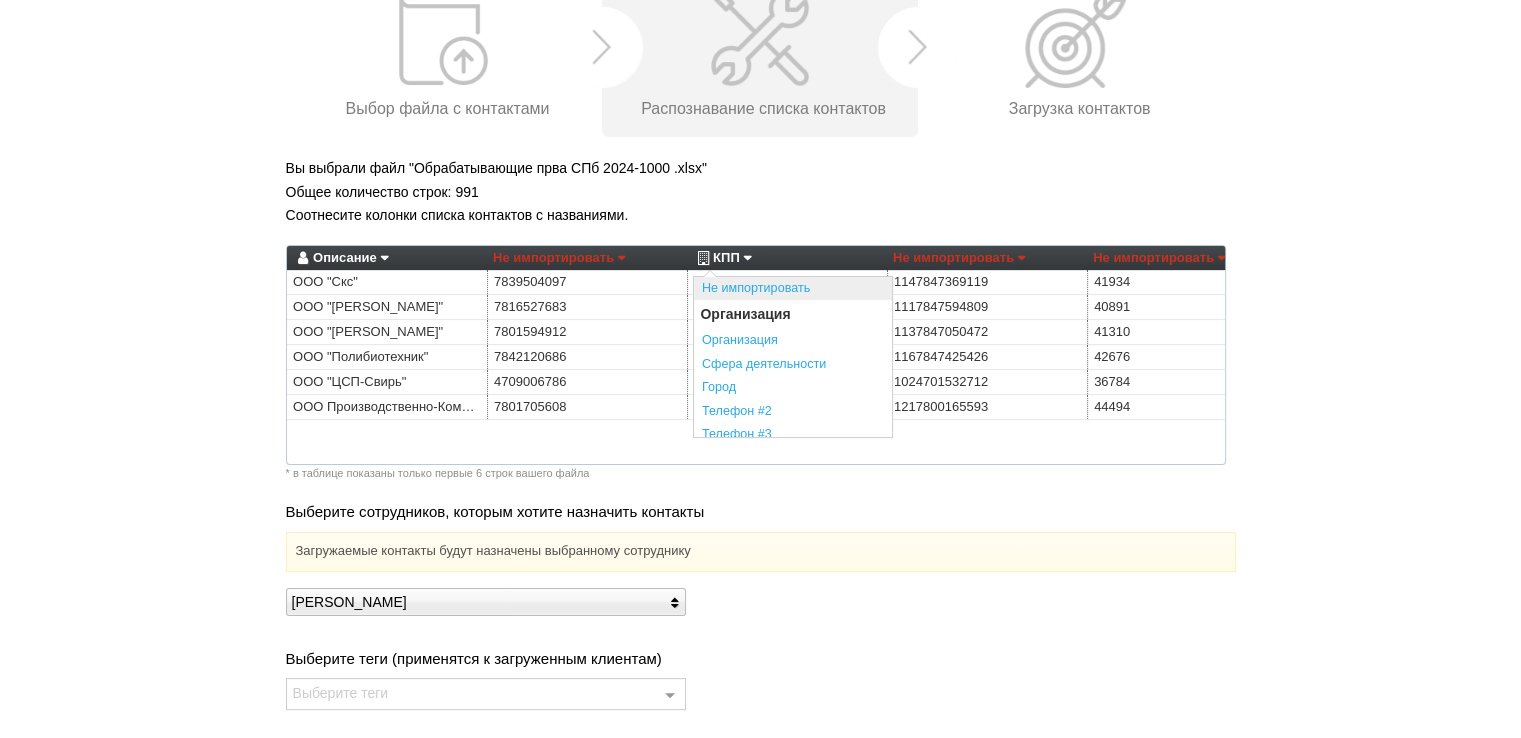 click on "Не импортировать" at bounding box center (793, 289) 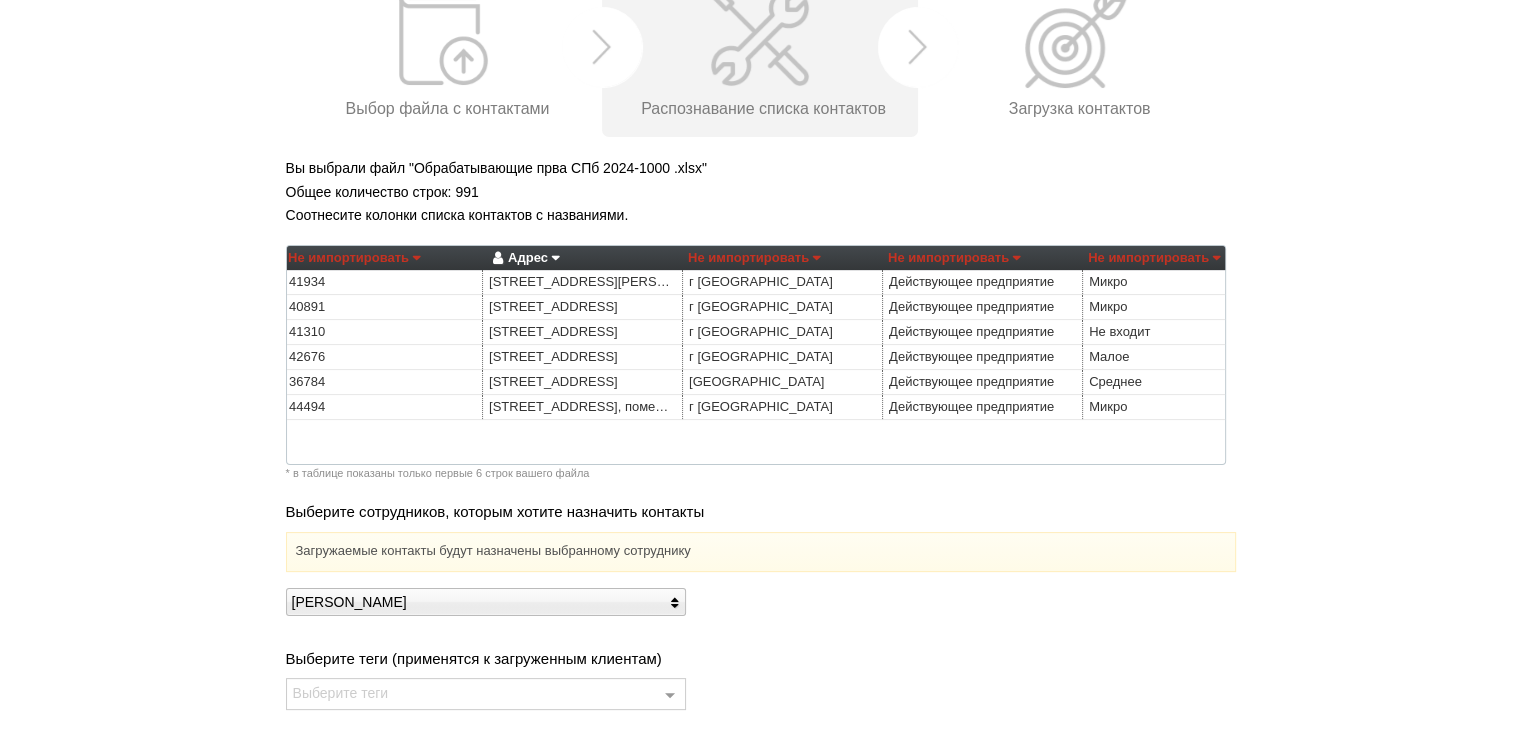 scroll, scrollTop: 0, scrollLeft: 820, axis: horizontal 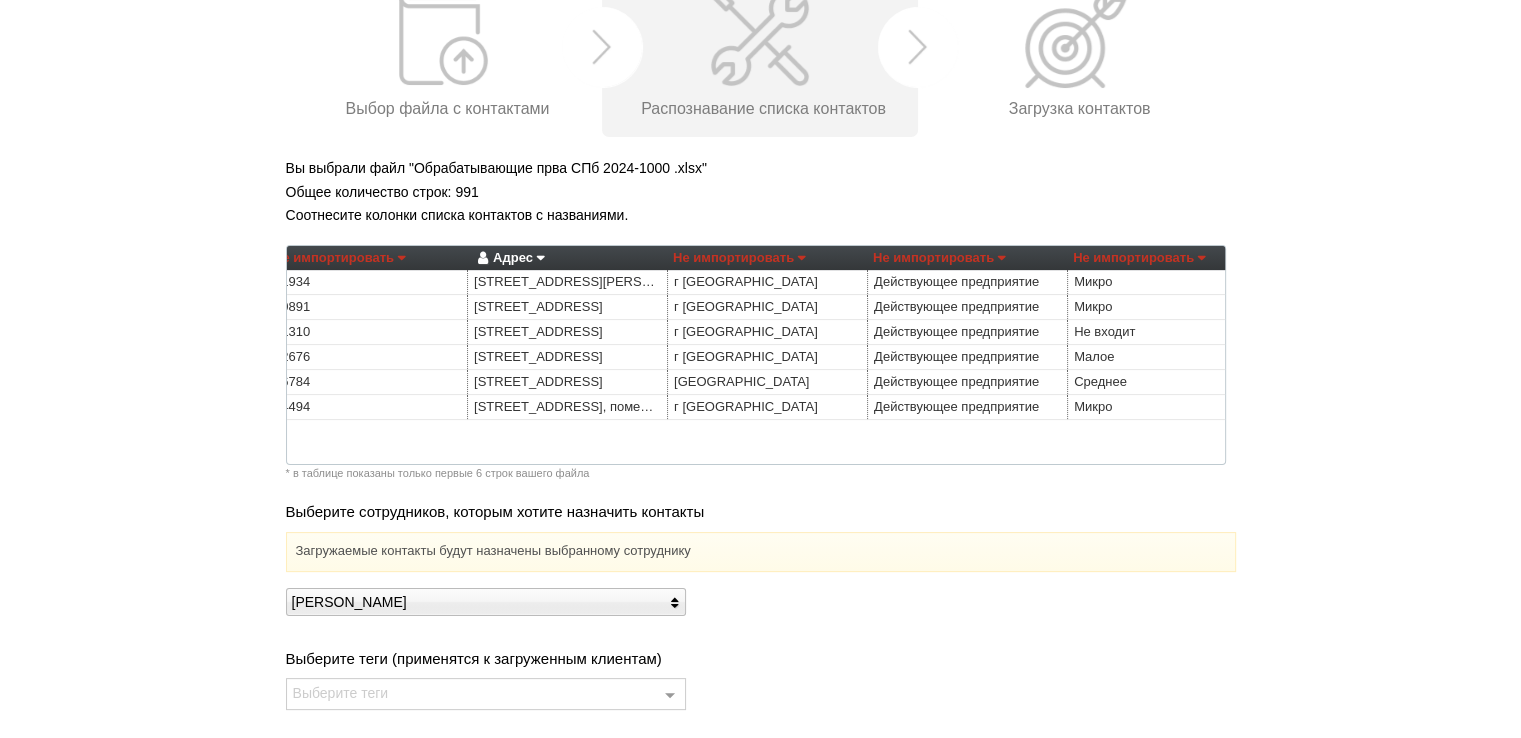 click on "Адрес" at bounding box center (508, 258) 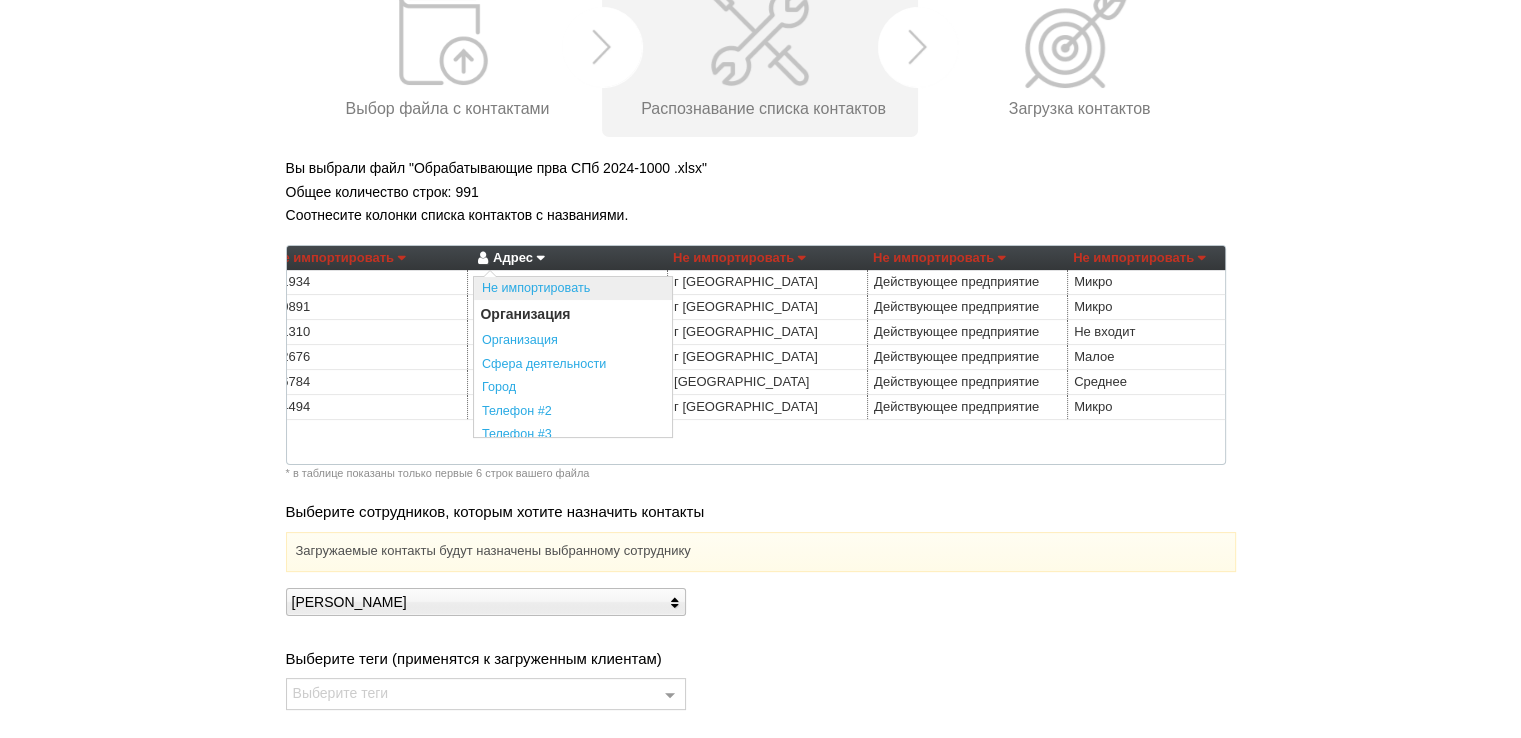 click on "Не импортировать" at bounding box center (573, 289) 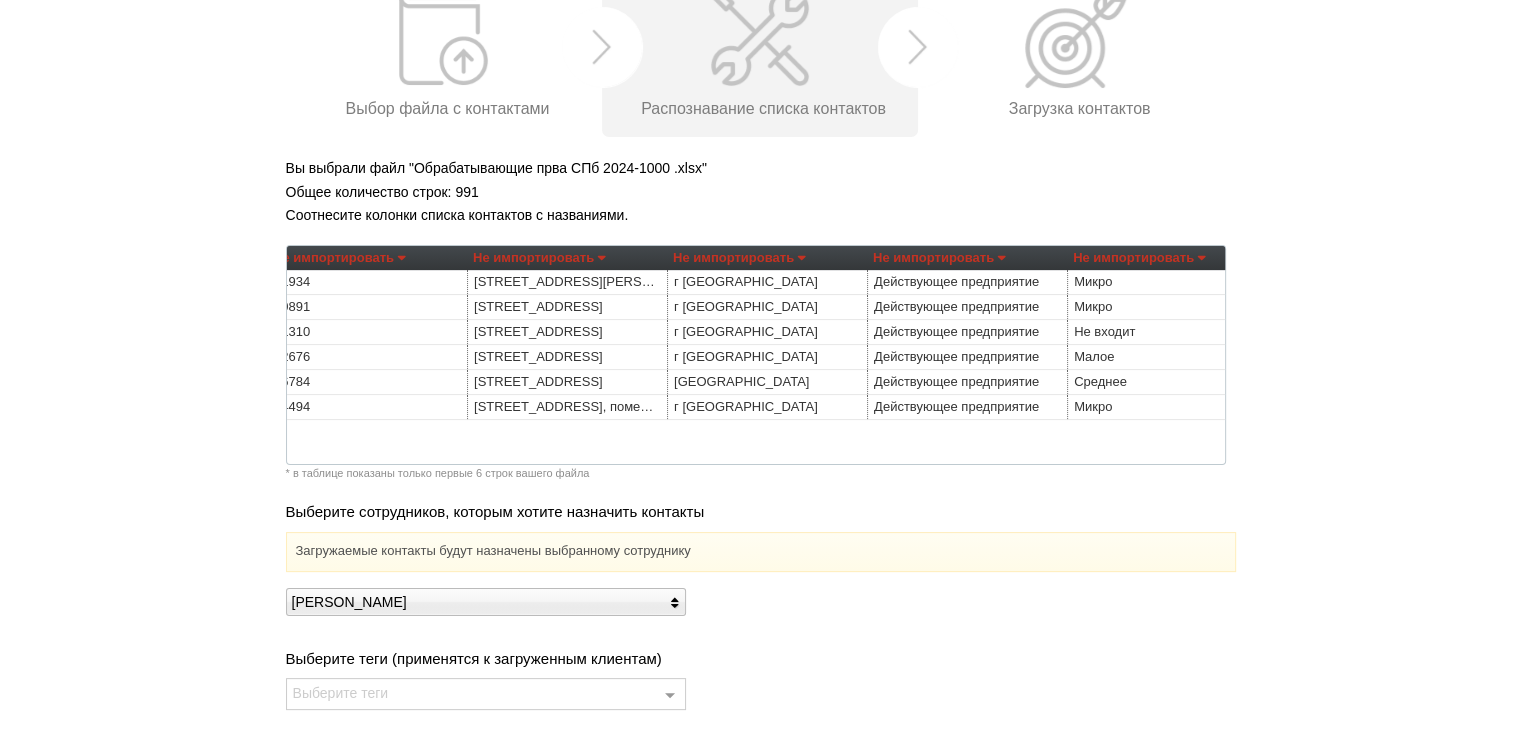 click on "Не импортировать" at bounding box center [739, 258] 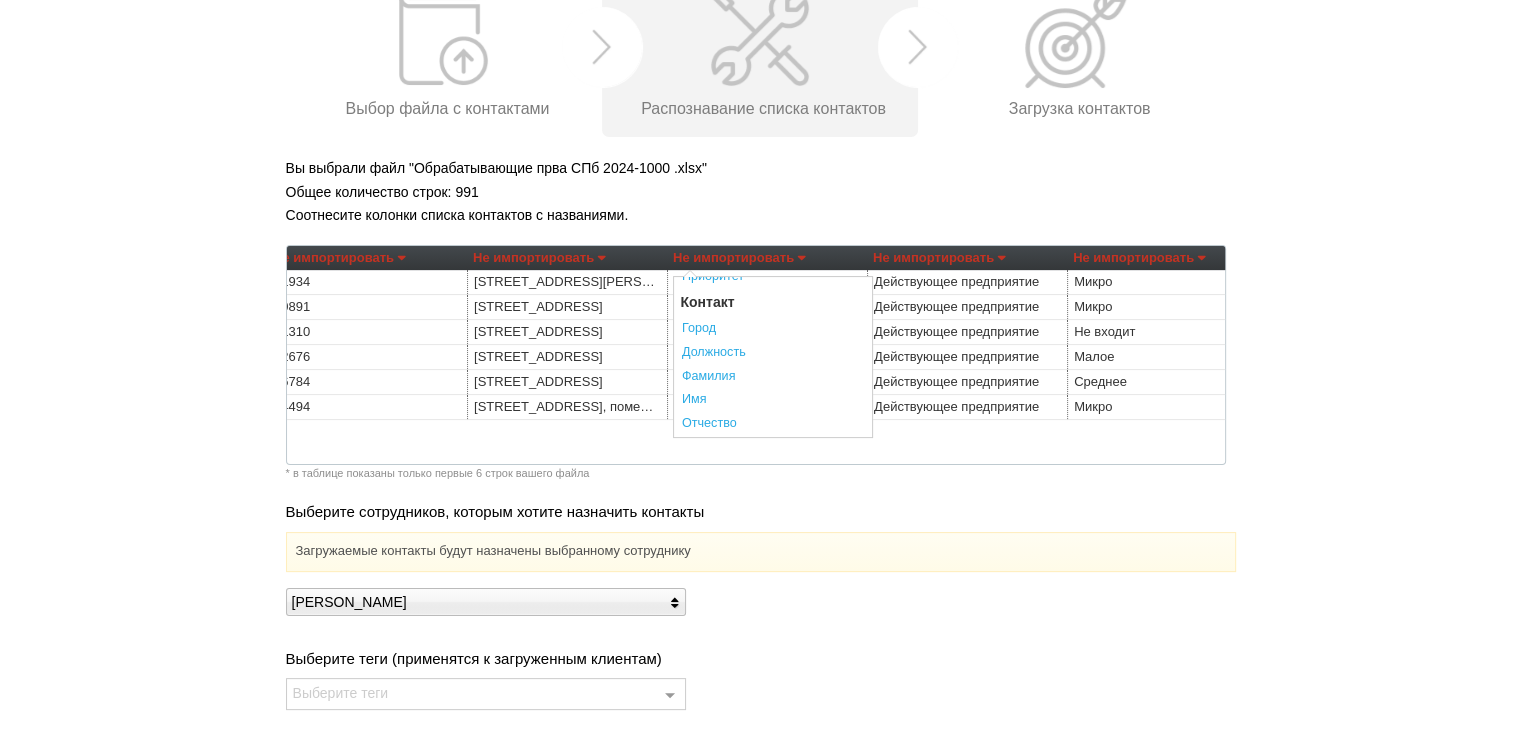 scroll, scrollTop: 500, scrollLeft: 0, axis: vertical 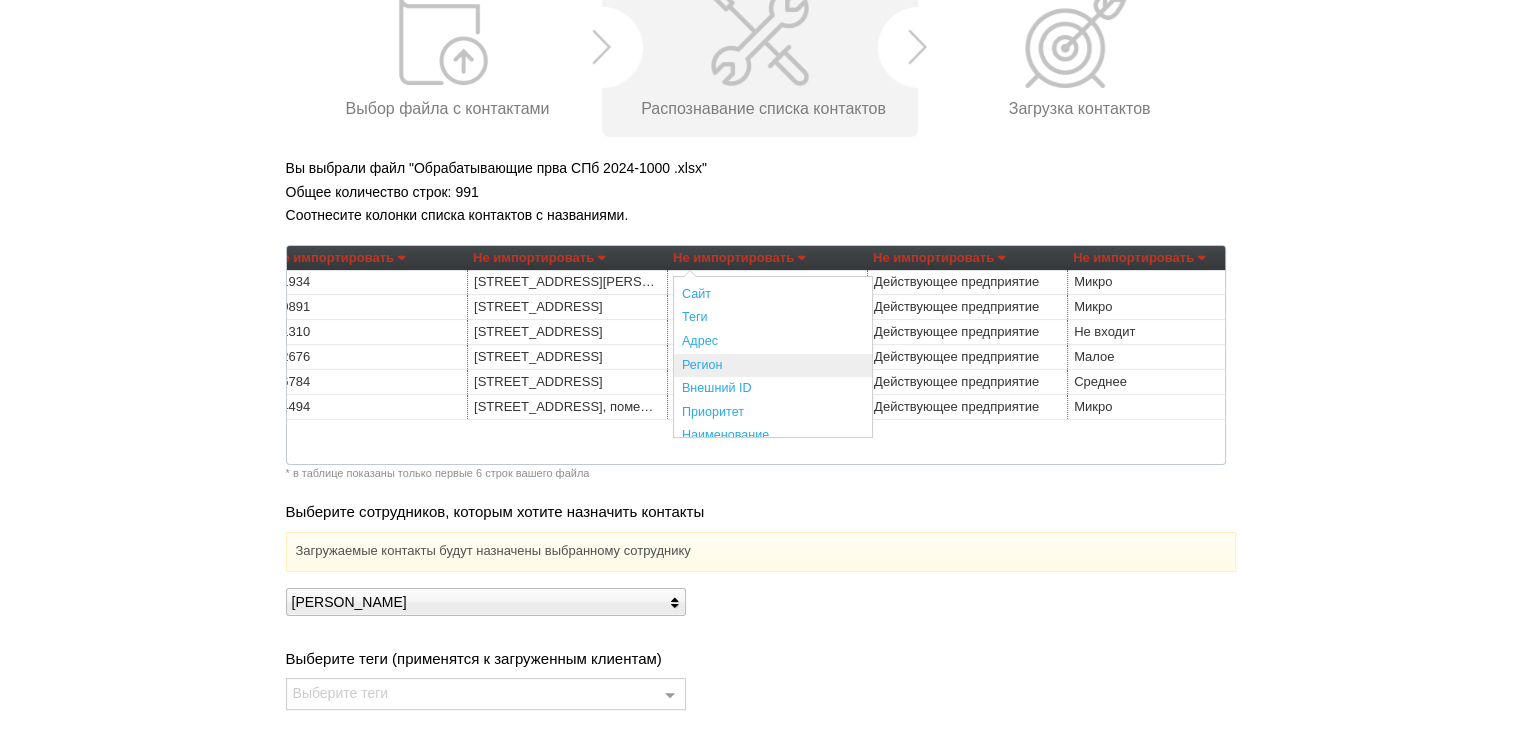 click on "Регион" at bounding box center (773, 366) 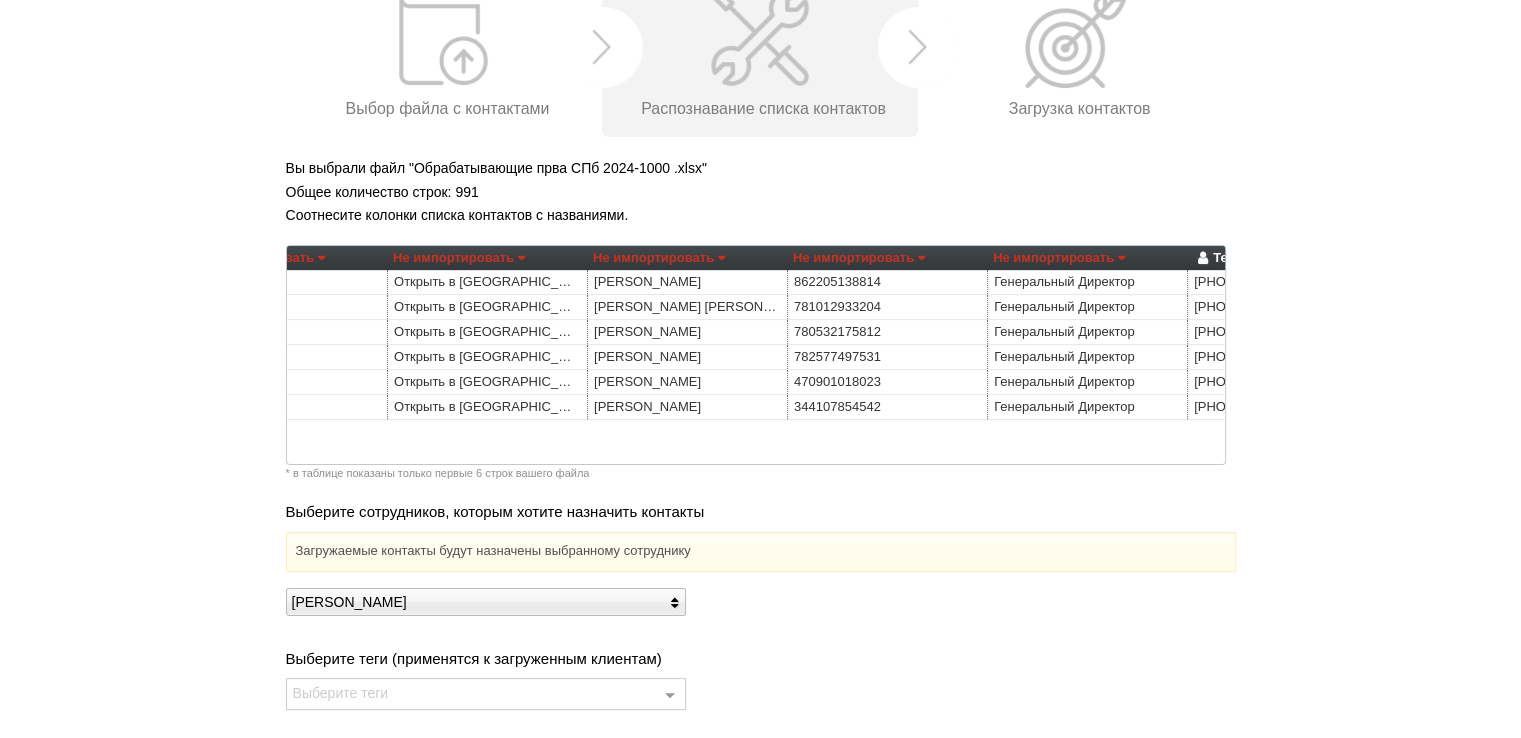 scroll, scrollTop: 0, scrollLeft: 1714, axis: horizontal 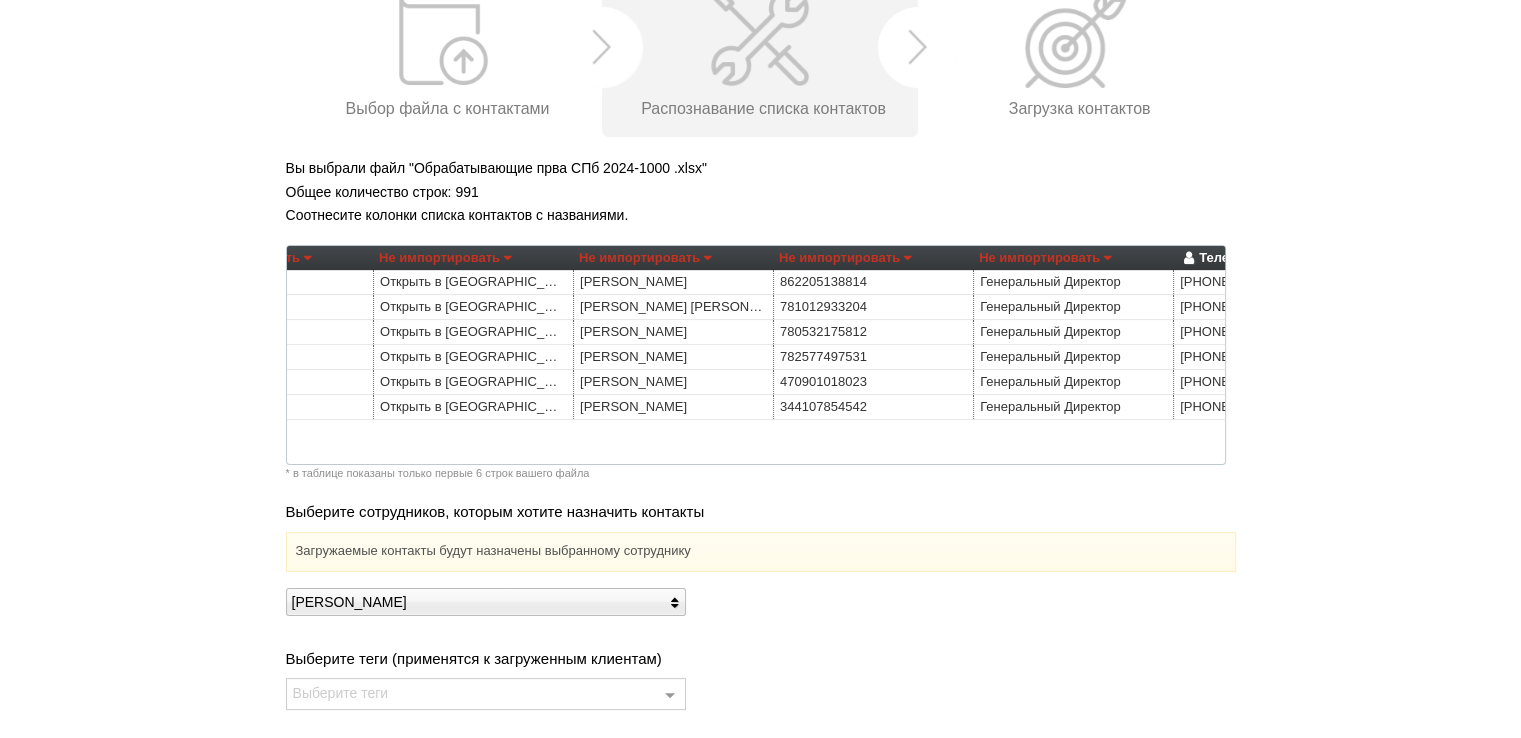 click on "Не импортировать" at bounding box center (645, 258) 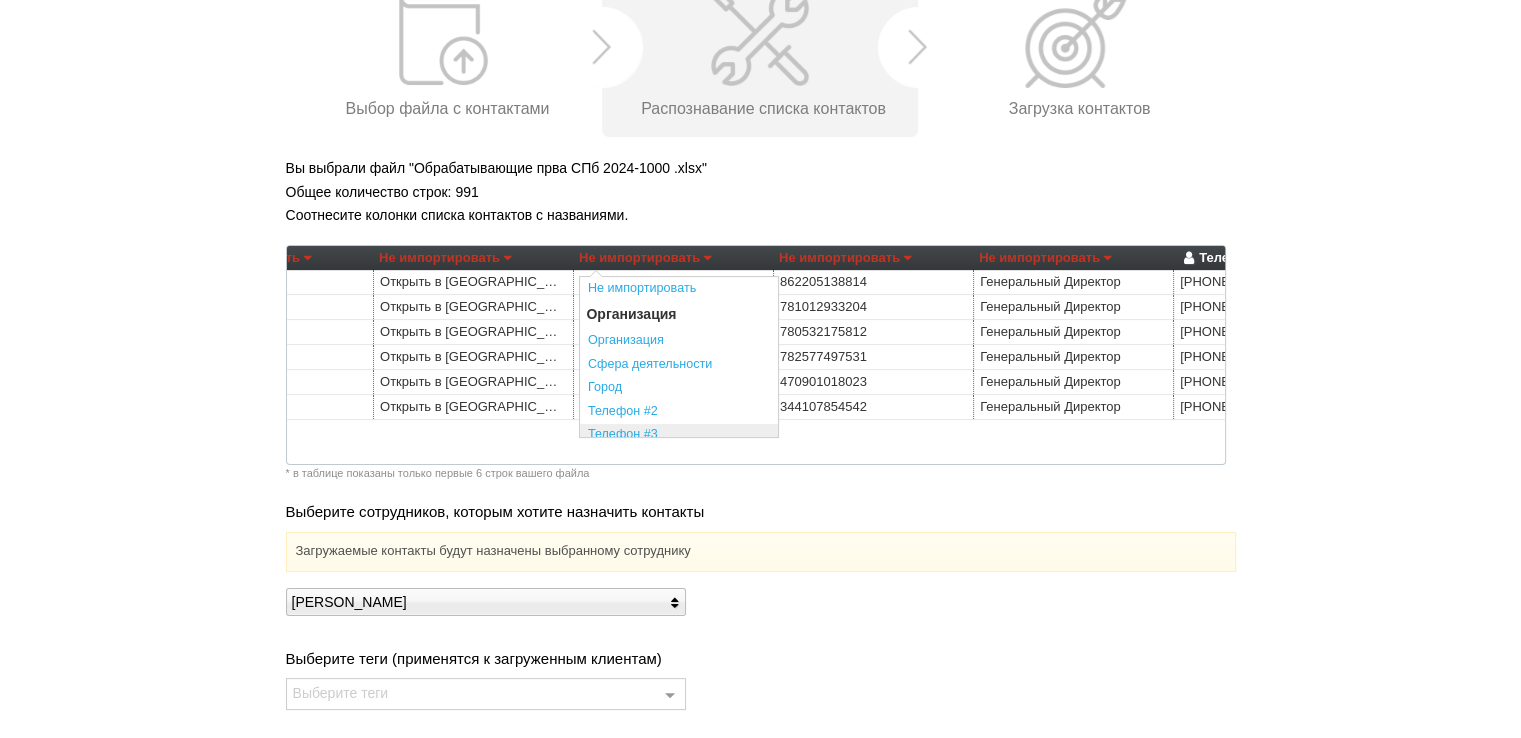 scroll, scrollTop: 300, scrollLeft: 0, axis: vertical 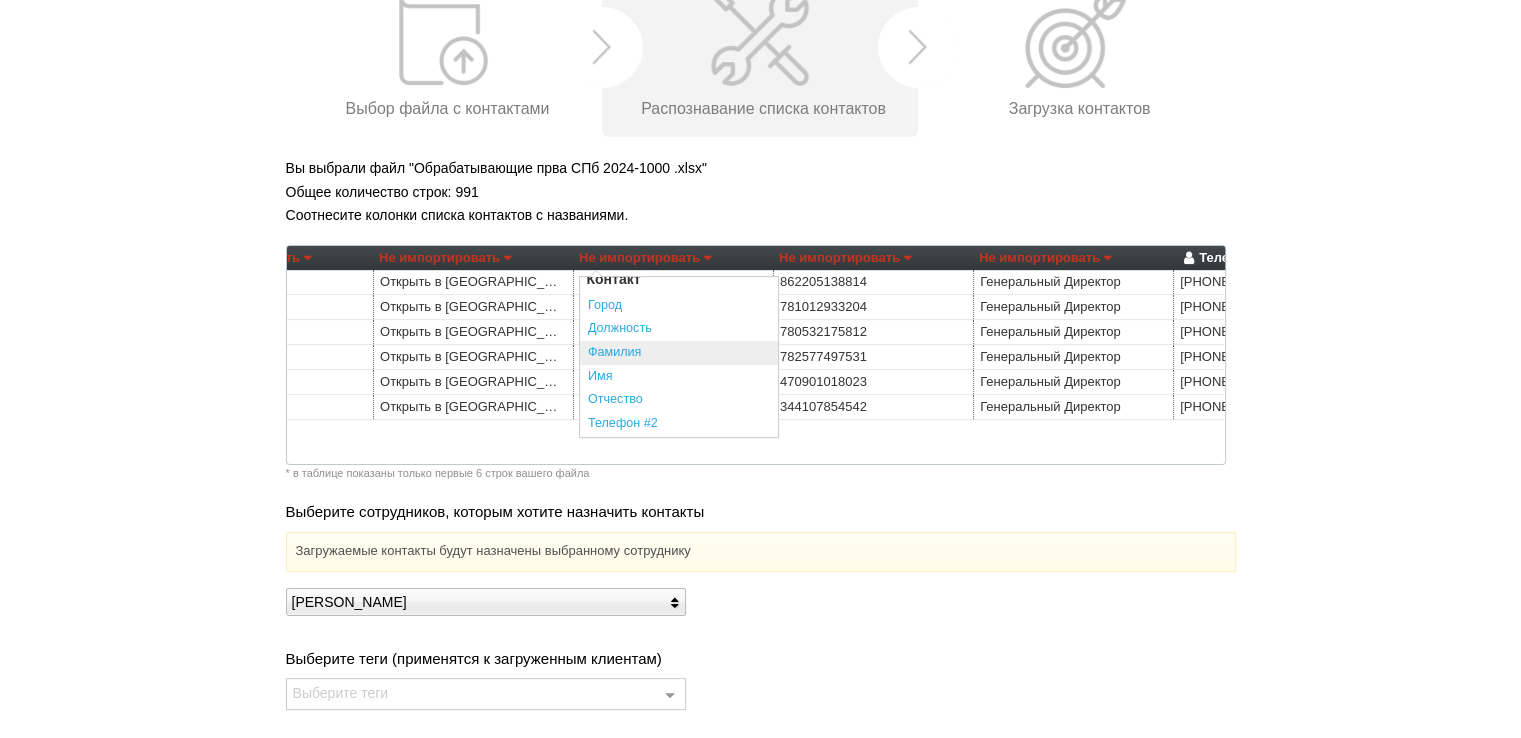 click on "Фамилия" at bounding box center [679, 353] 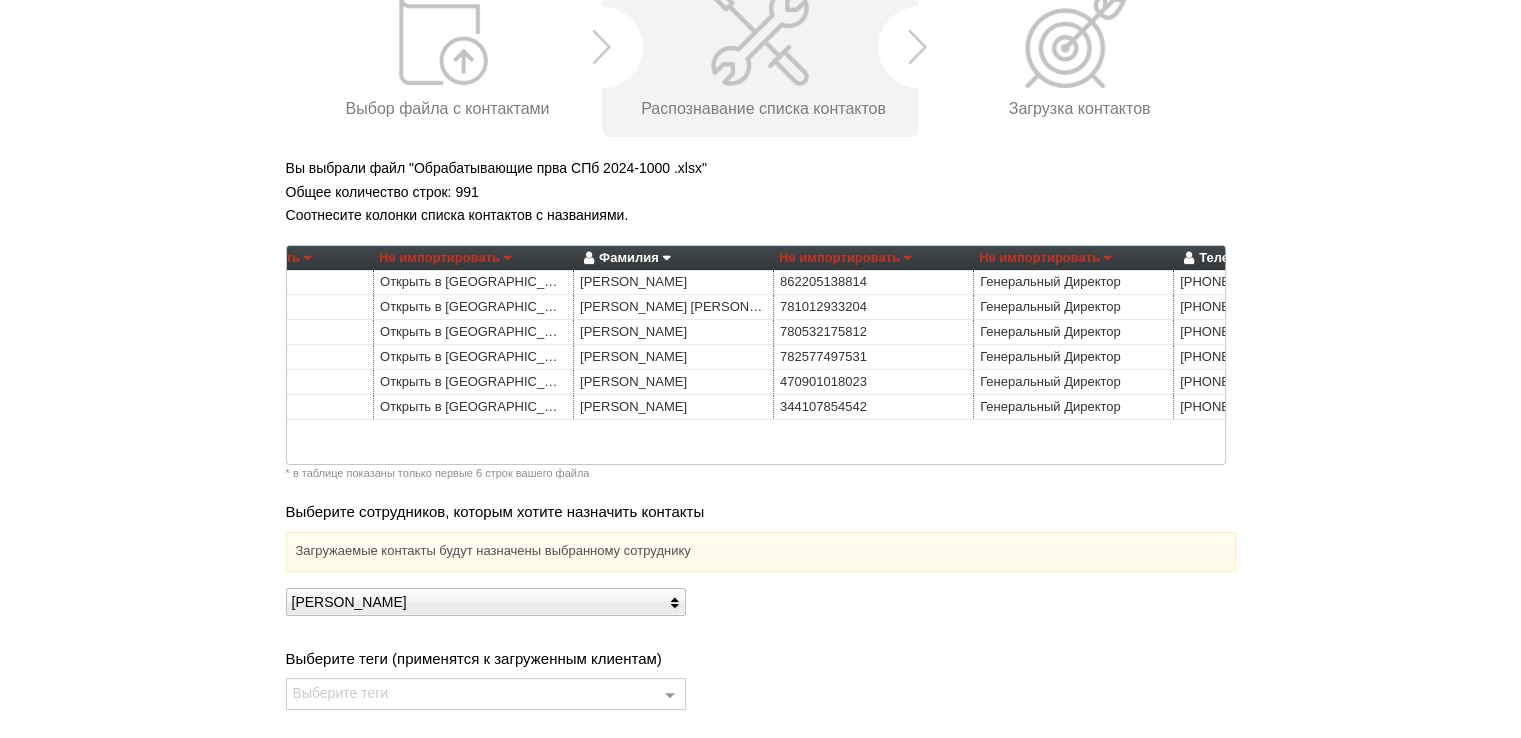 click on "Не импортировать" at bounding box center [1045, 258] 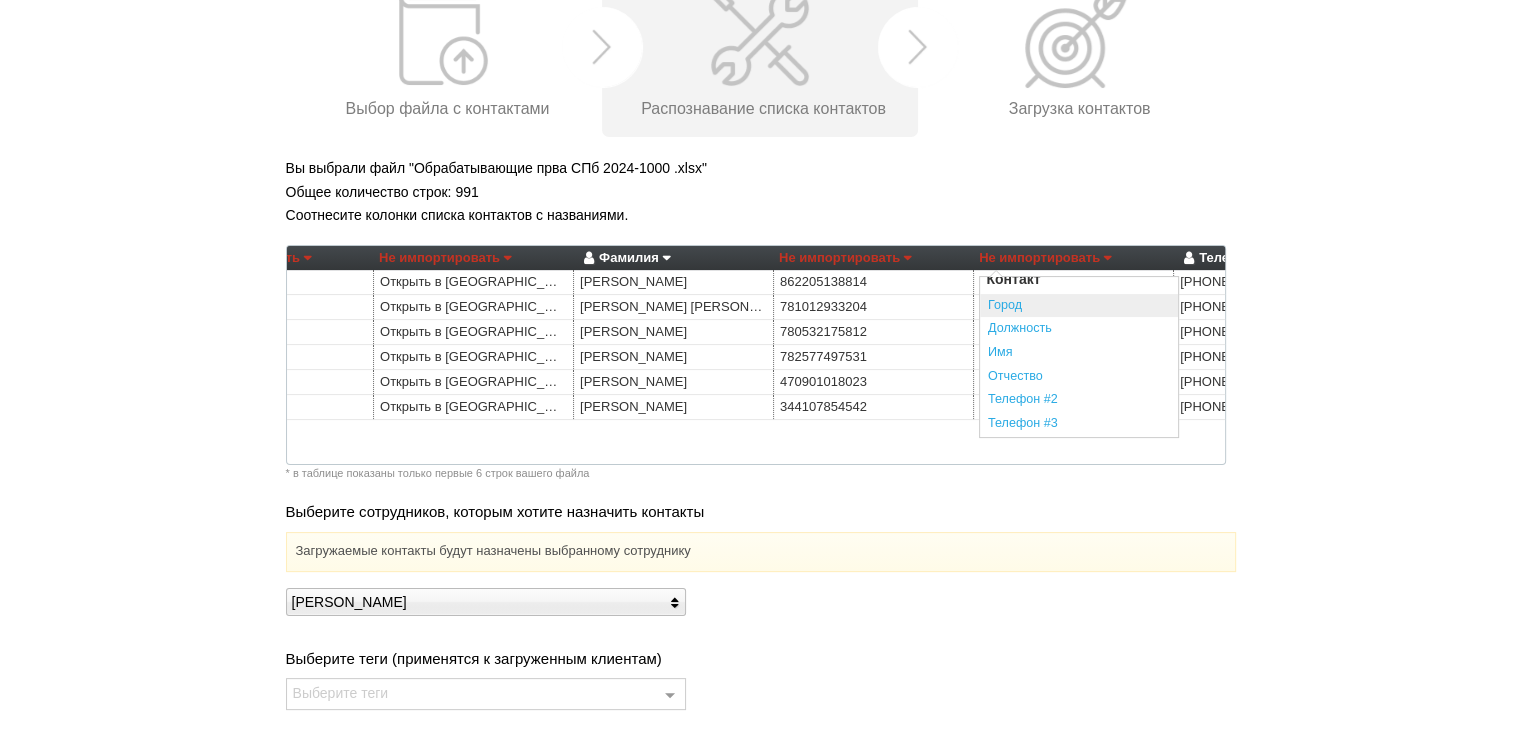 scroll, scrollTop: 200, scrollLeft: 0, axis: vertical 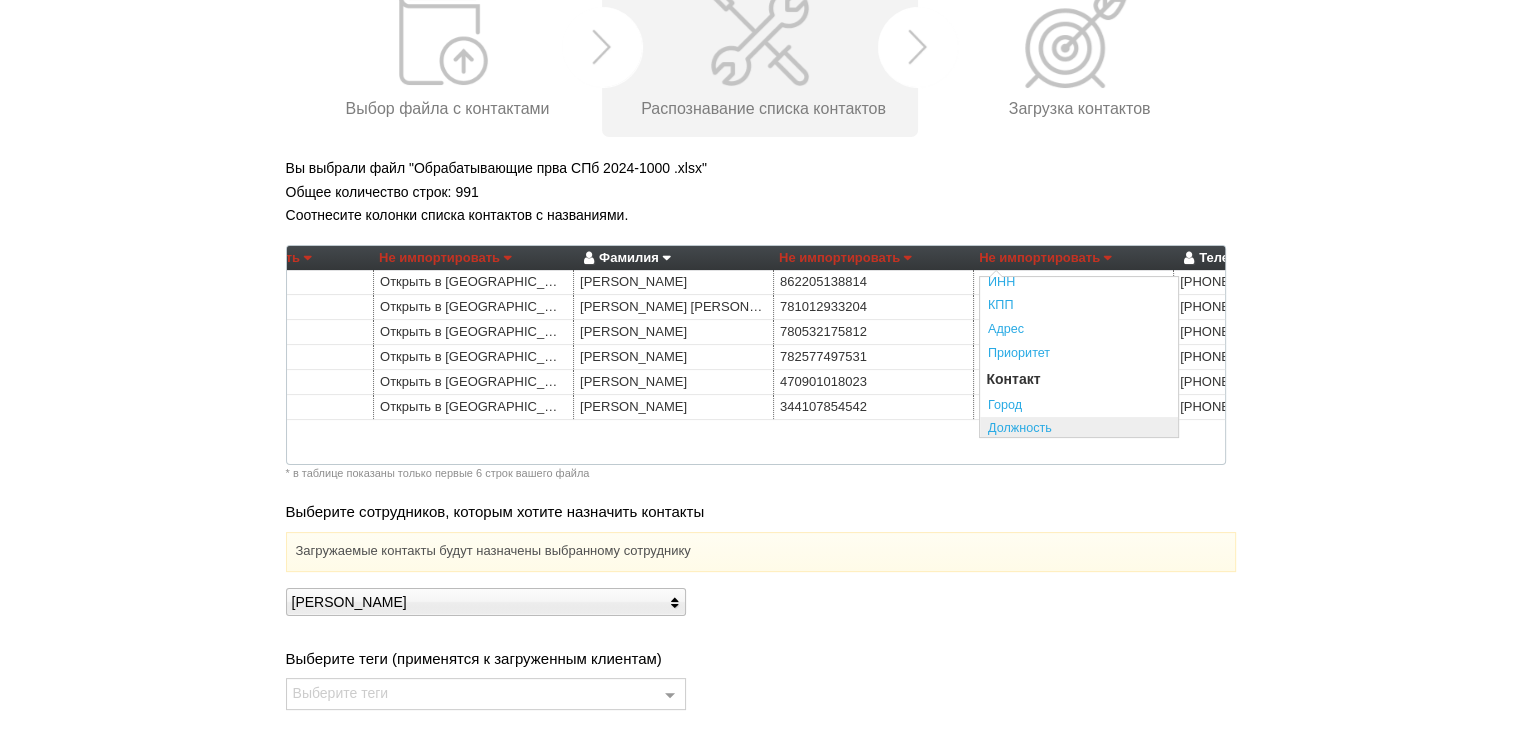 click on "Должность" at bounding box center (1079, 429) 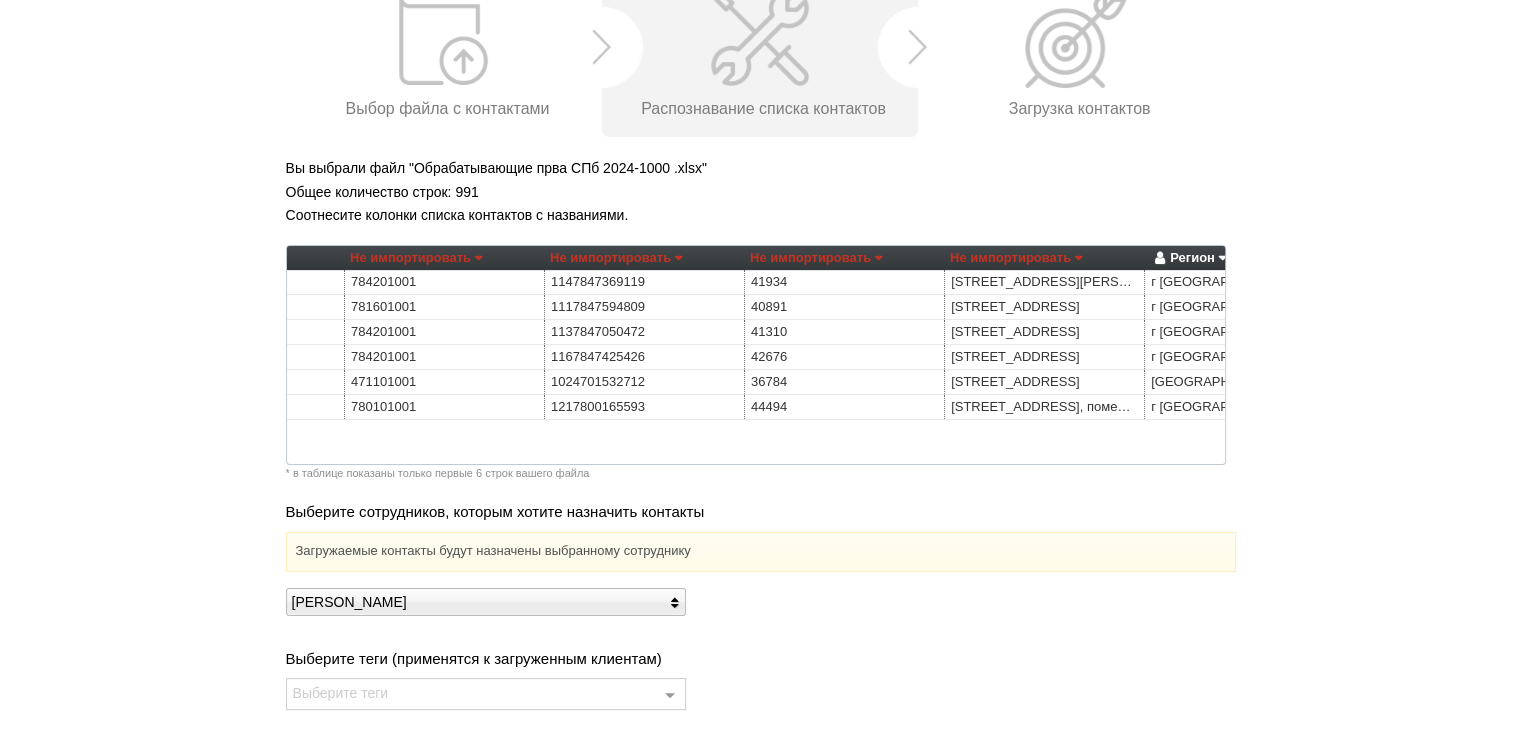 scroll, scrollTop: 0, scrollLeft: 0, axis: both 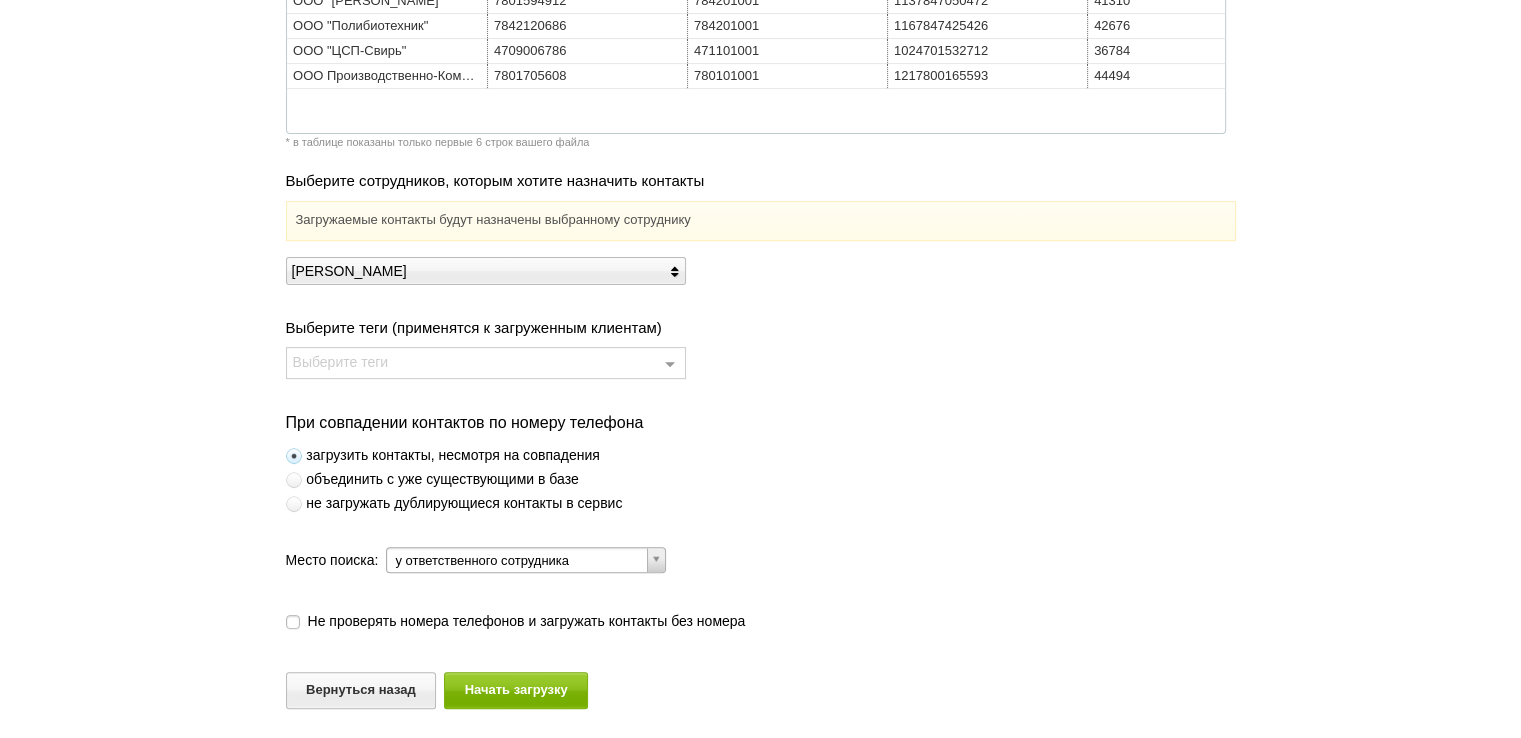 click on "не загружать дублирующиеся контакты в сервис" at bounding box center (454, 503) 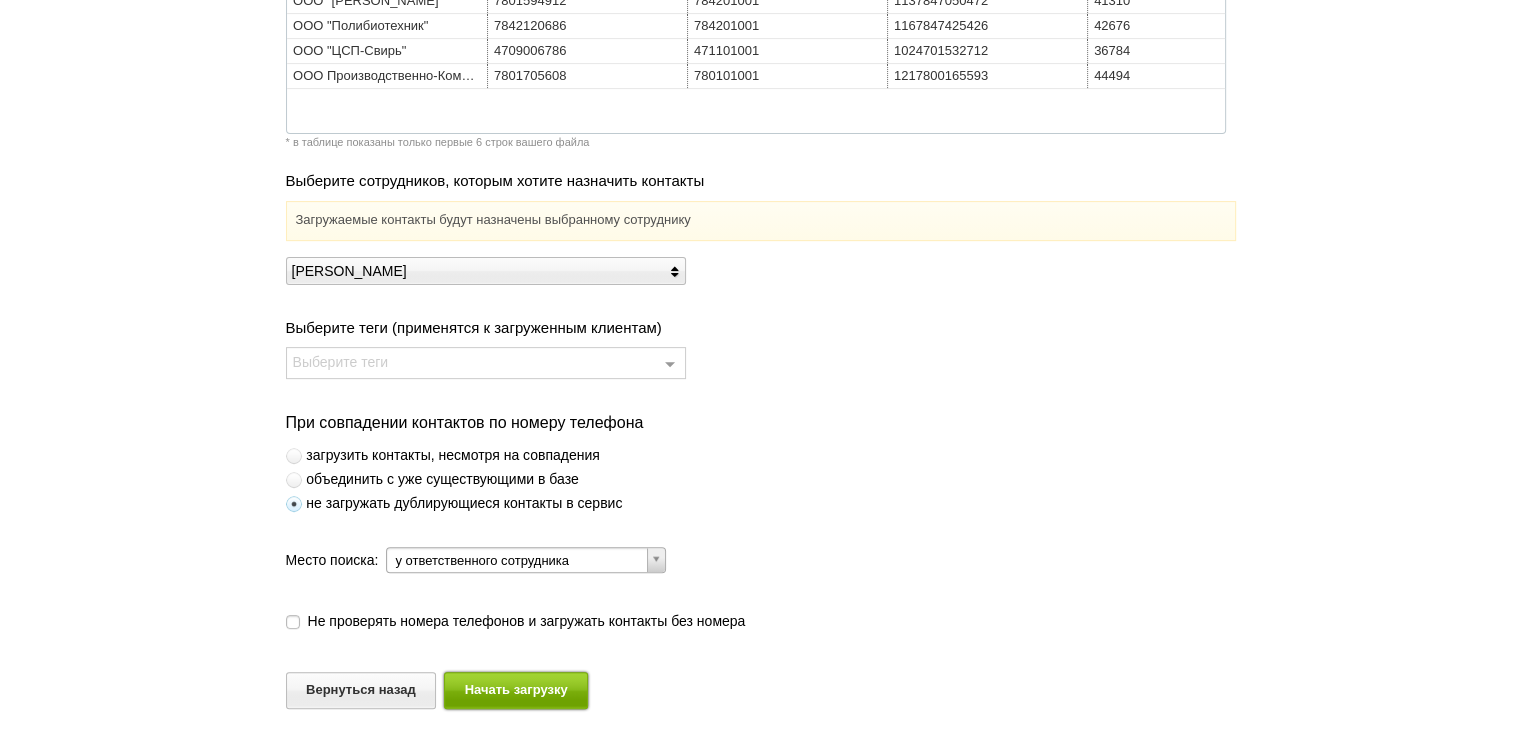 click on "Начать загрузку" at bounding box center (516, 690) 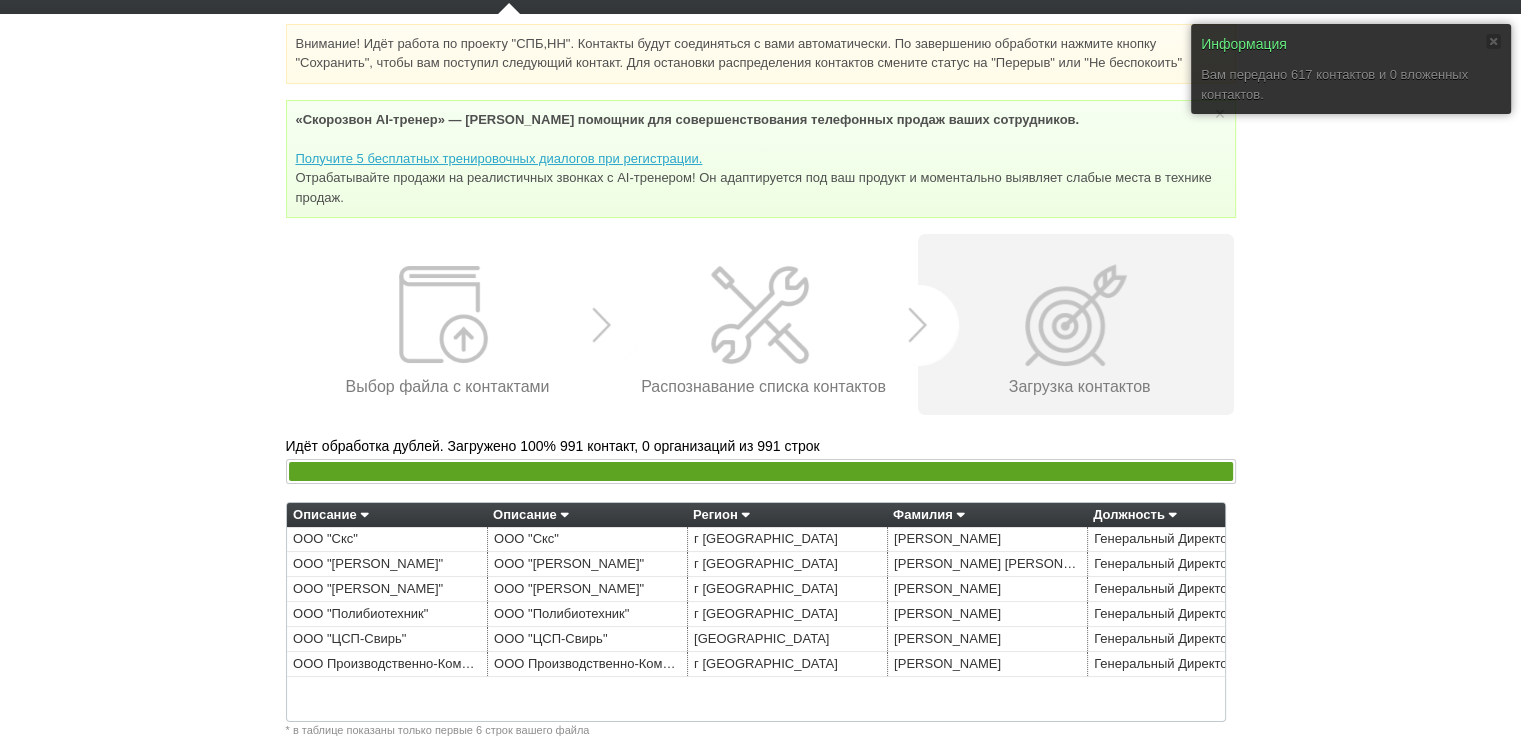 scroll, scrollTop: 169, scrollLeft: 0, axis: vertical 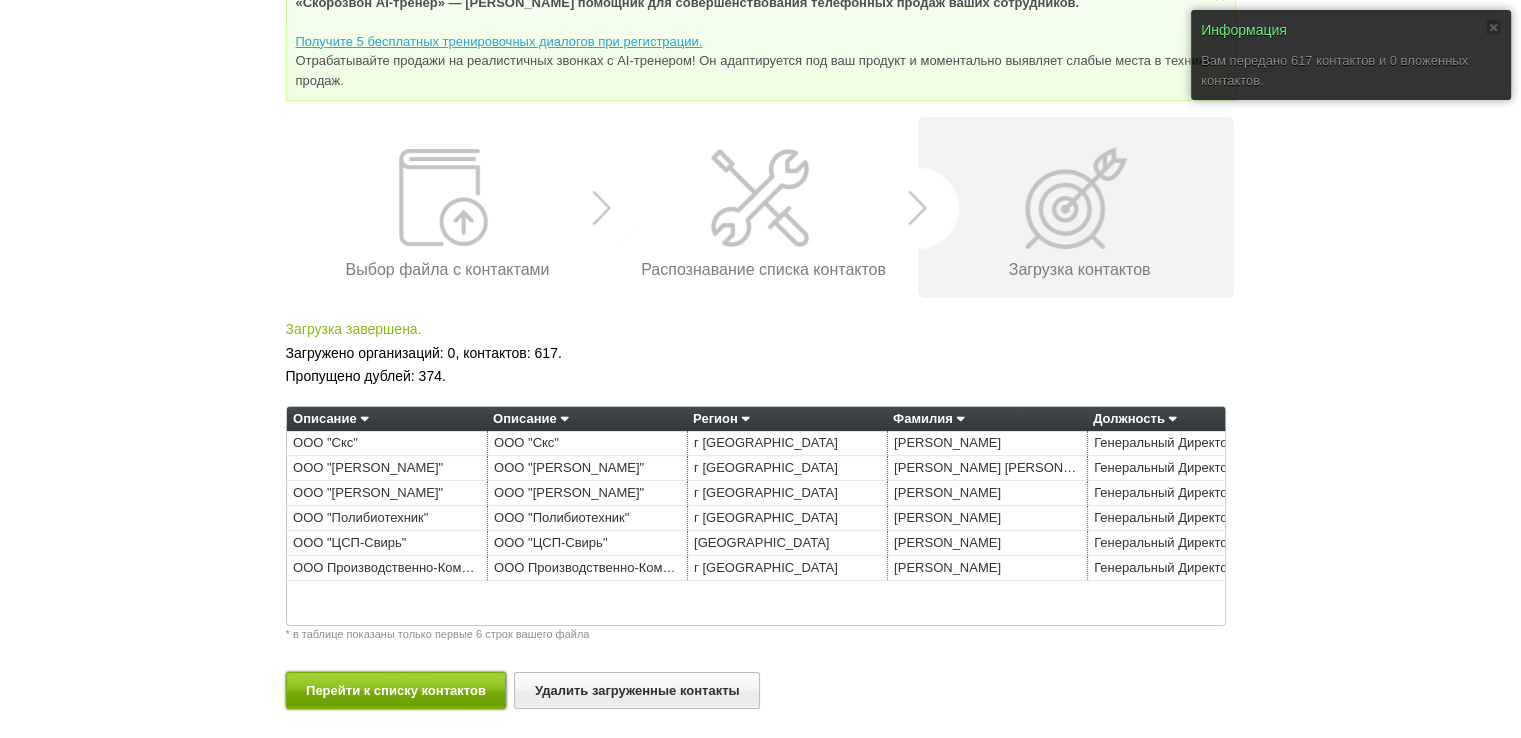 click on "Перейти к списку контактов" at bounding box center (396, 690) 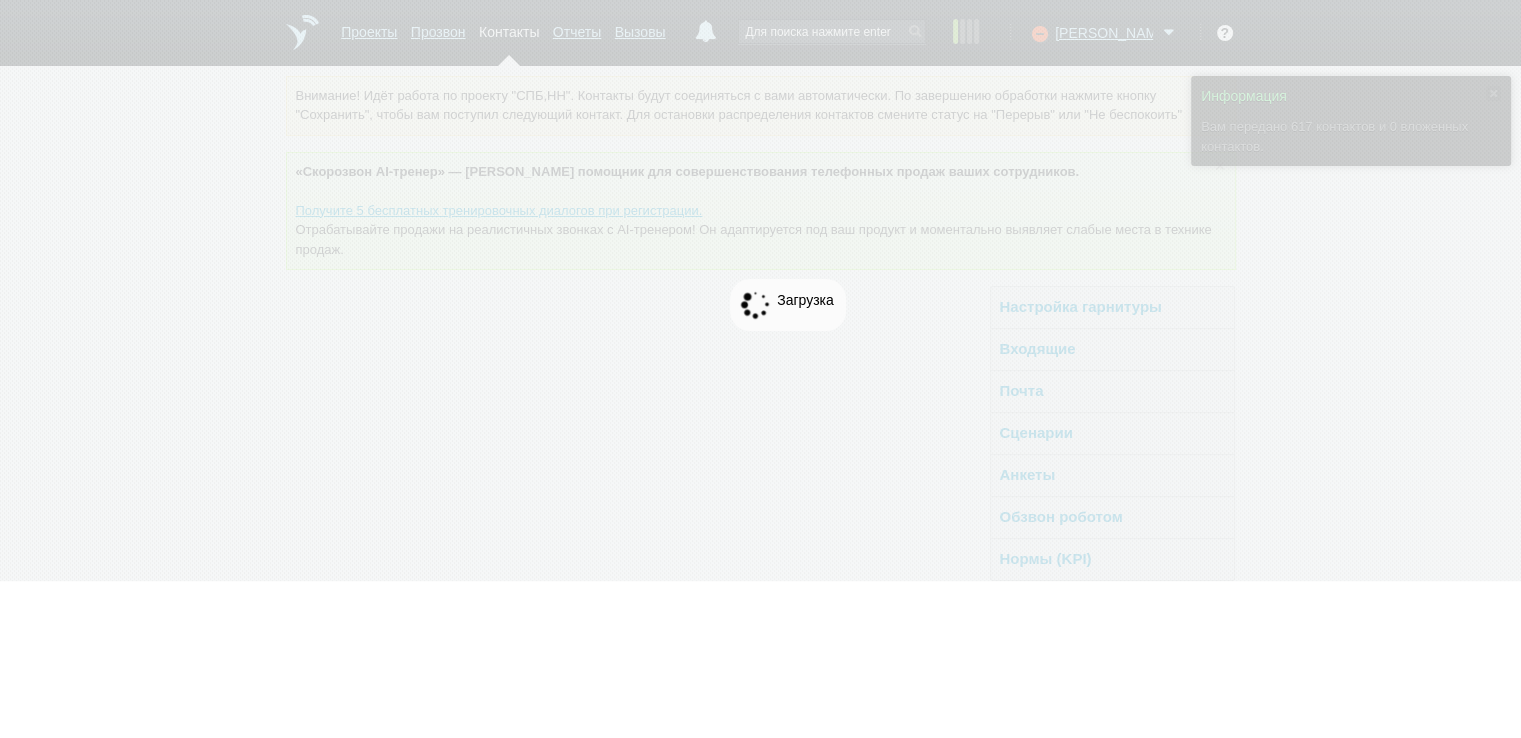 scroll, scrollTop: 0, scrollLeft: 0, axis: both 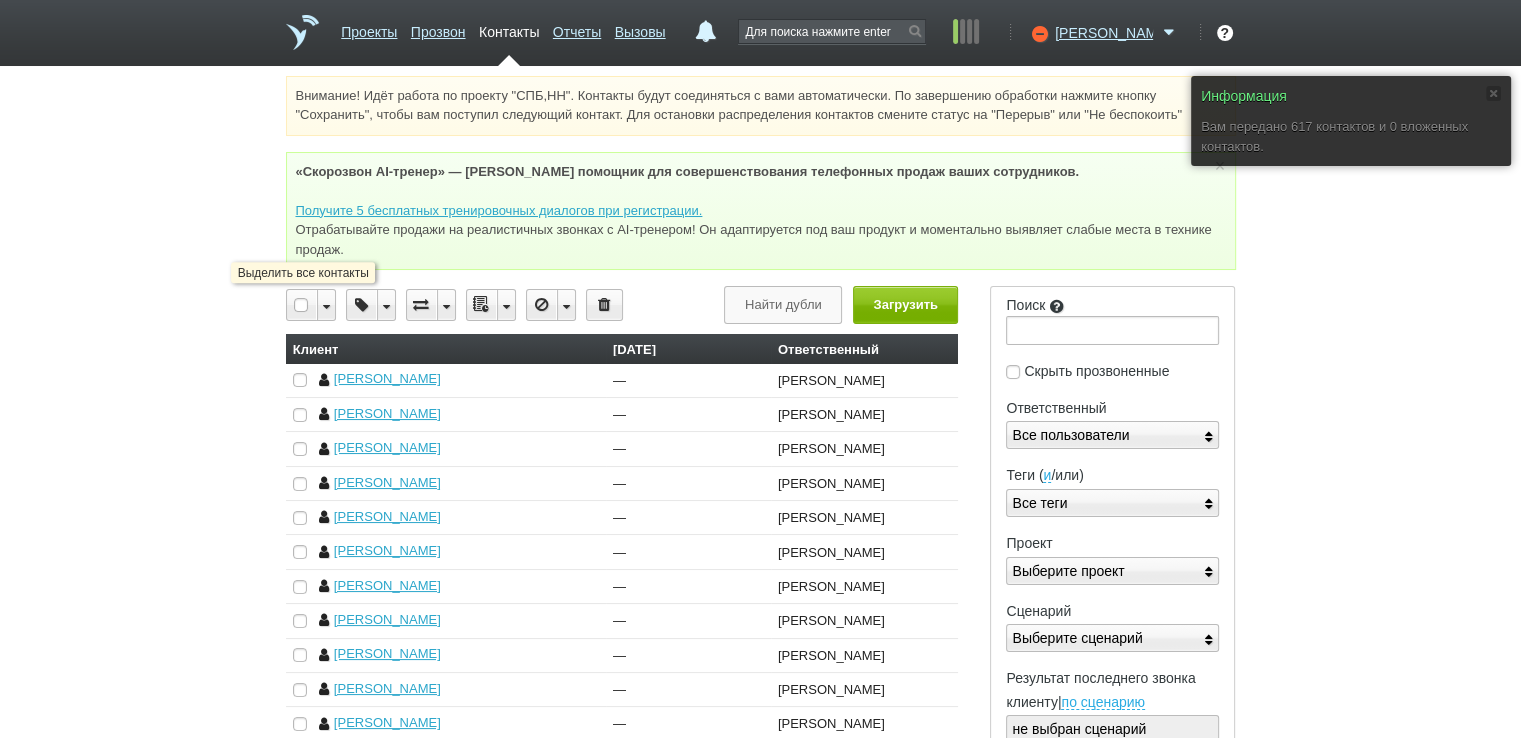 click at bounding box center [302, 305] 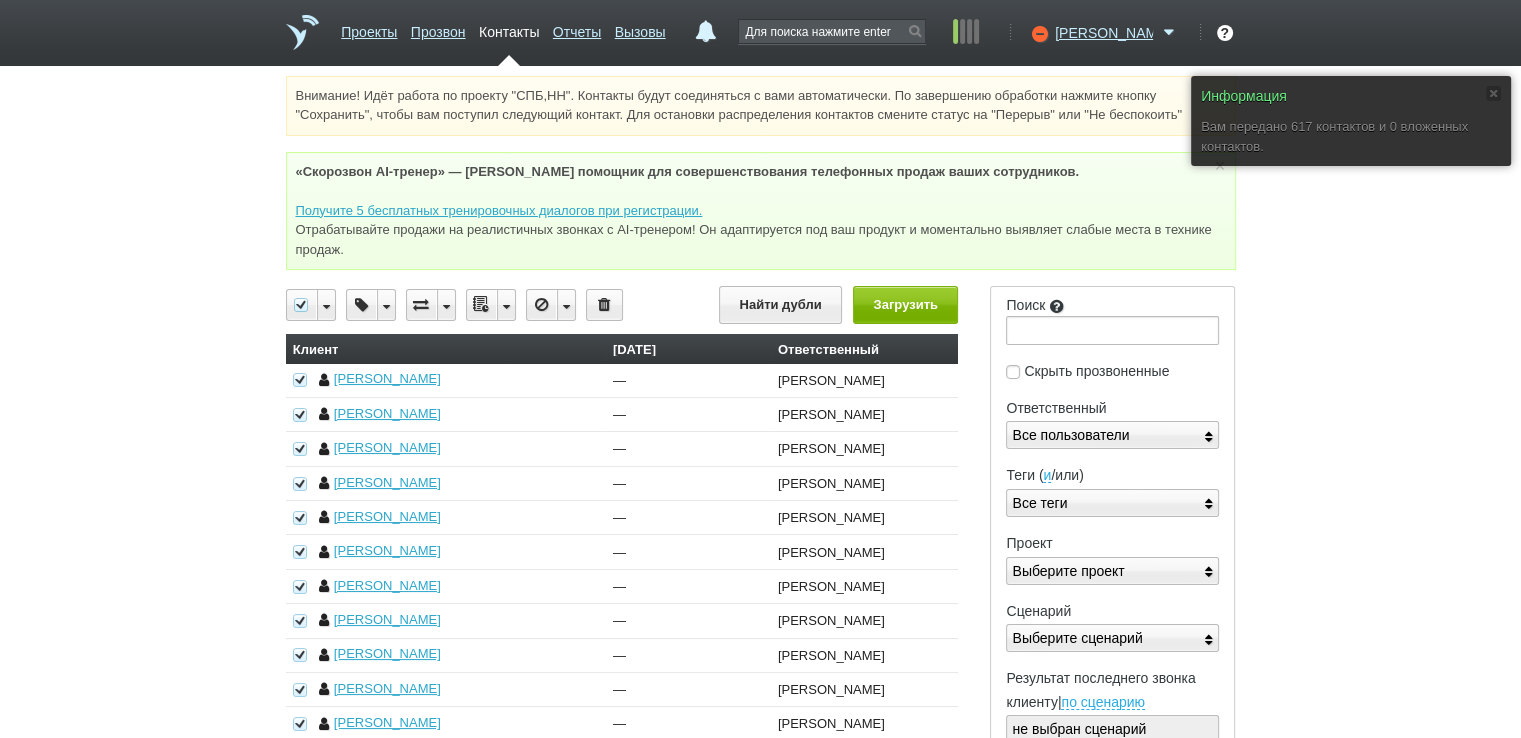 click at bounding box center (506, 305) 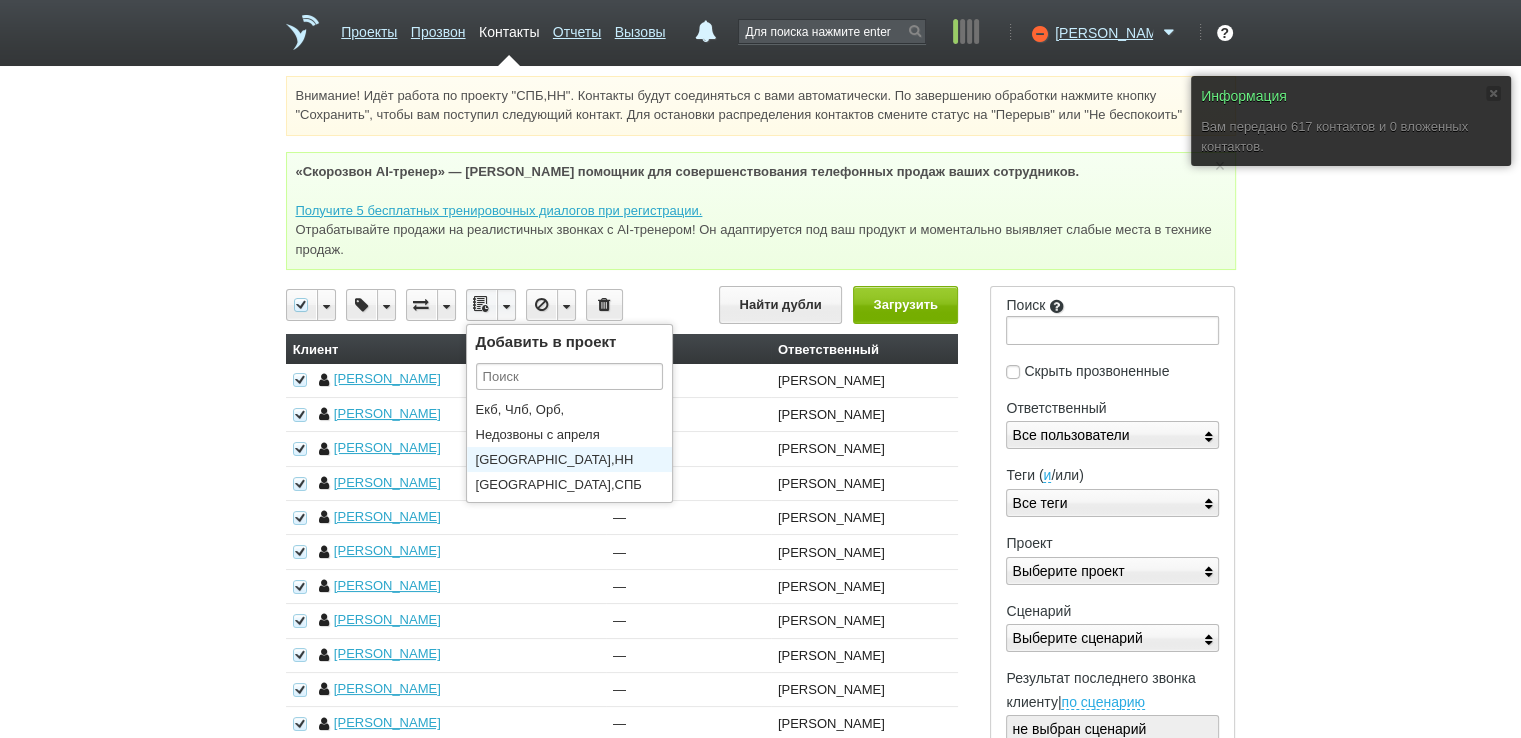 click on "[GEOGRAPHIC_DATA],НН" at bounding box center [574, 459] 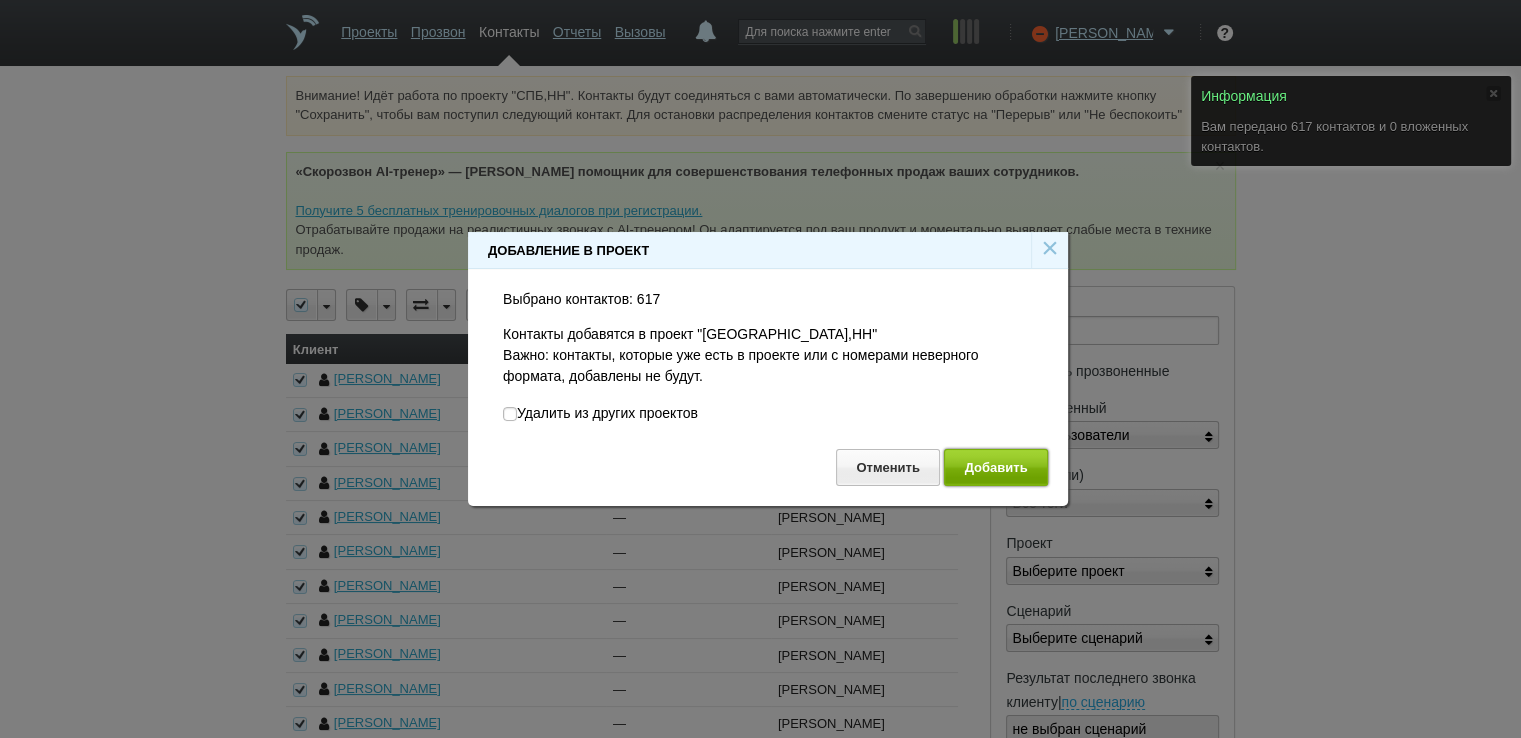 click on "Добавить" at bounding box center [996, 467] 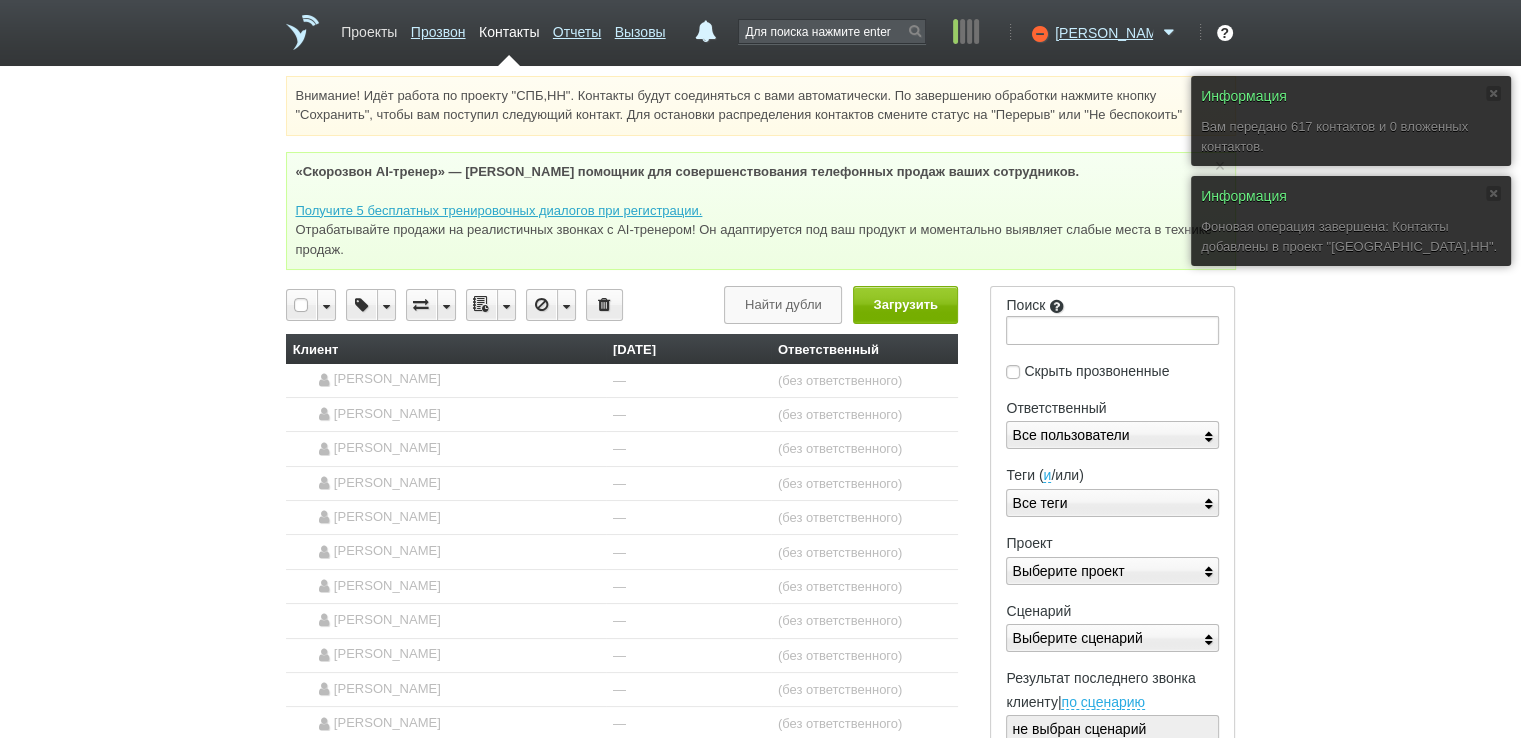 click on "Проекты" at bounding box center [369, 28] 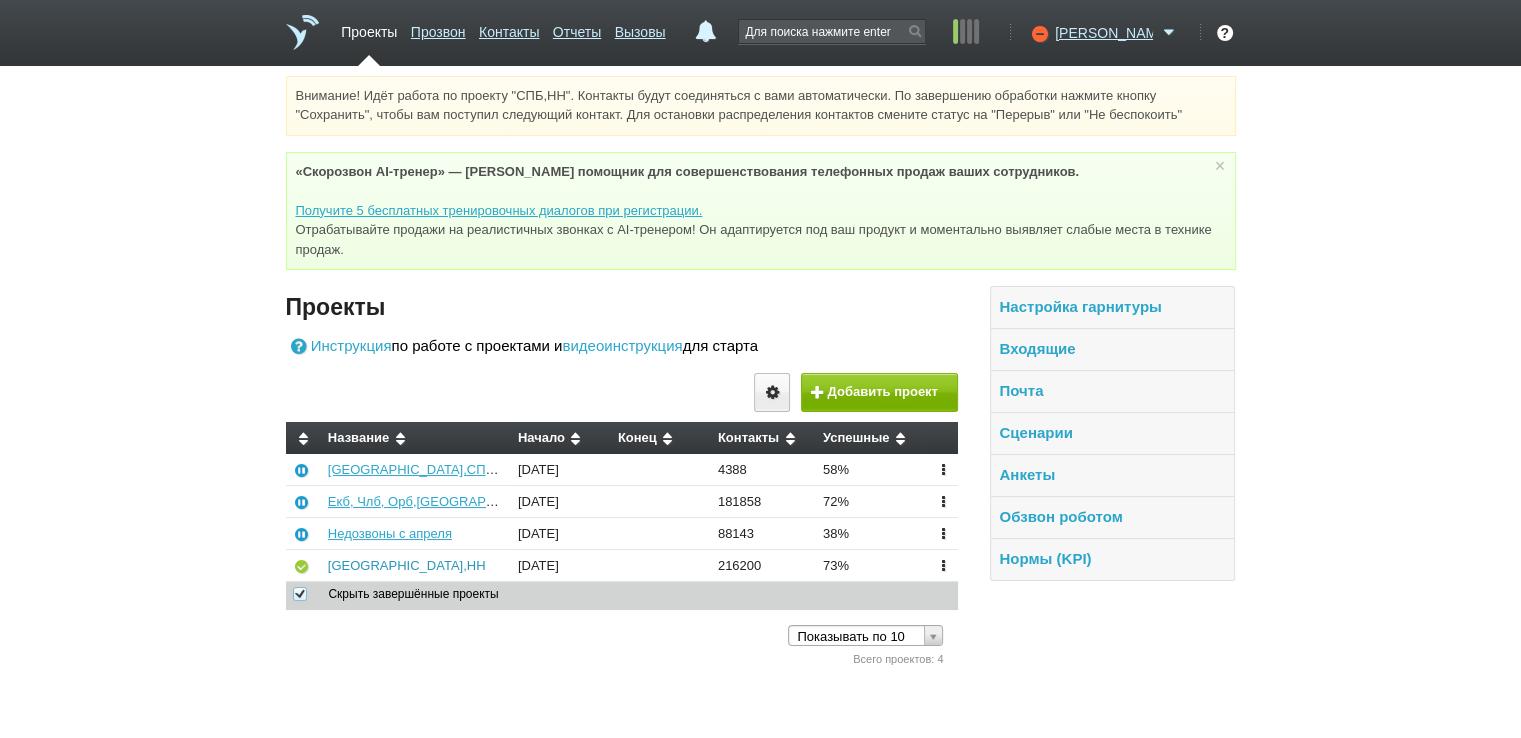 click on "[GEOGRAPHIC_DATA],НН" at bounding box center (407, 565) 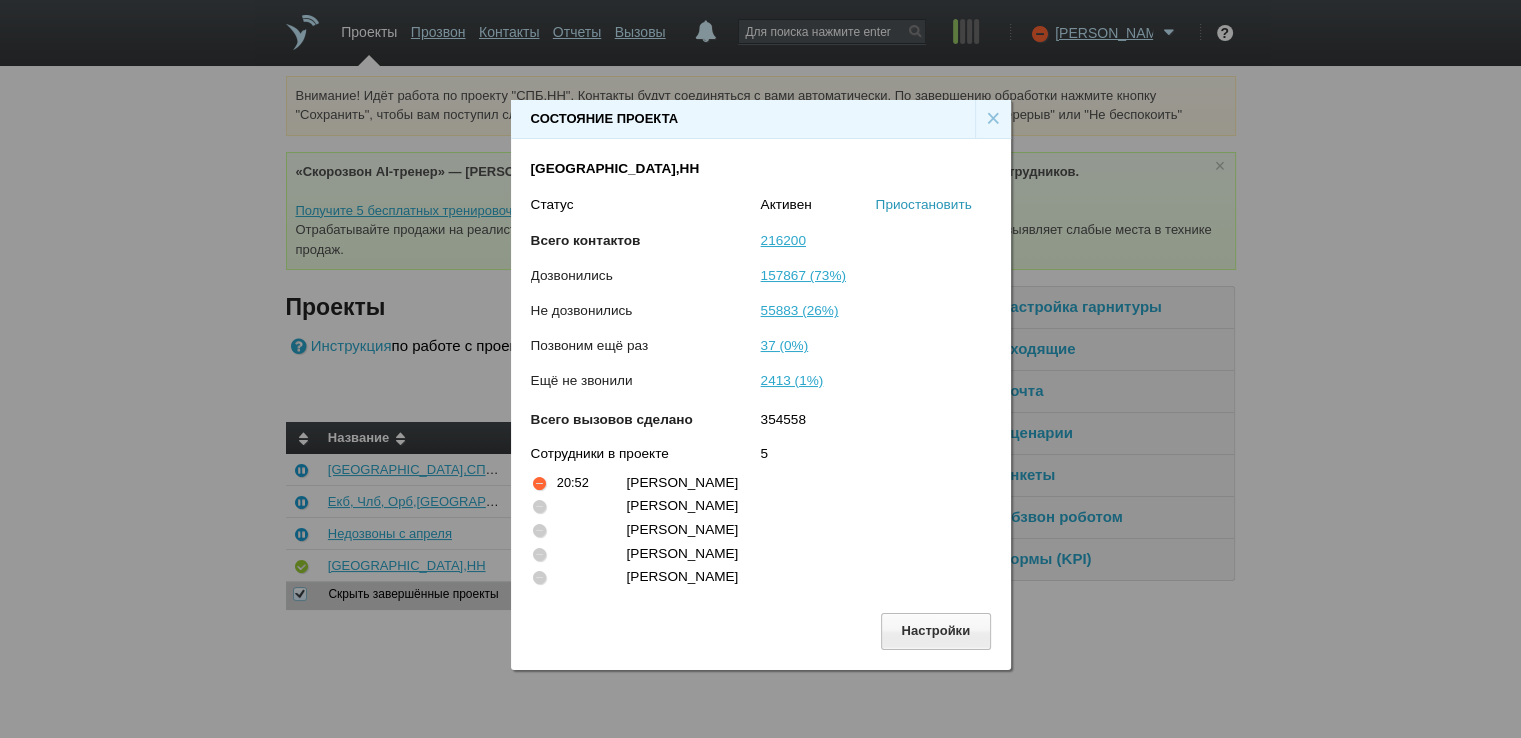 click on "Приостановить" at bounding box center [924, 204] 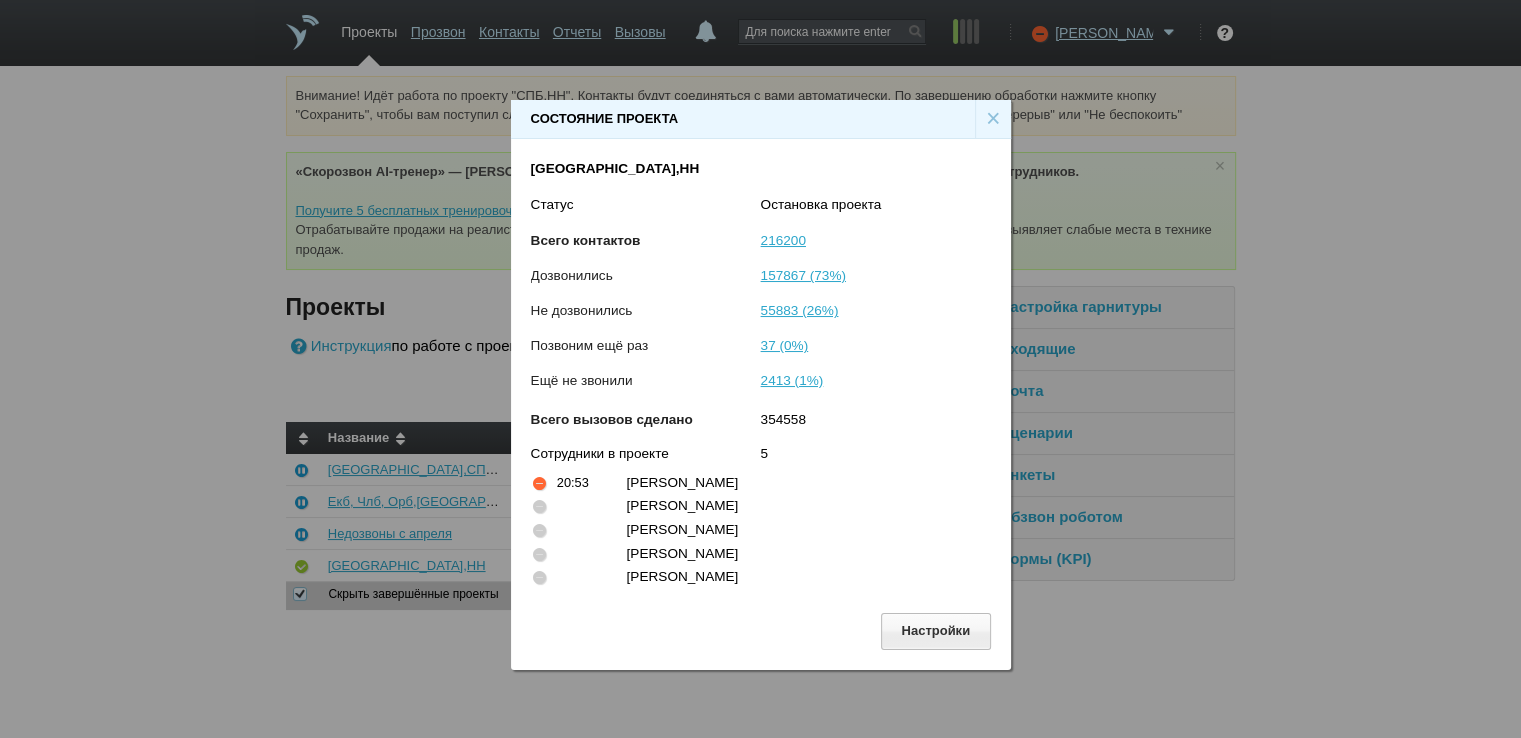 click on "×" at bounding box center [993, 119] 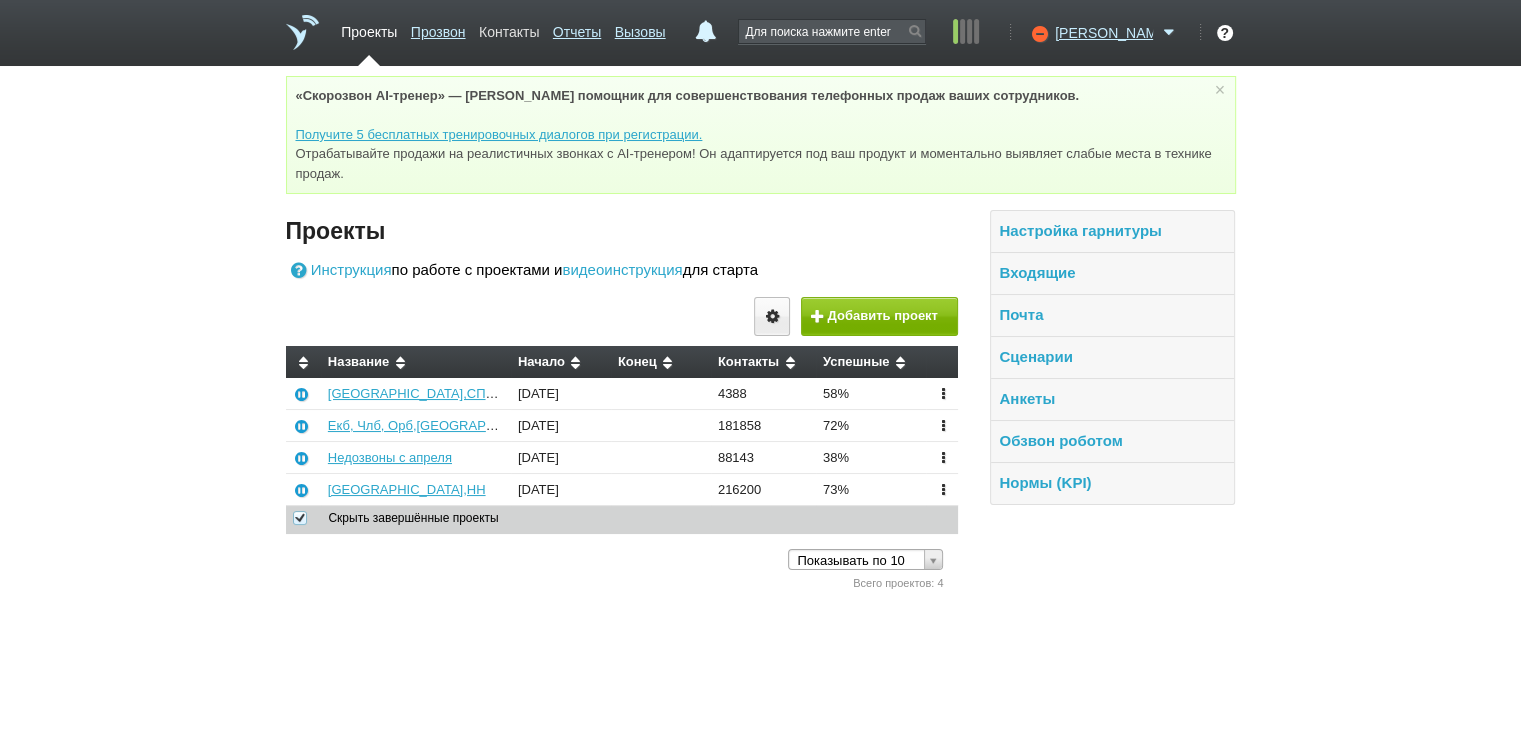 click on "Контакты" at bounding box center [509, 28] 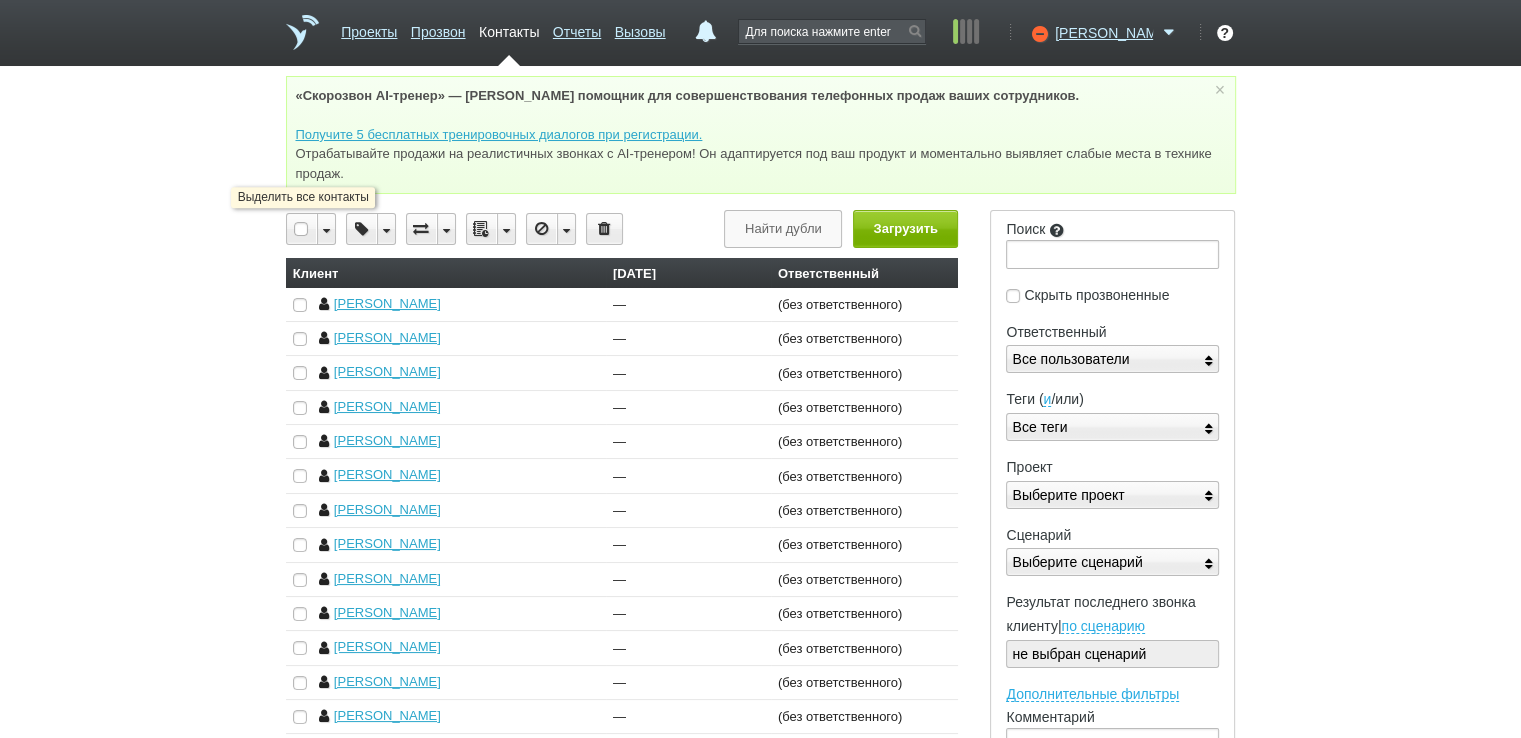click at bounding box center [302, 229] 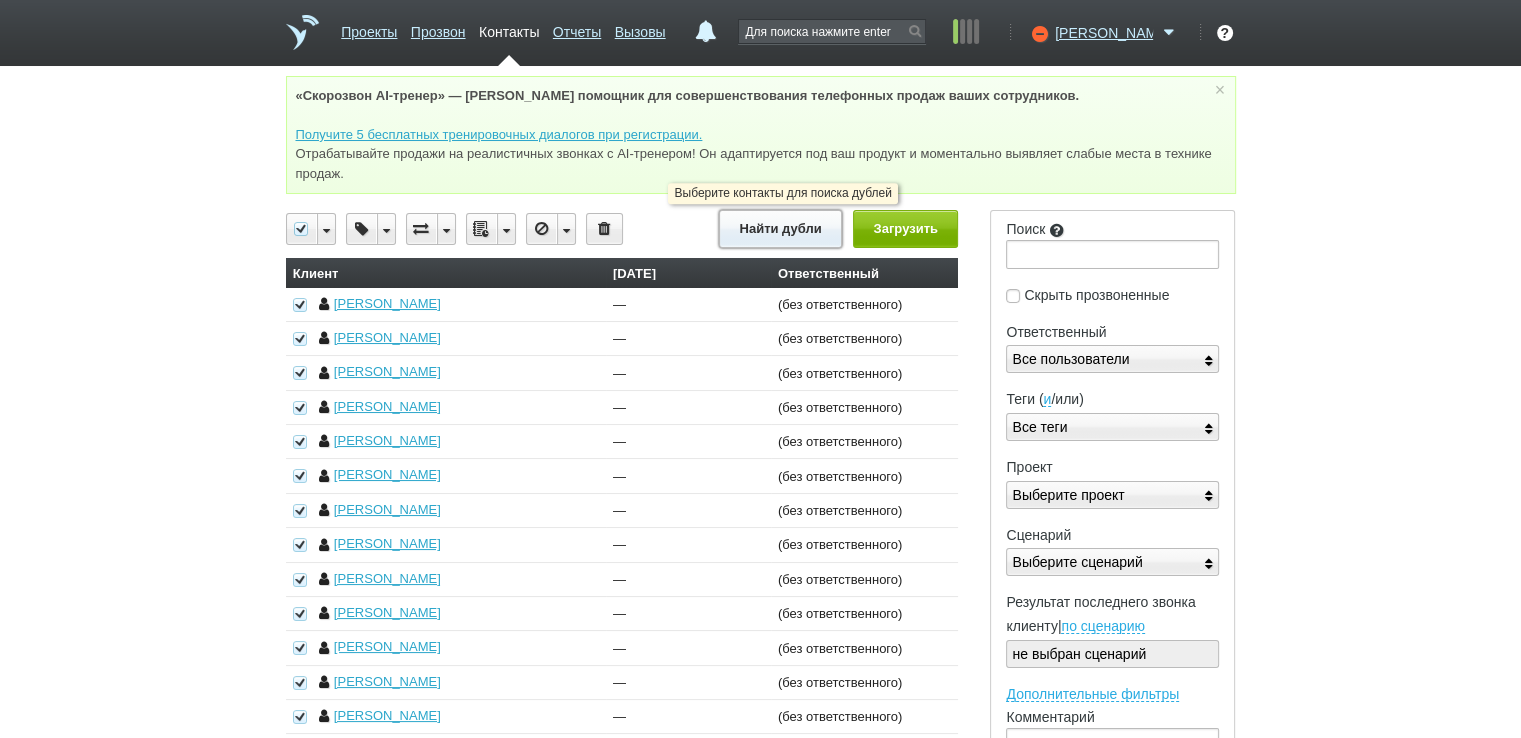 click on "Найти дубли" at bounding box center (780, 228) 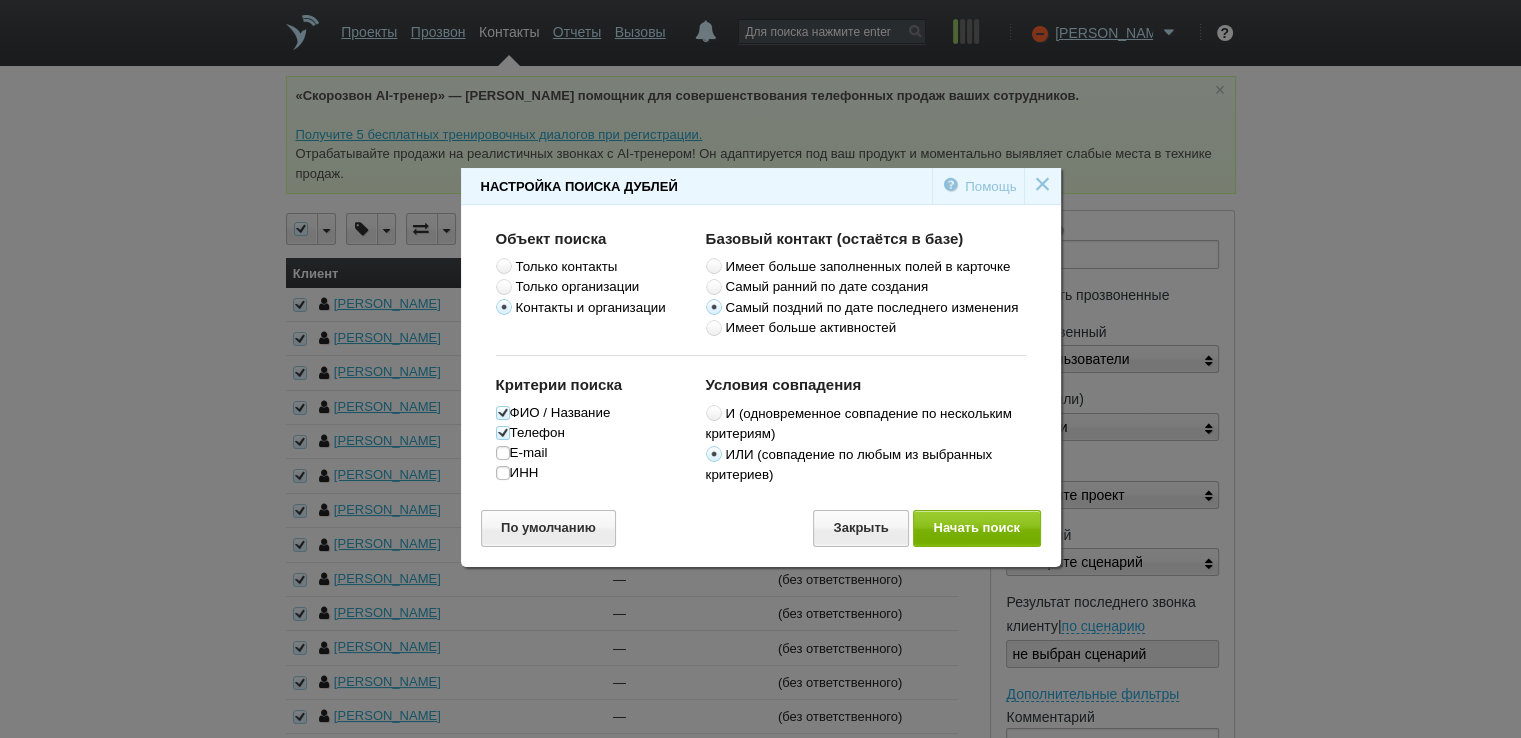 drag, startPoint x: 814, startPoint y: 190, endPoint x: 577, endPoint y: 169, distance: 237.92856 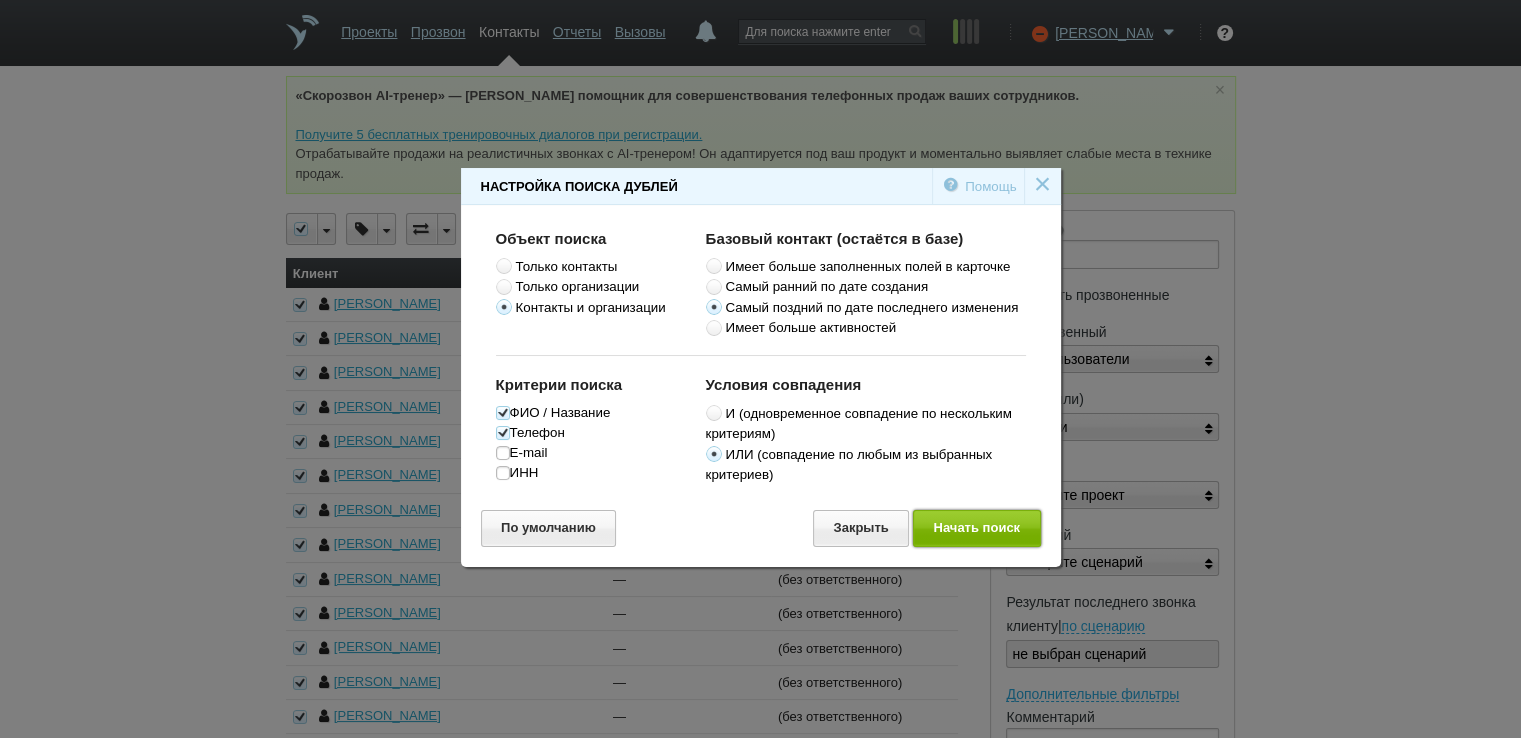 click on "Начать поиск" at bounding box center (977, 528) 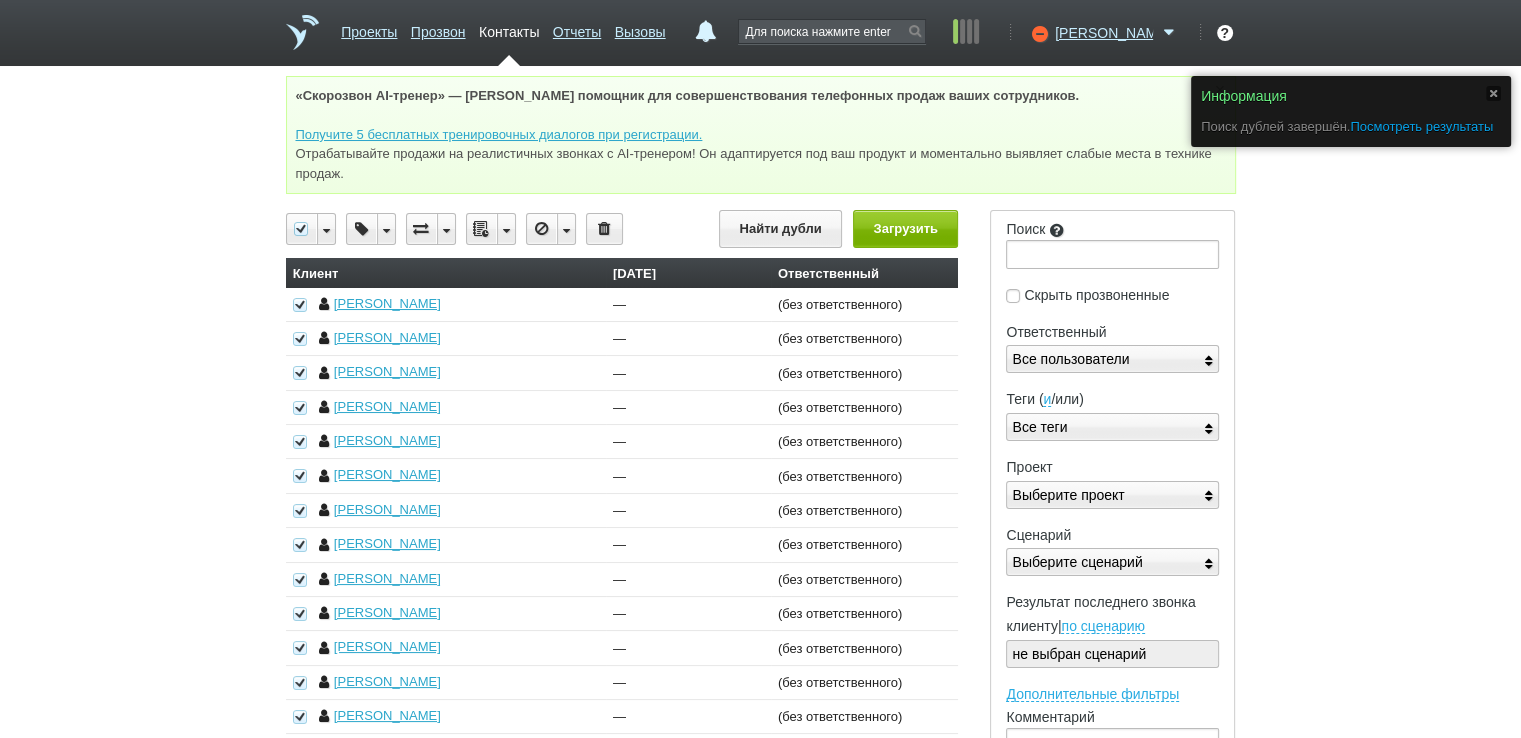 click on "Посмотреть результаты" at bounding box center (1421, 126) 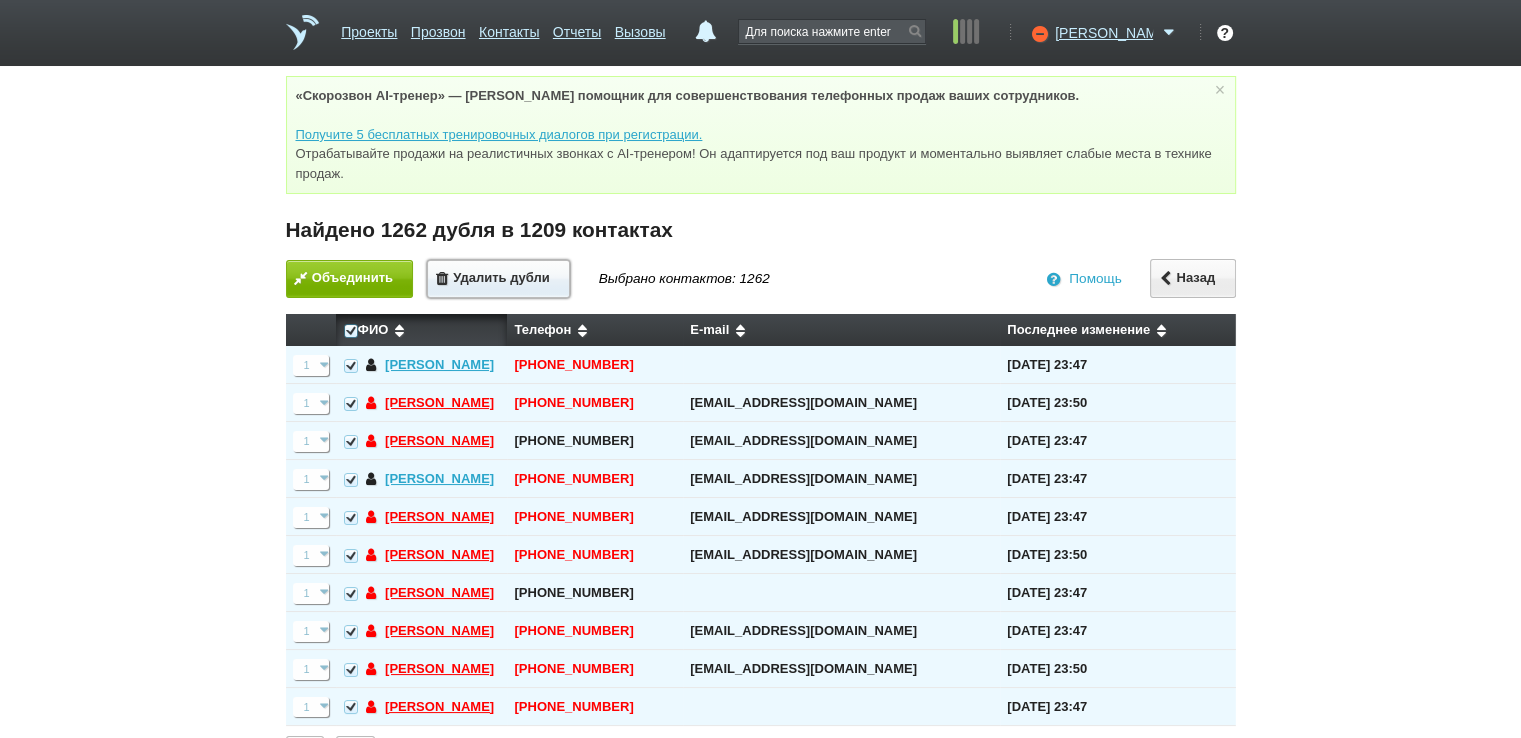 click on "Удалить дубли" at bounding box center (498, 279) 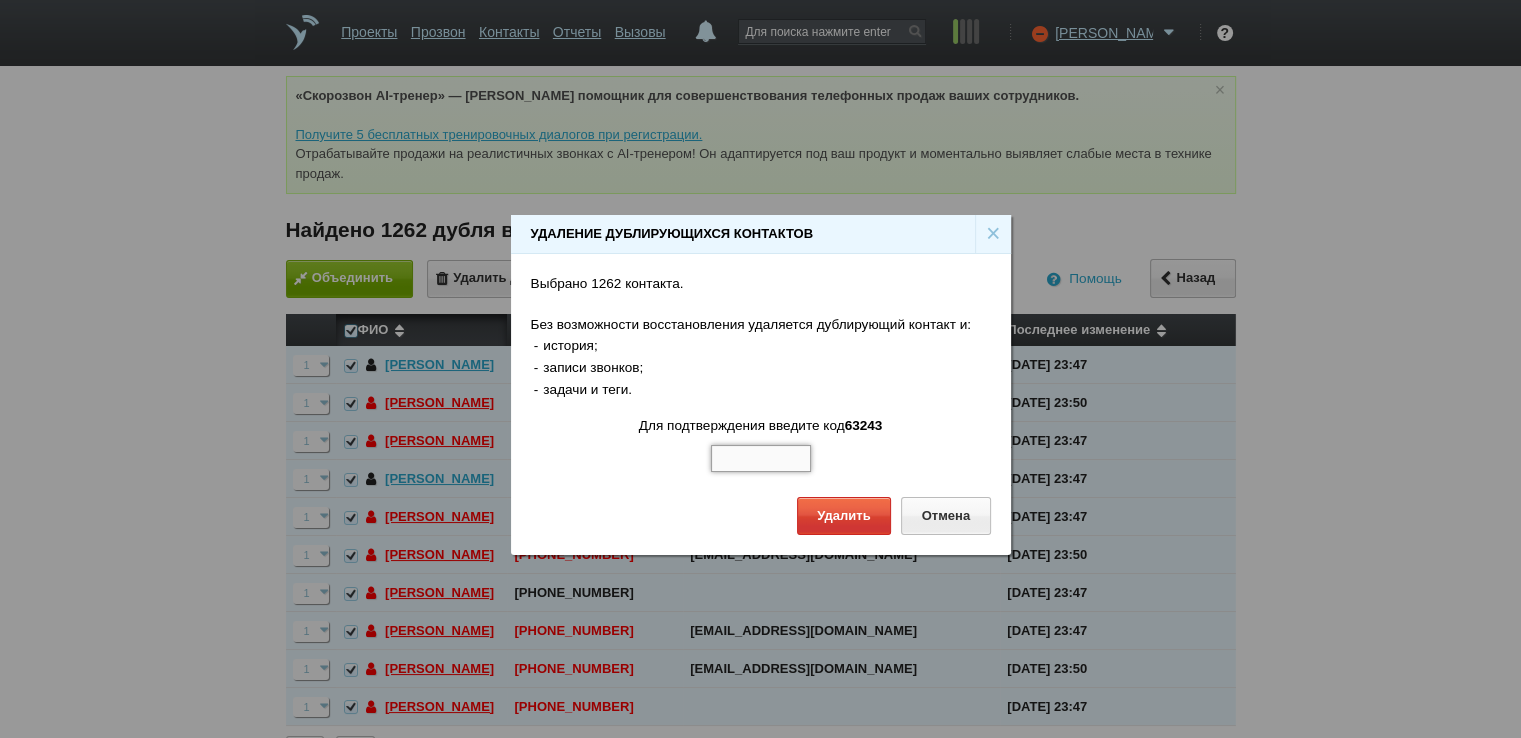 click at bounding box center (761, 459) 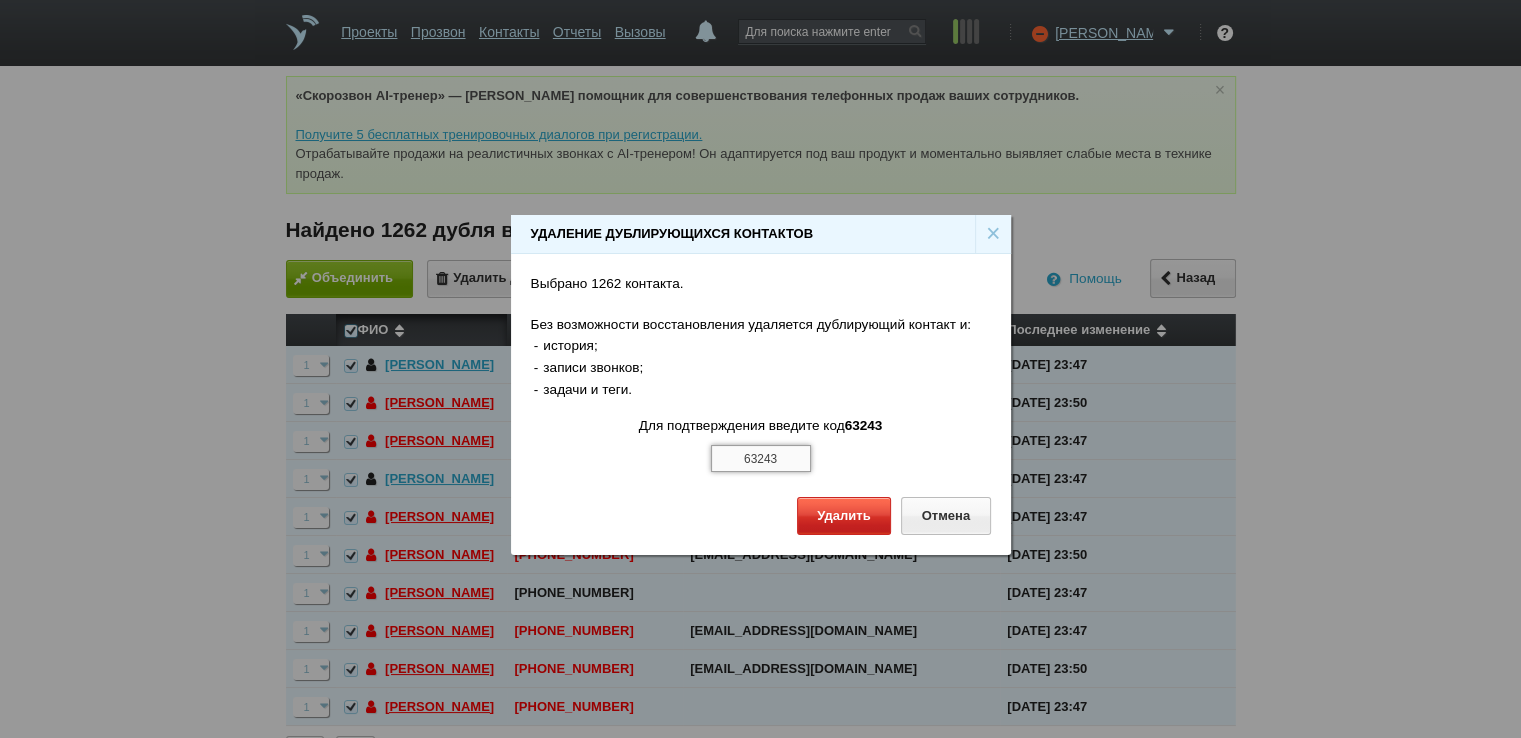 type on "63243" 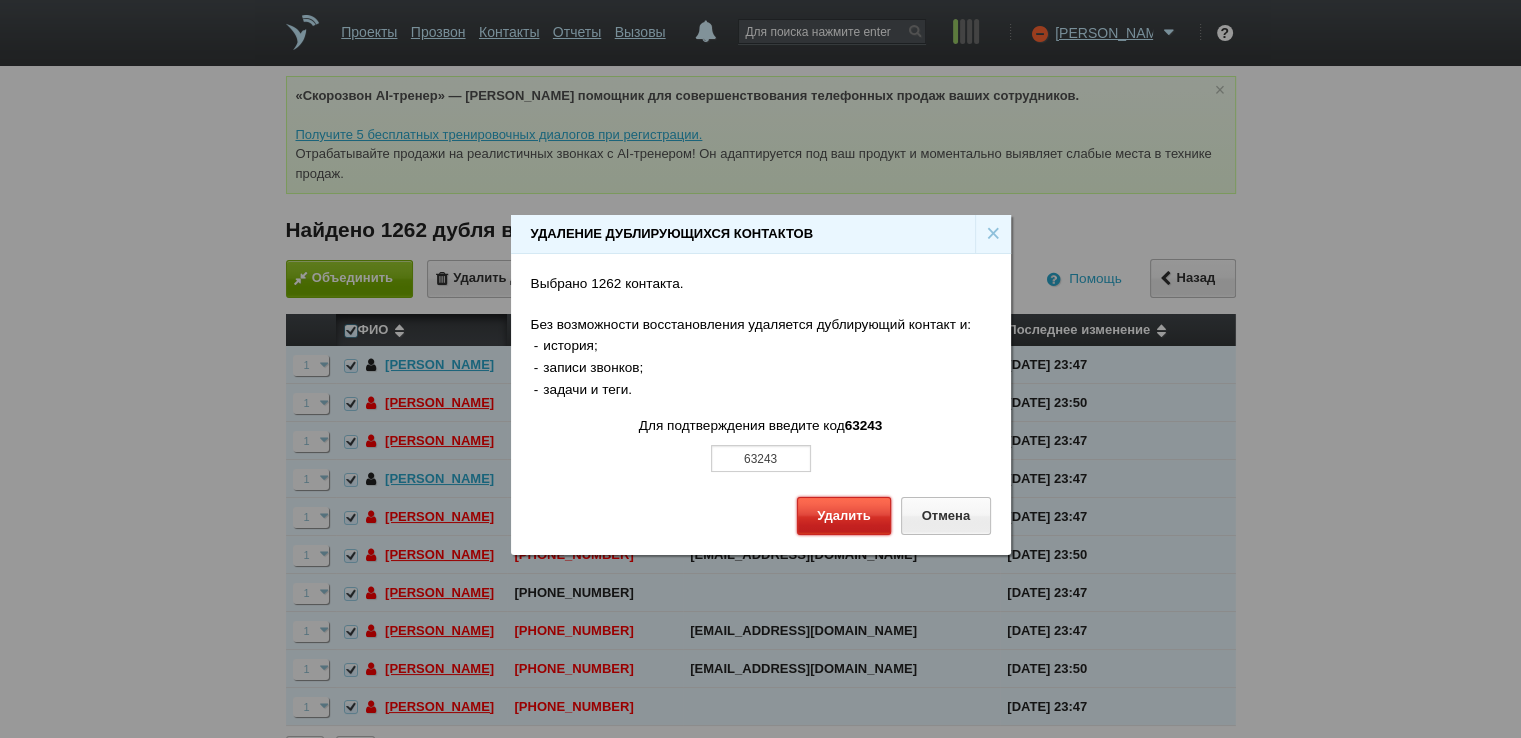 click on "Удалить" at bounding box center (844, 515) 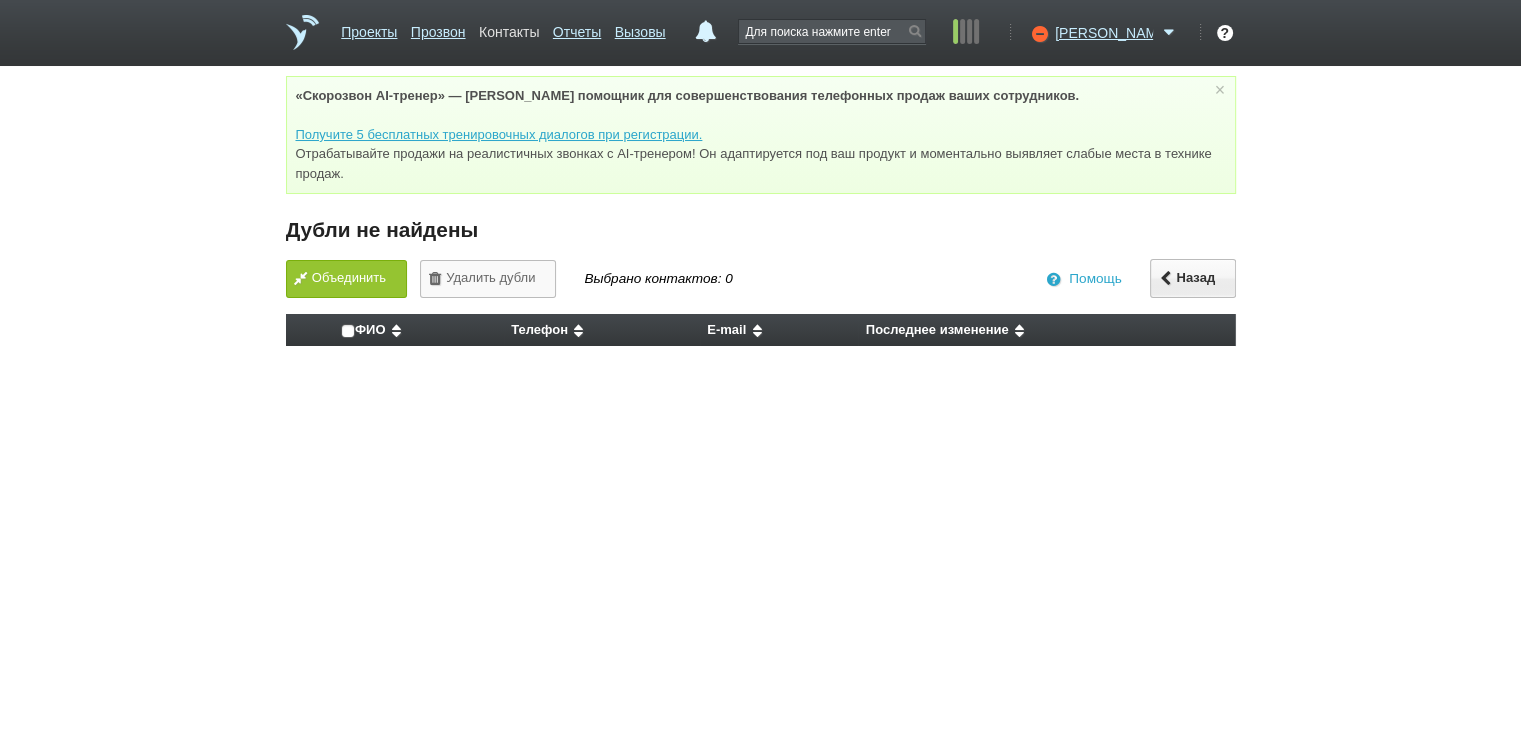 click on "Контакты" at bounding box center (509, 28) 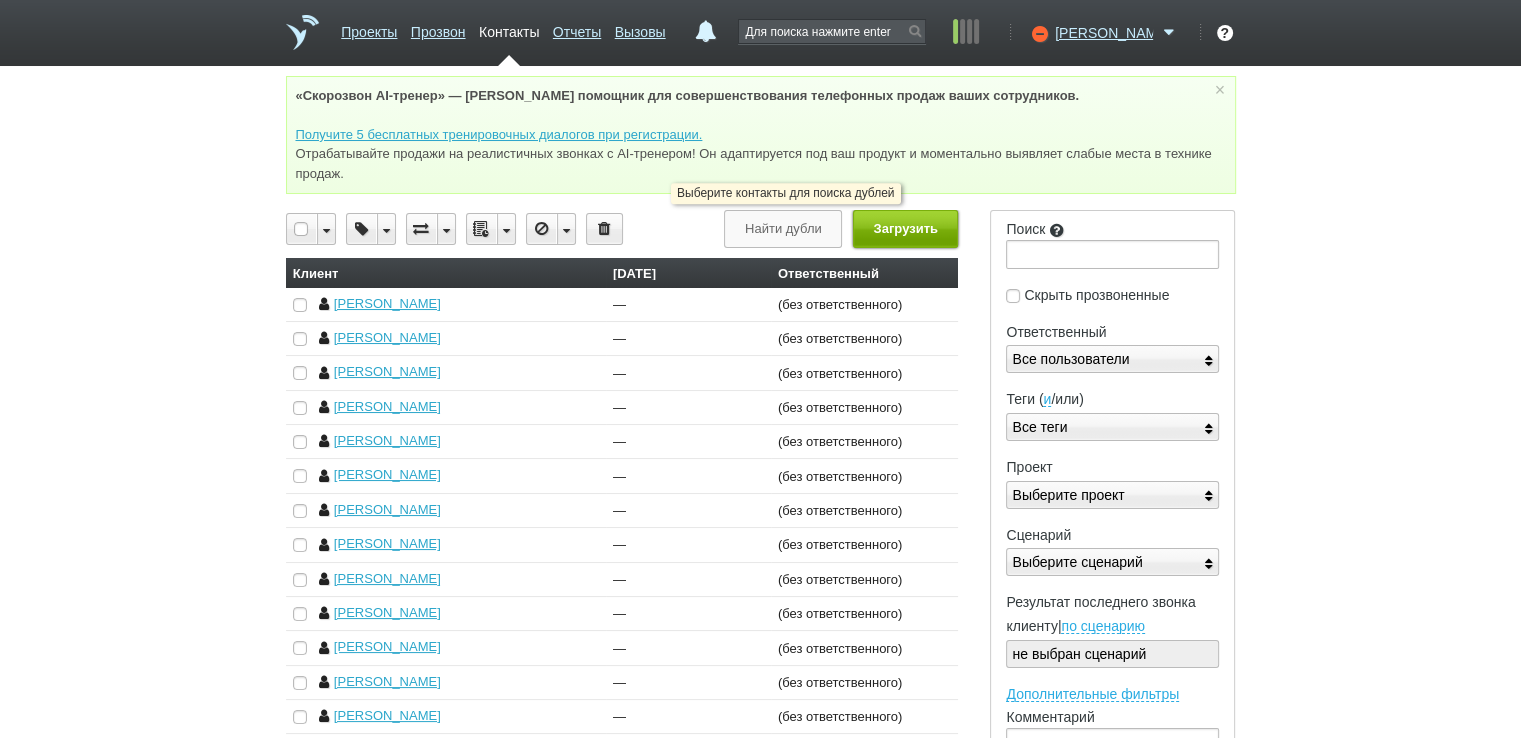 click on "Загрузить" at bounding box center (905, 228) 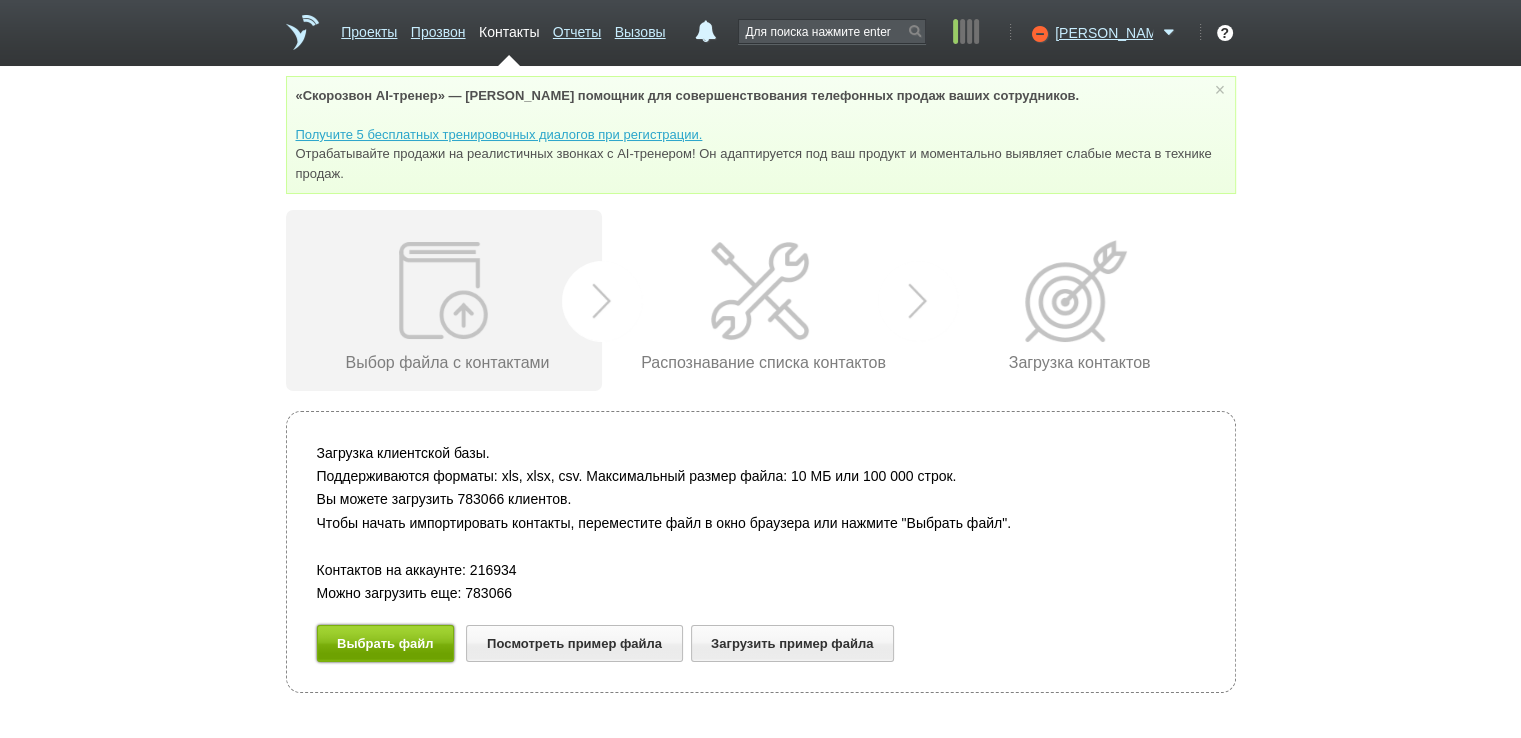 click on "Выбрать файл" at bounding box center [386, 643] 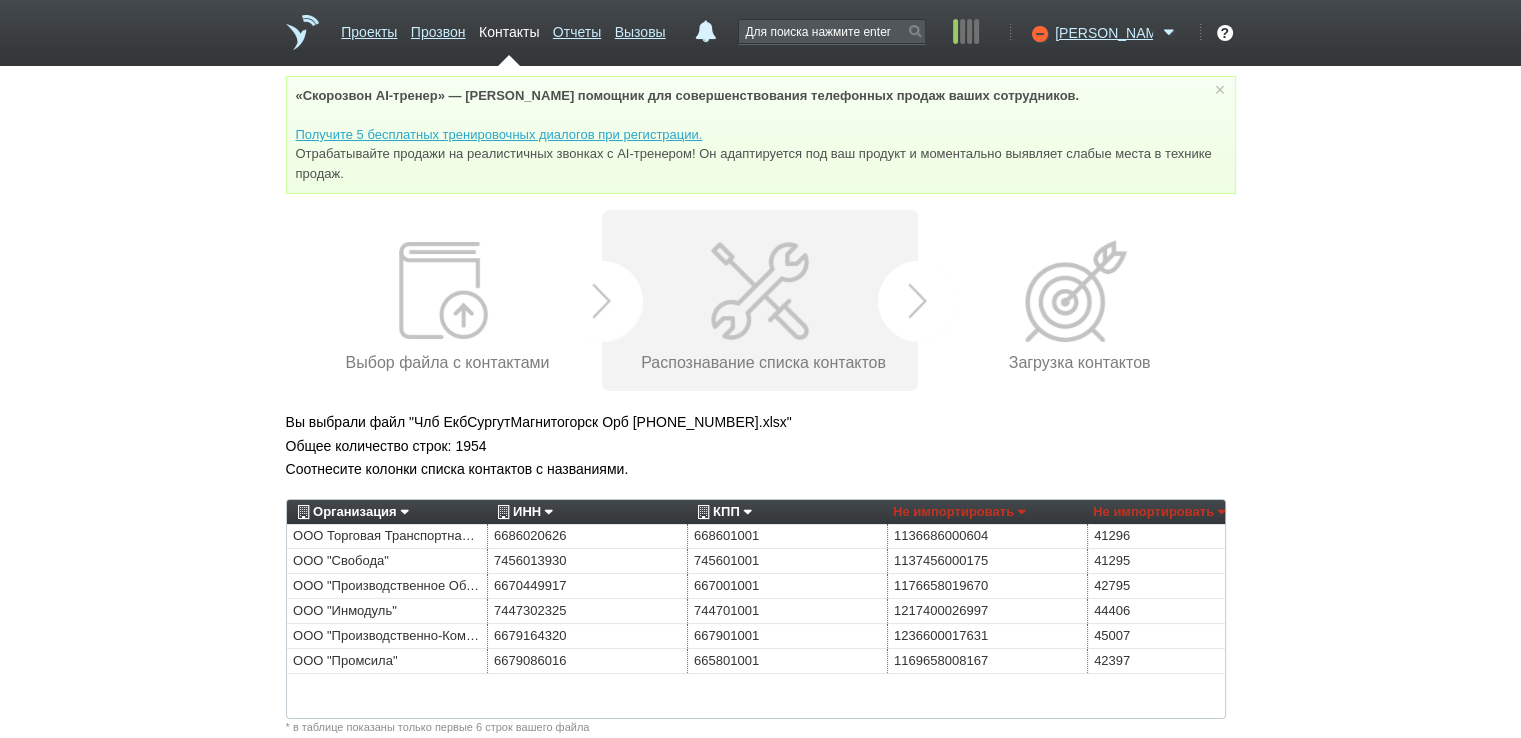 scroll, scrollTop: 100, scrollLeft: 0, axis: vertical 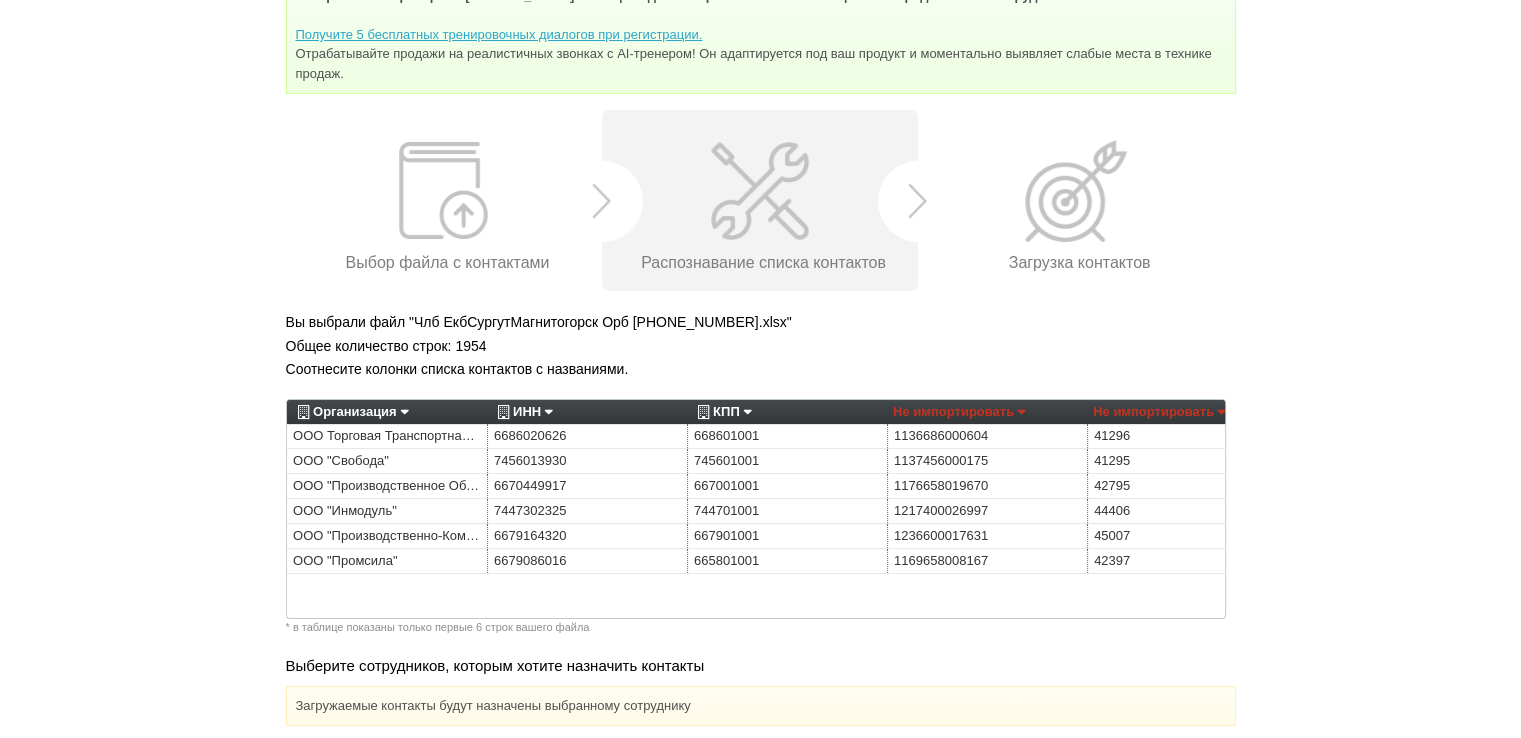 click on "Организация" at bounding box center [350, 412] 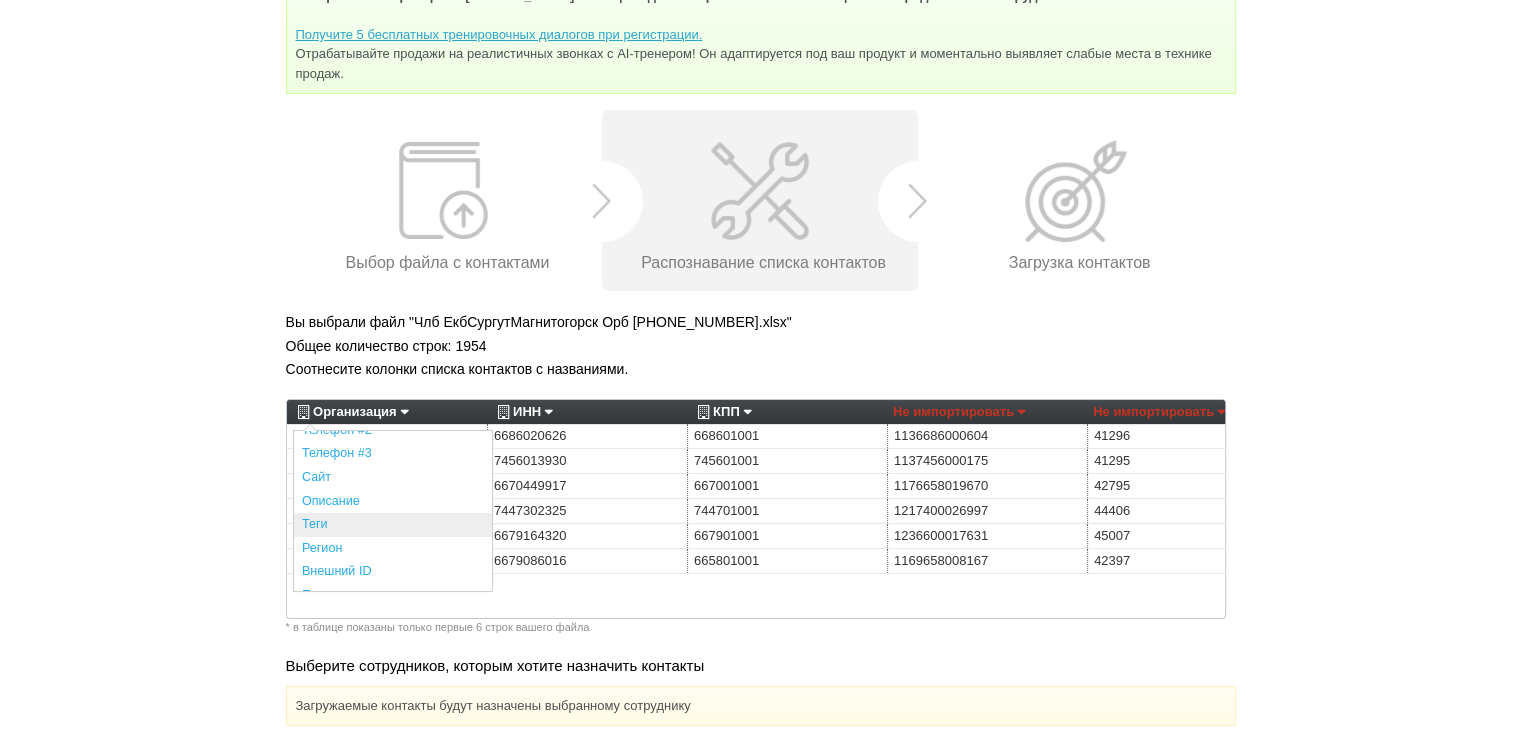 scroll, scrollTop: 440, scrollLeft: 0, axis: vertical 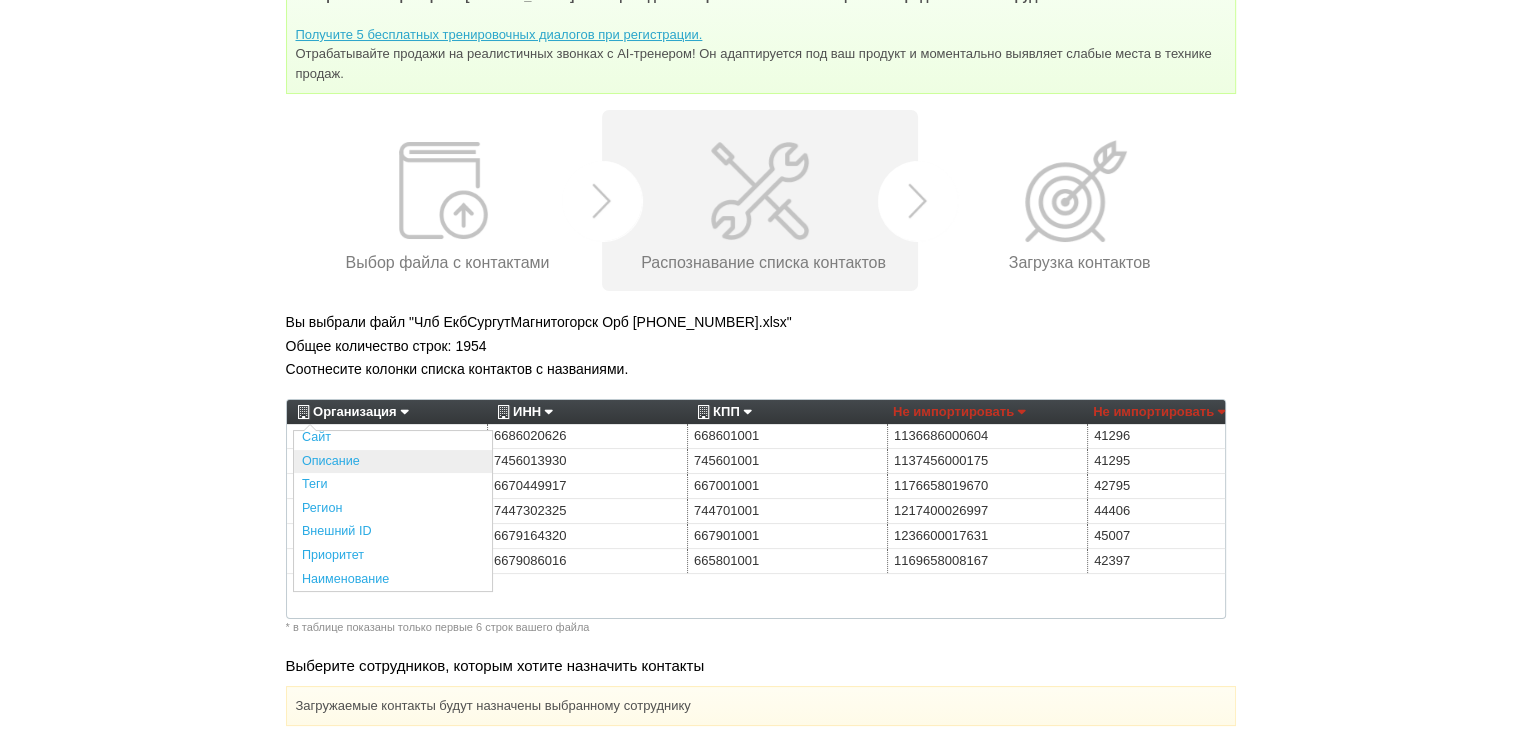 click on "Описание" at bounding box center [393, 462] 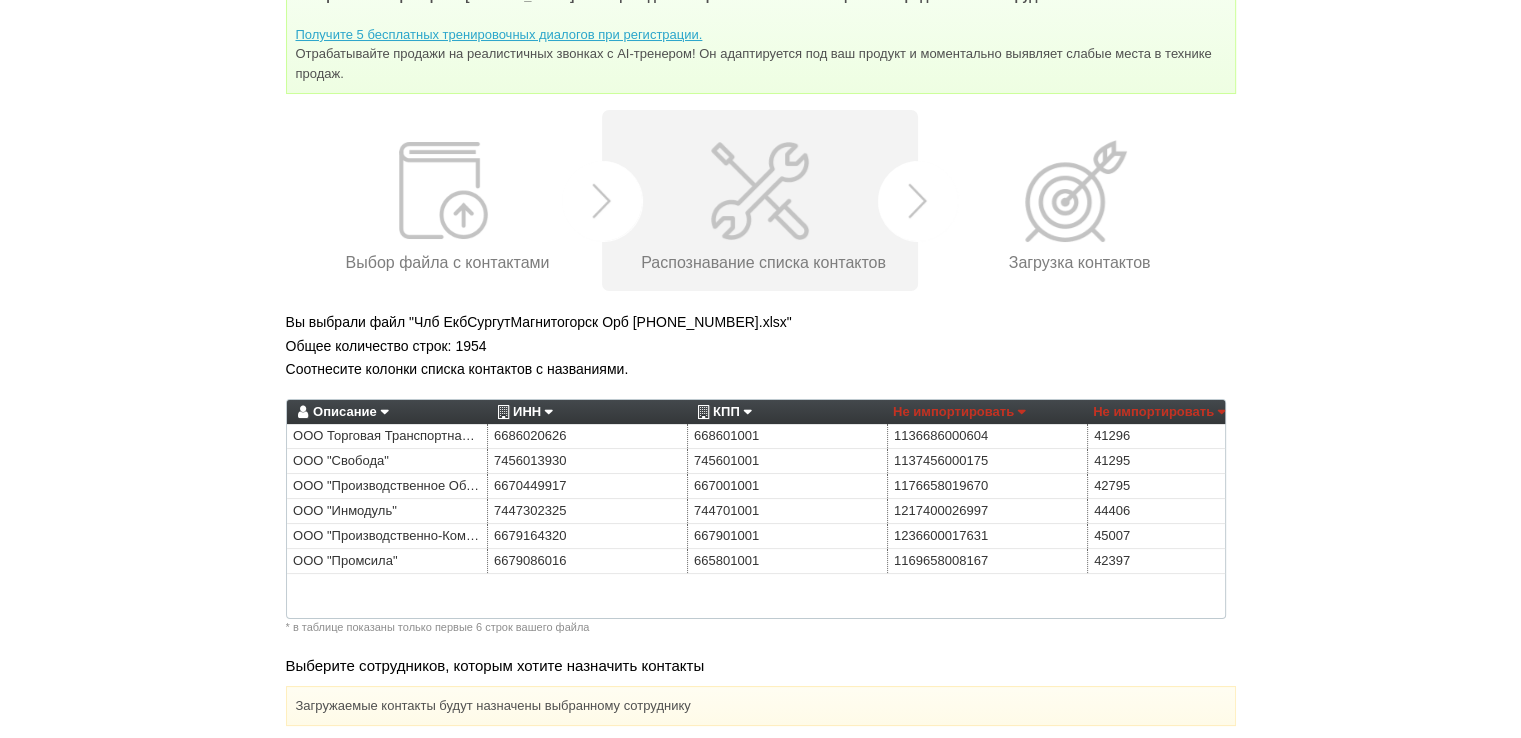 click on "ИНН" at bounding box center [522, 412] 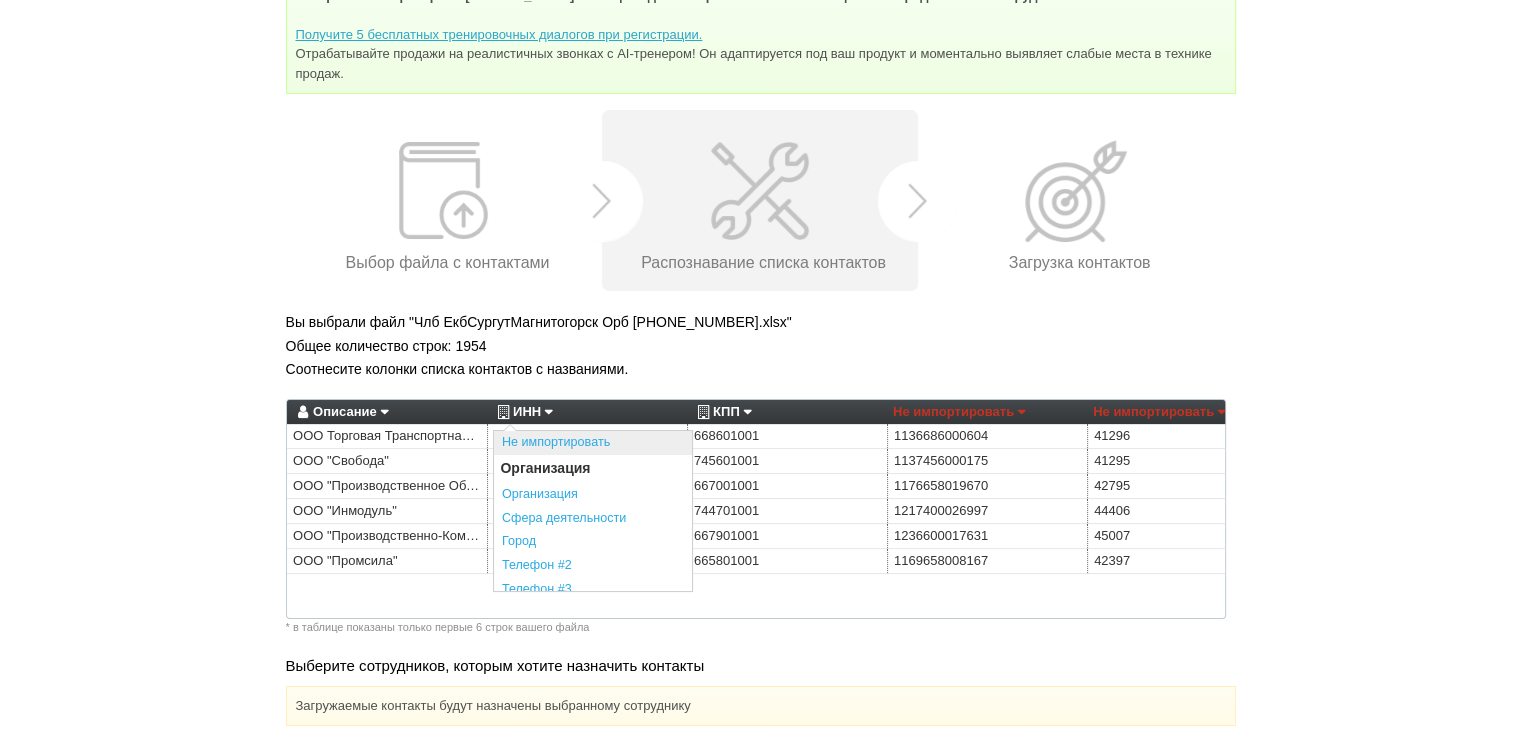 click on "Не импортировать" at bounding box center [593, 443] 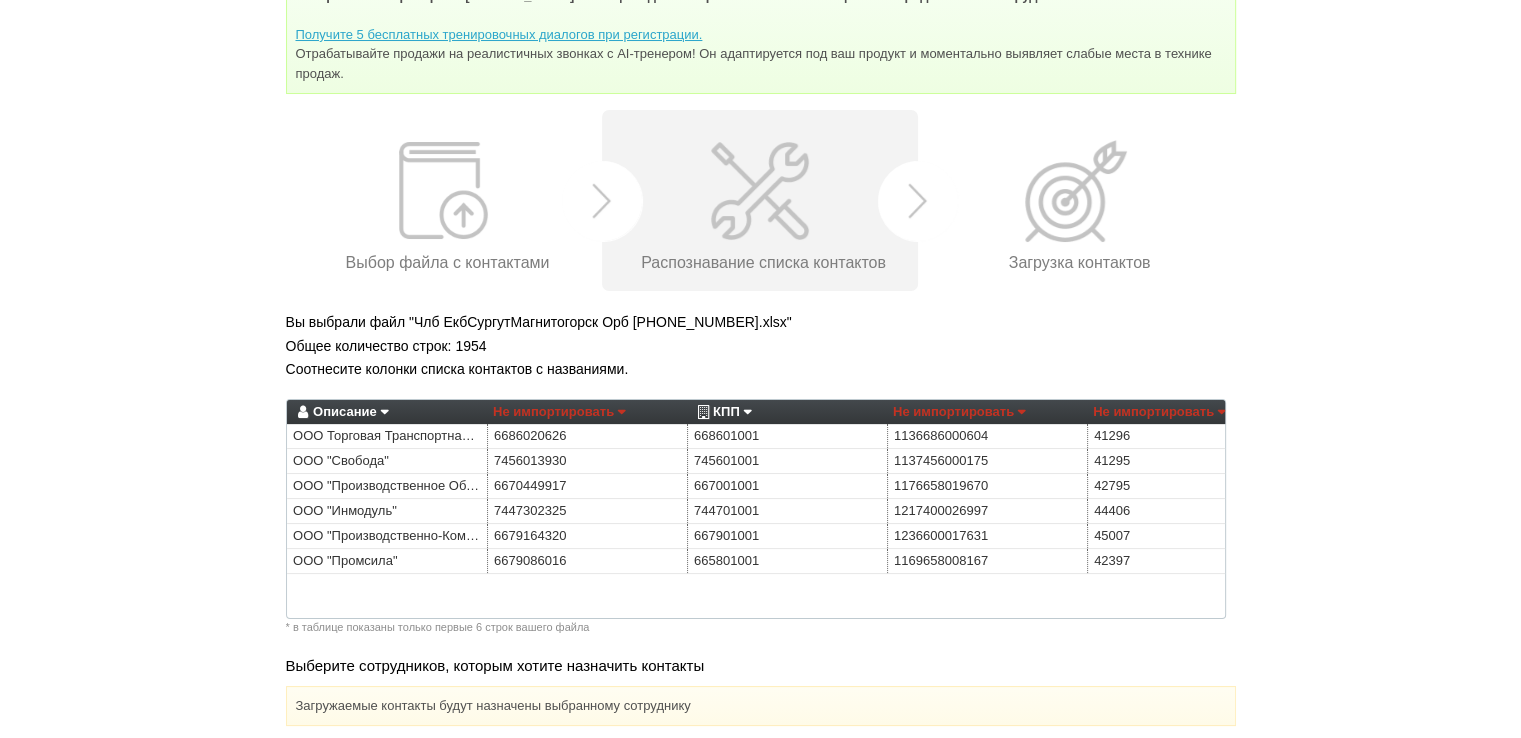 click on "КПП" at bounding box center (722, 412) 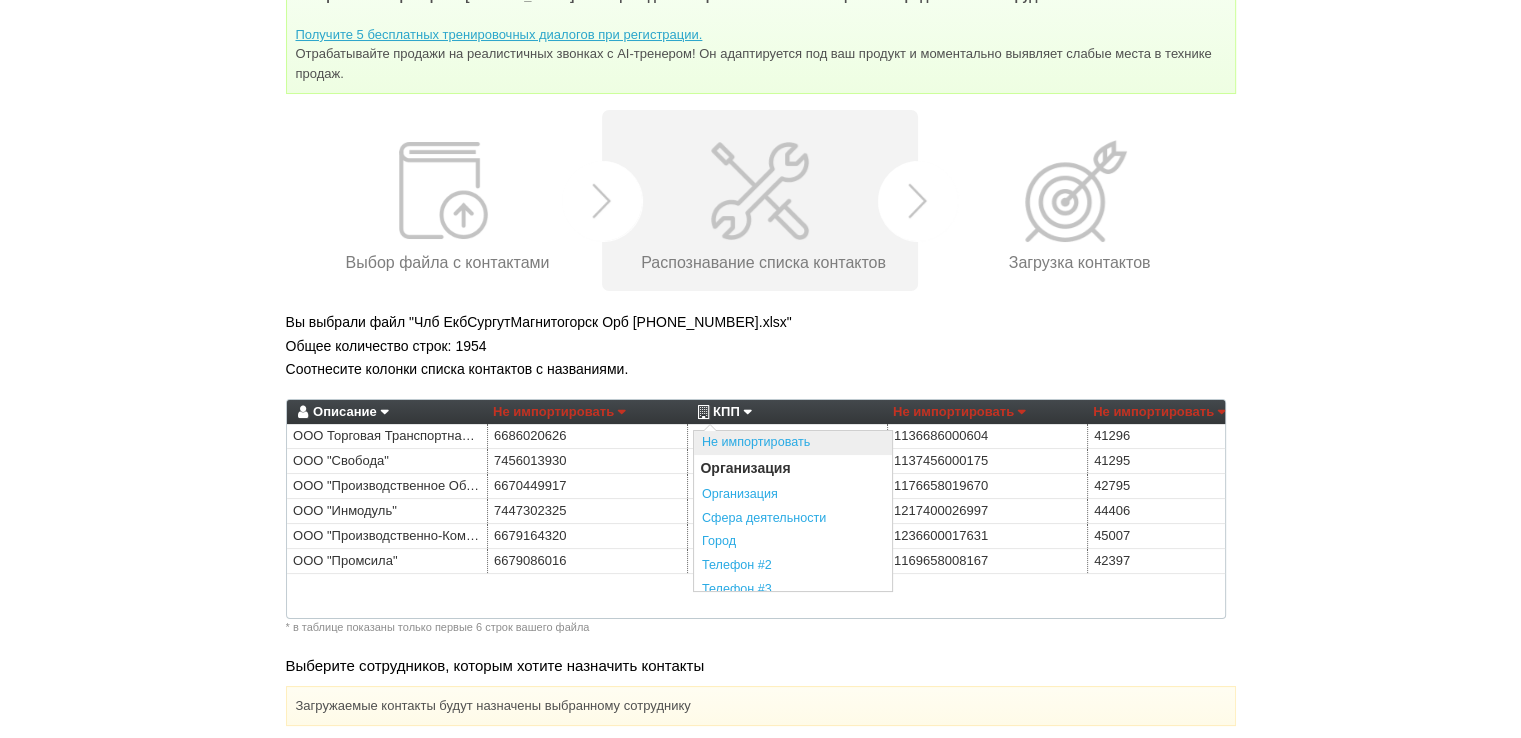 click on "Не импортировать" at bounding box center [793, 443] 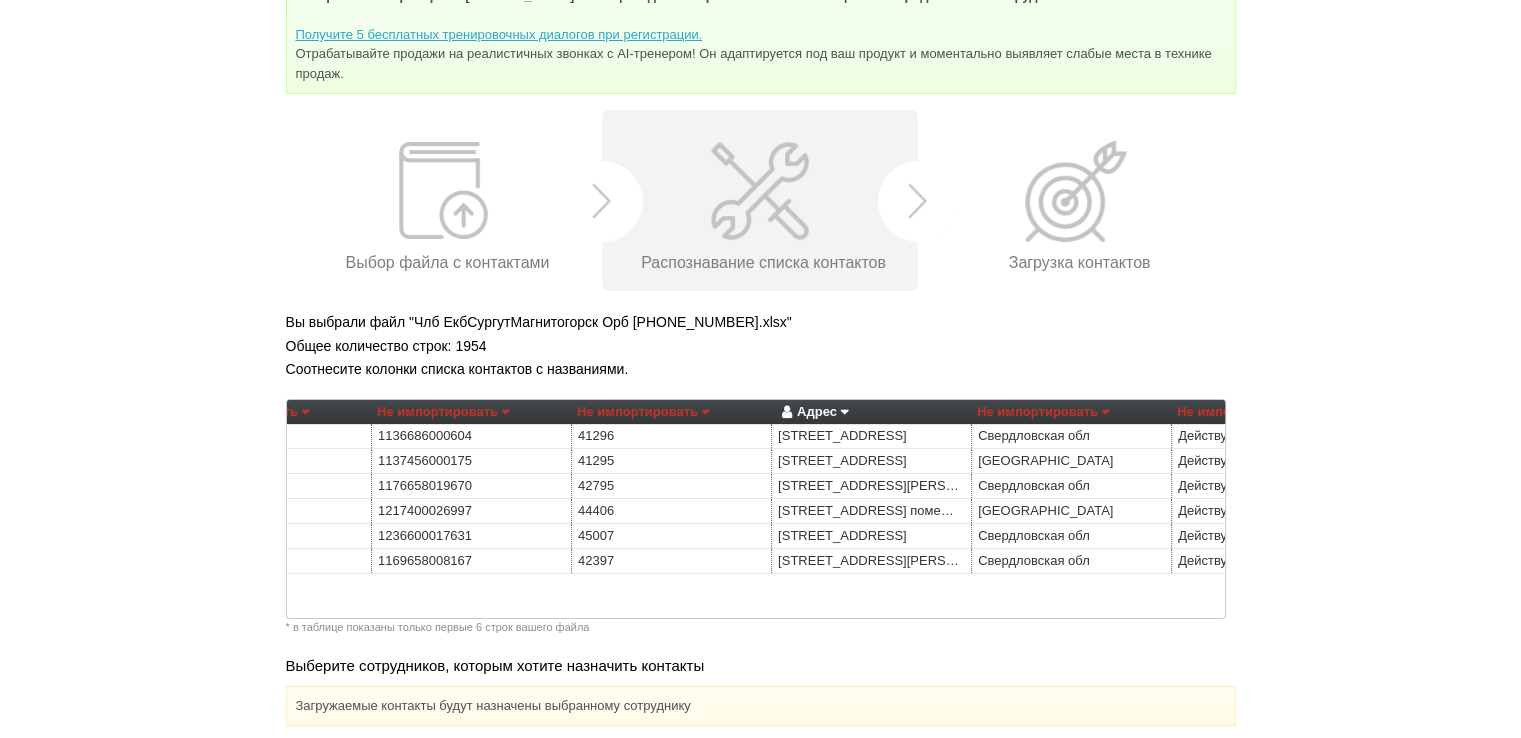 scroll, scrollTop: 0, scrollLeft: 532, axis: horizontal 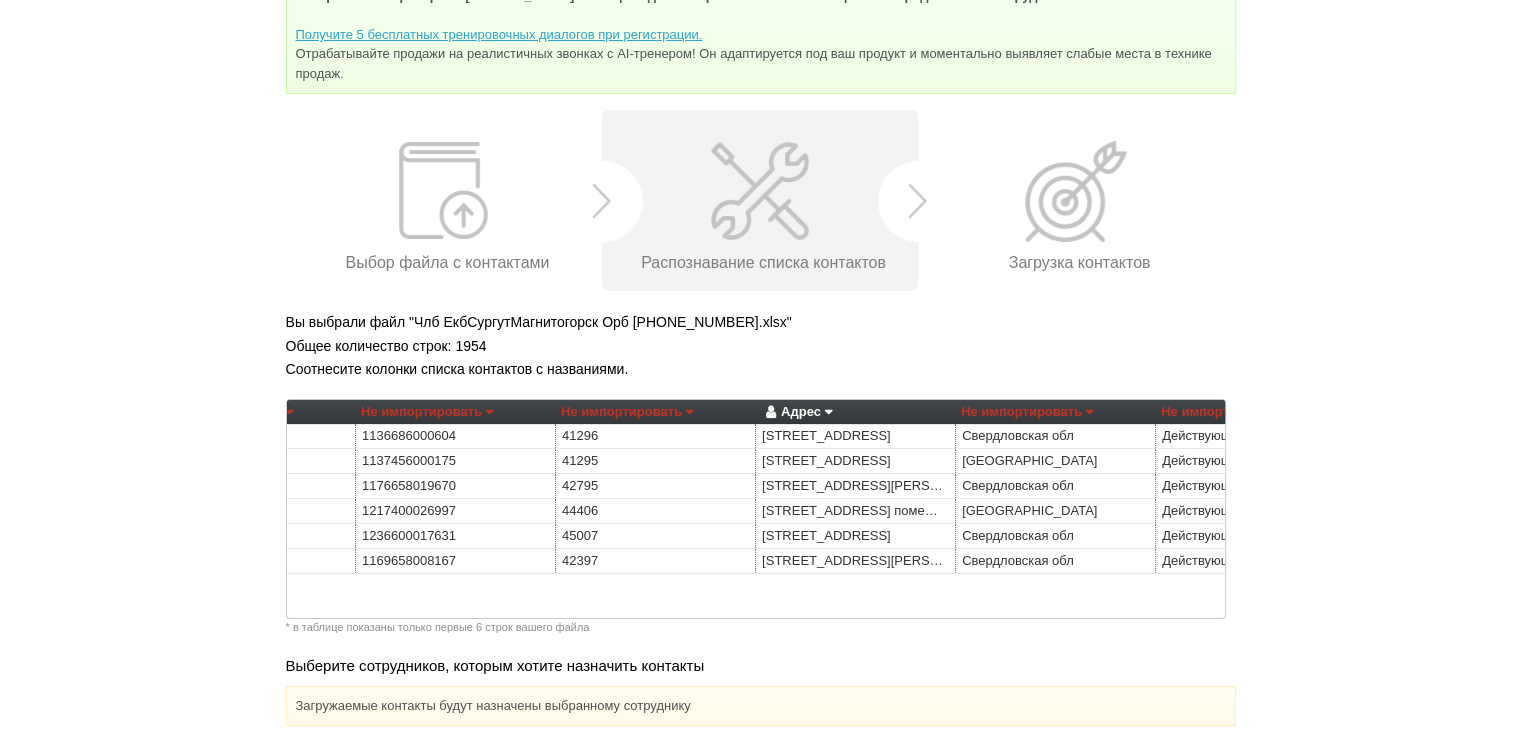 click on "Адрес" at bounding box center [796, 412] 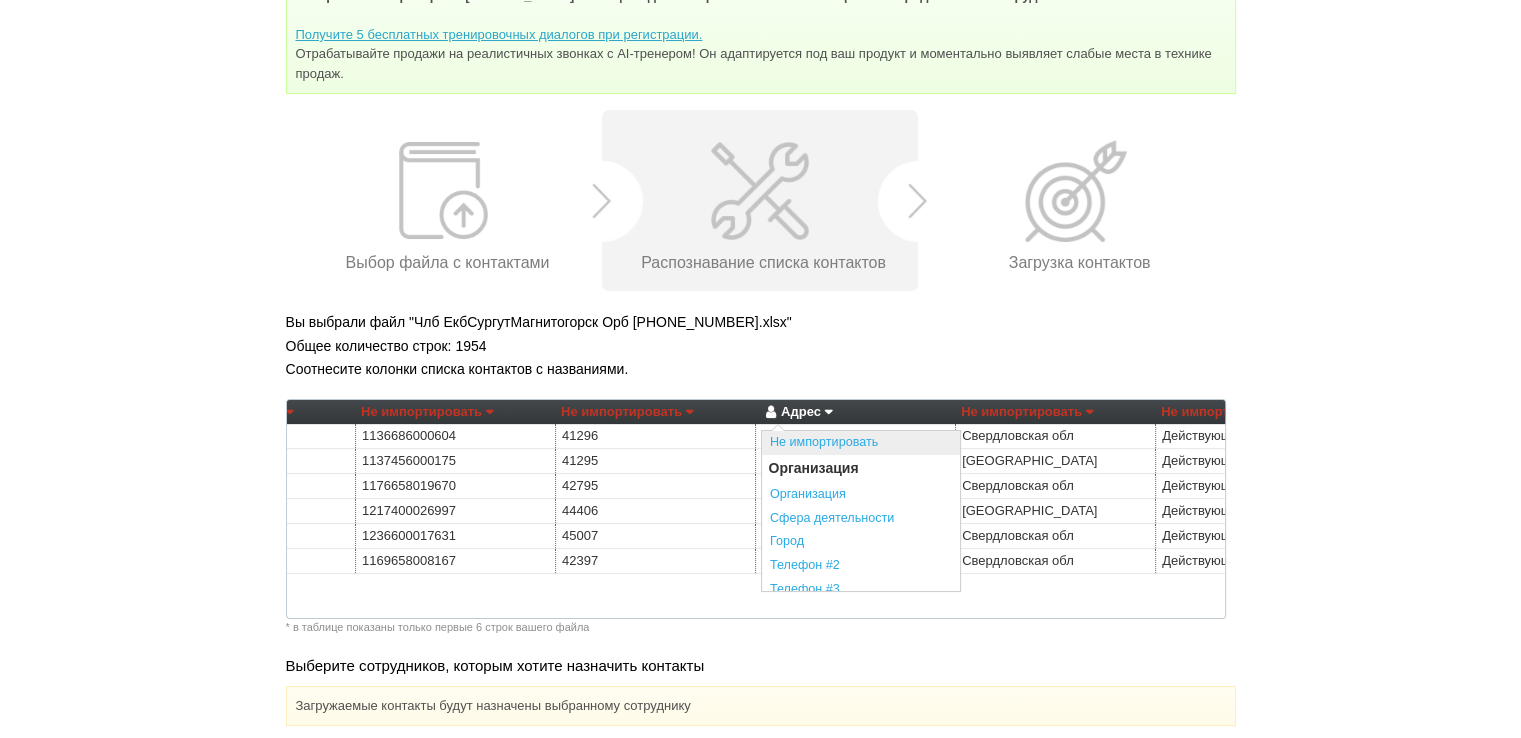 click on "Не импортировать" at bounding box center (861, 443) 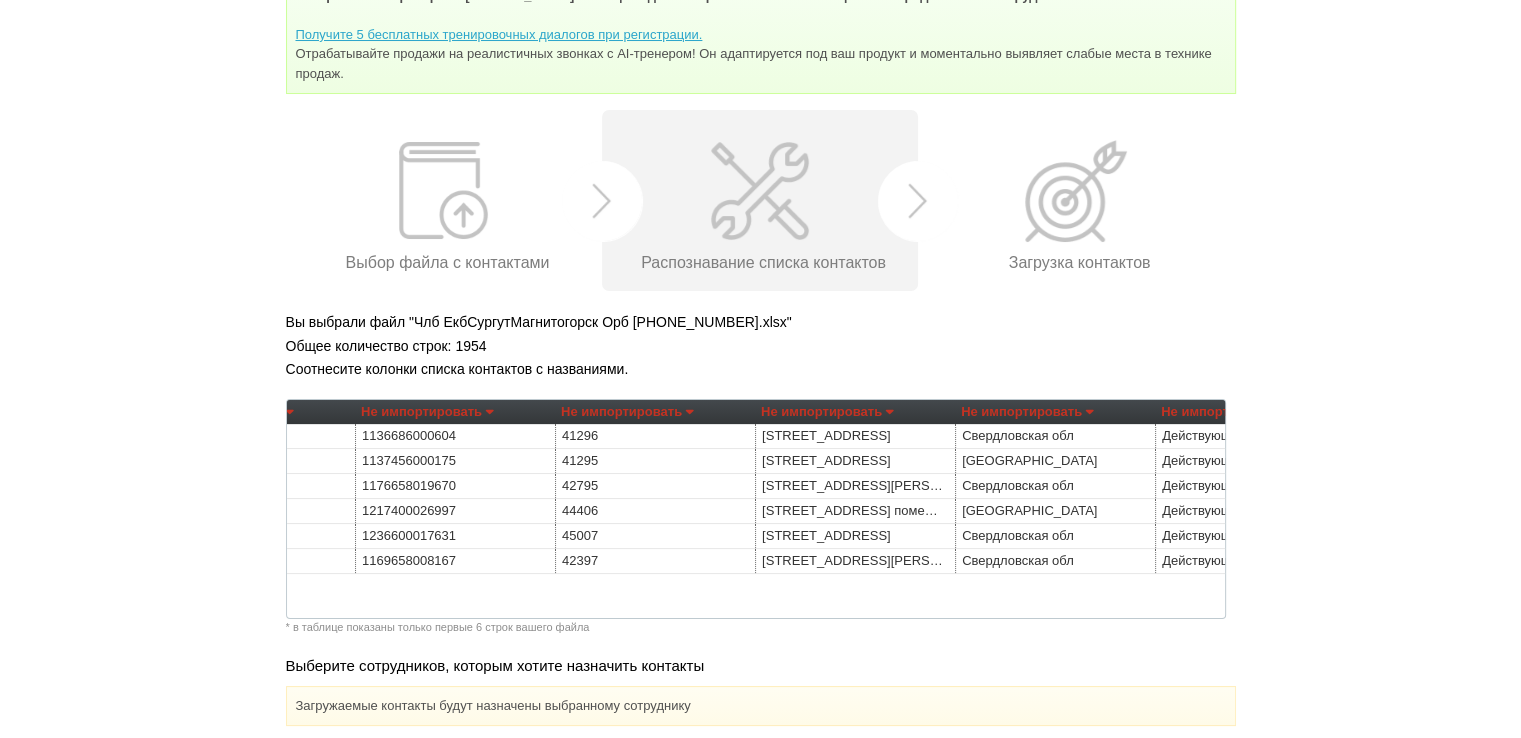 click on "Не импортировать" at bounding box center [1027, 412] 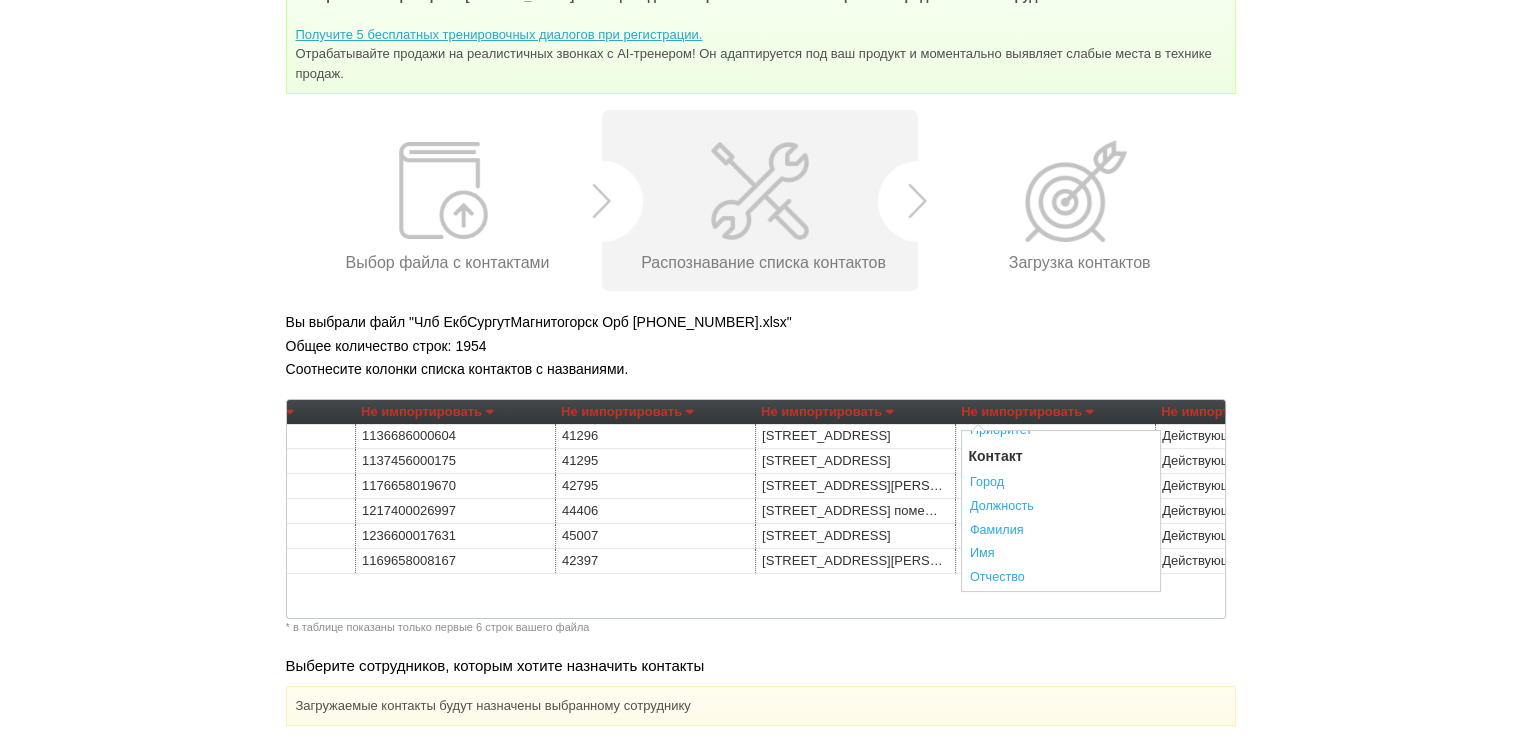 scroll, scrollTop: 500, scrollLeft: 0, axis: vertical 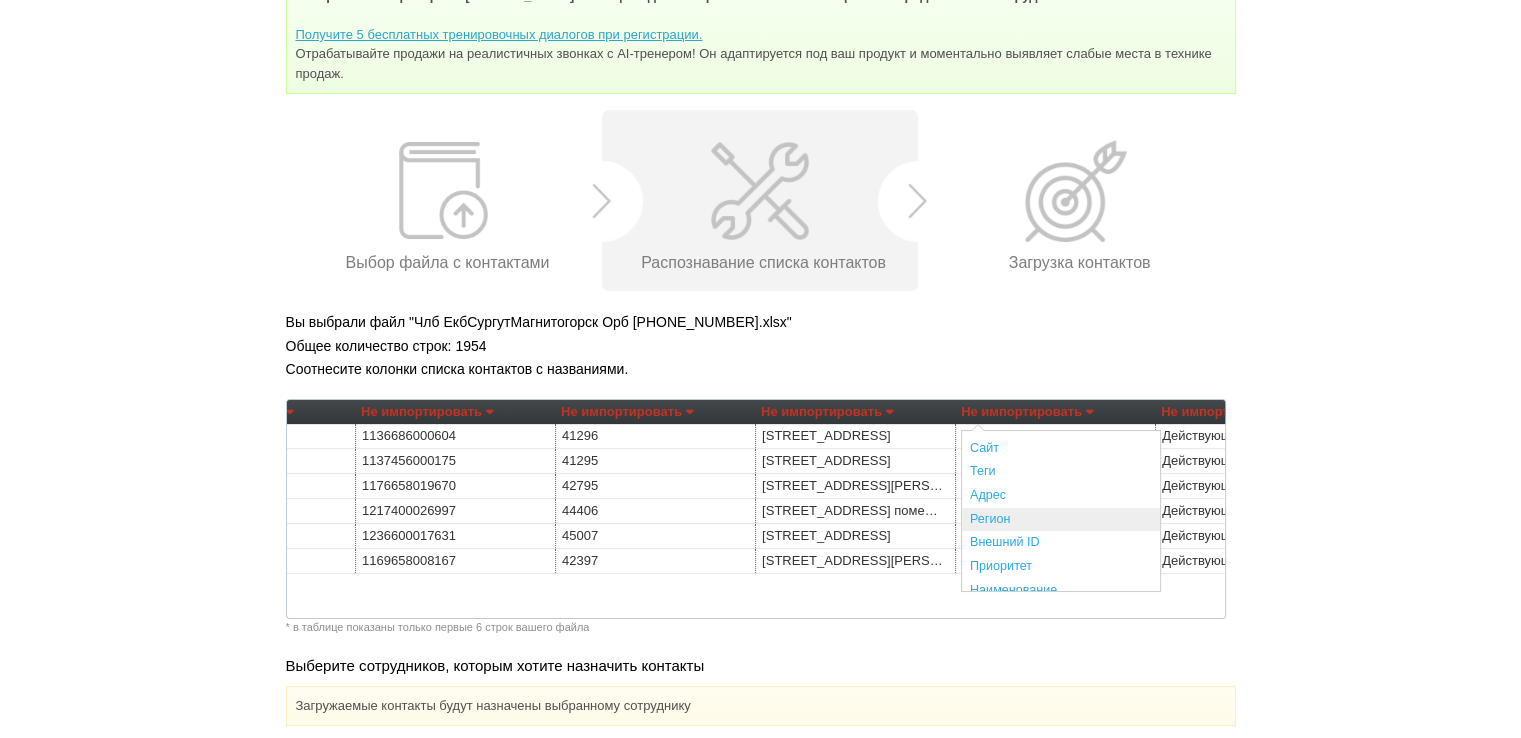 click on "Регион" at bounding box center (1061, 520) 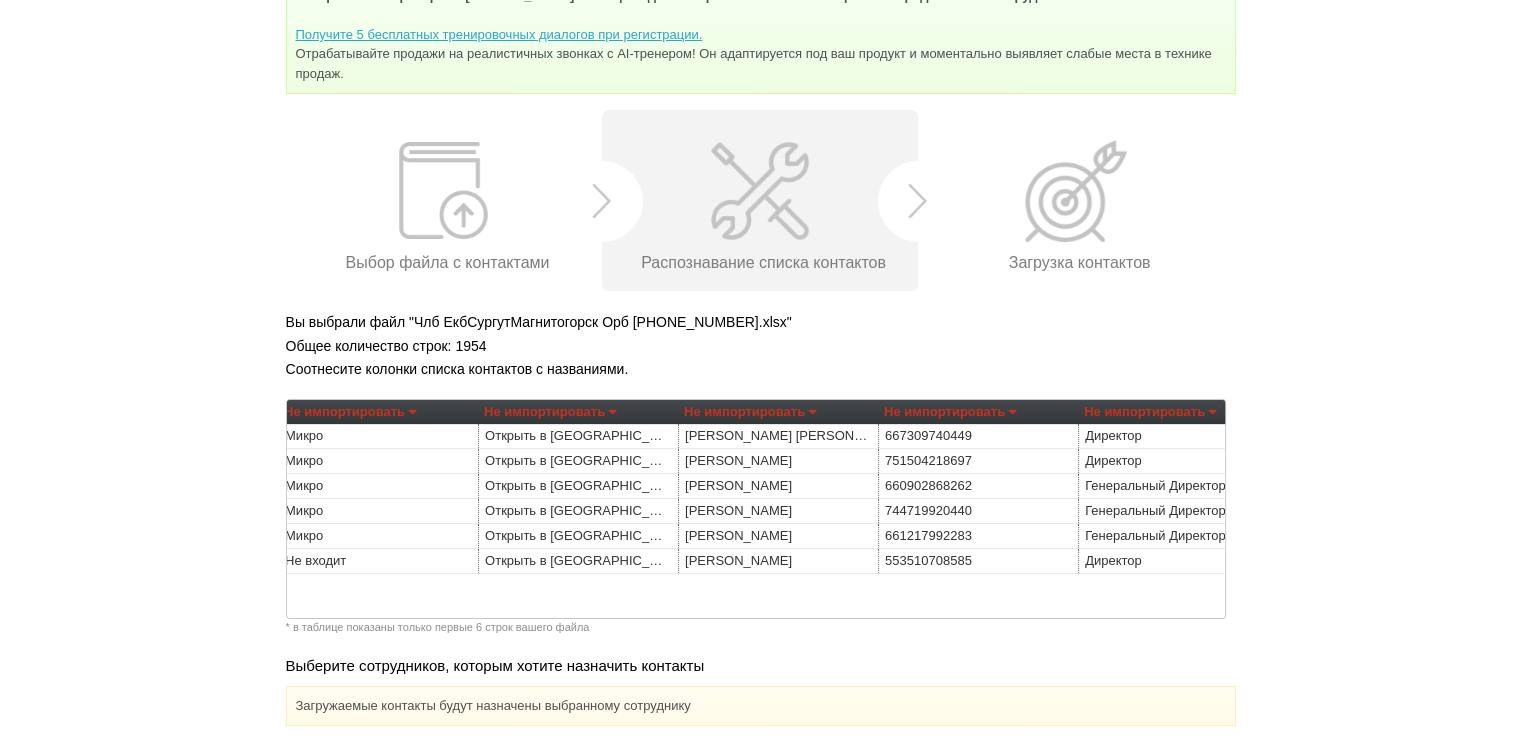scroll, scrollTop: 0, scrollLeft: 1749, axis: horizontal 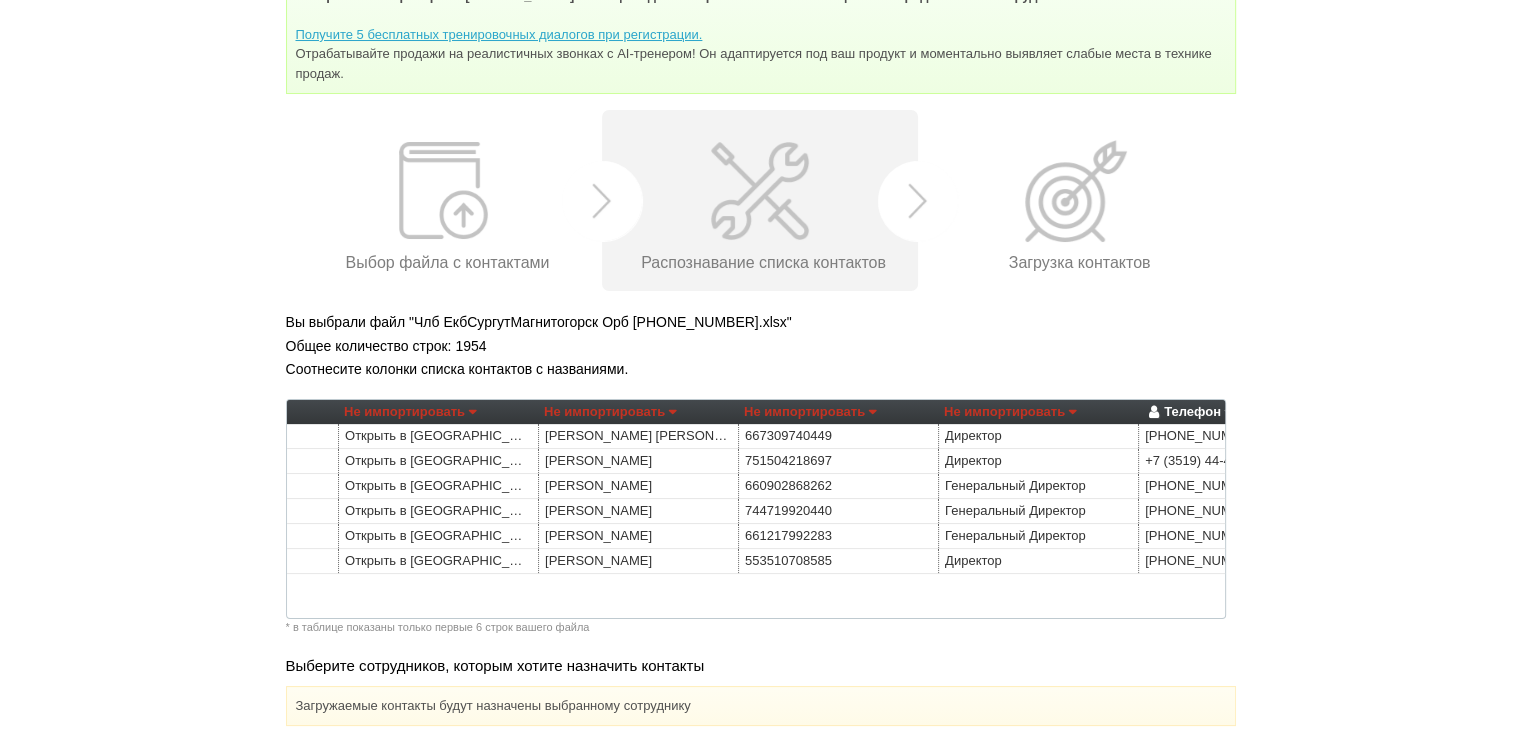 click on "Не импортировать" at bounding box center (610, 412) 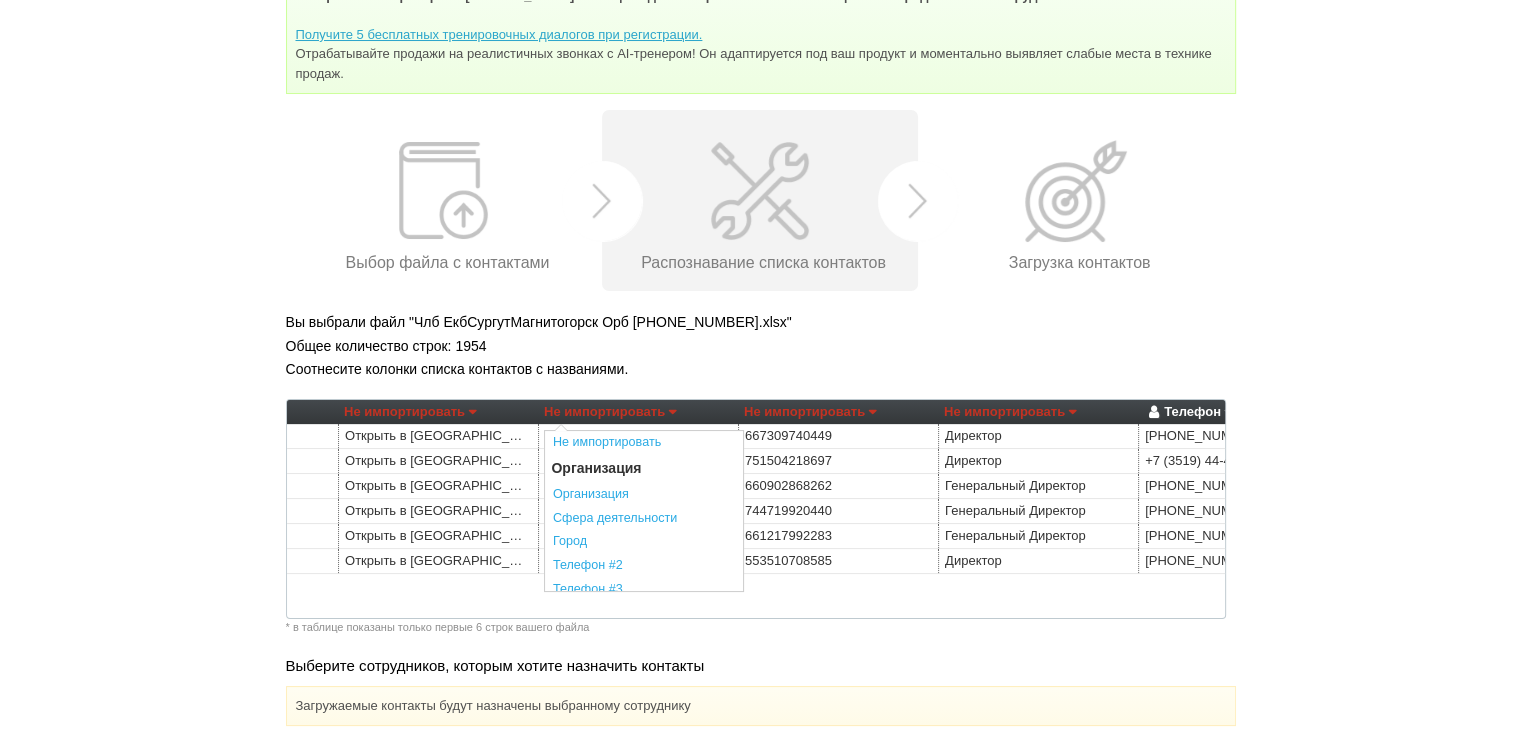 scroll, scrollTop: 300, scrollLeft: 0, axis: vertical 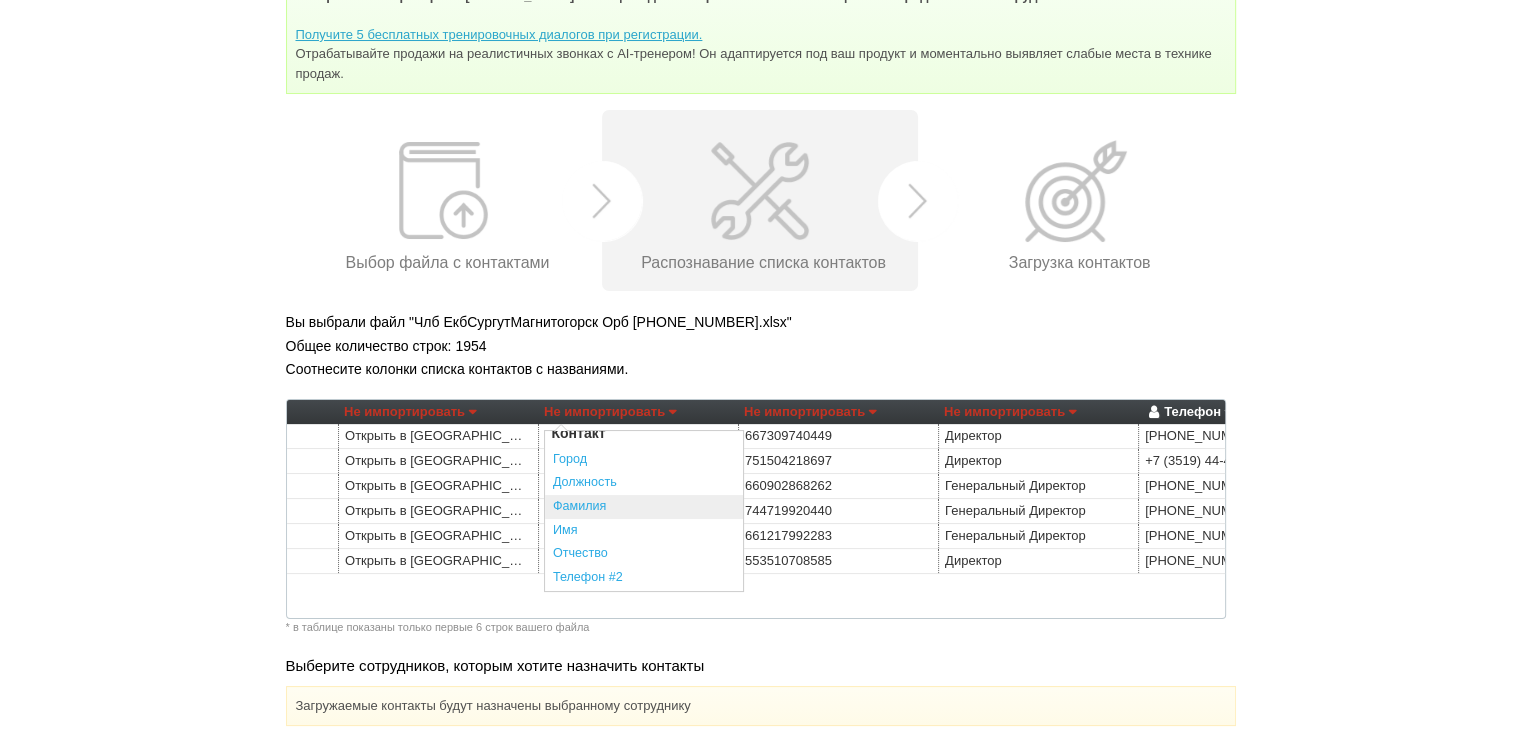 click on "Фамилия" at bounding box center (644, 507) 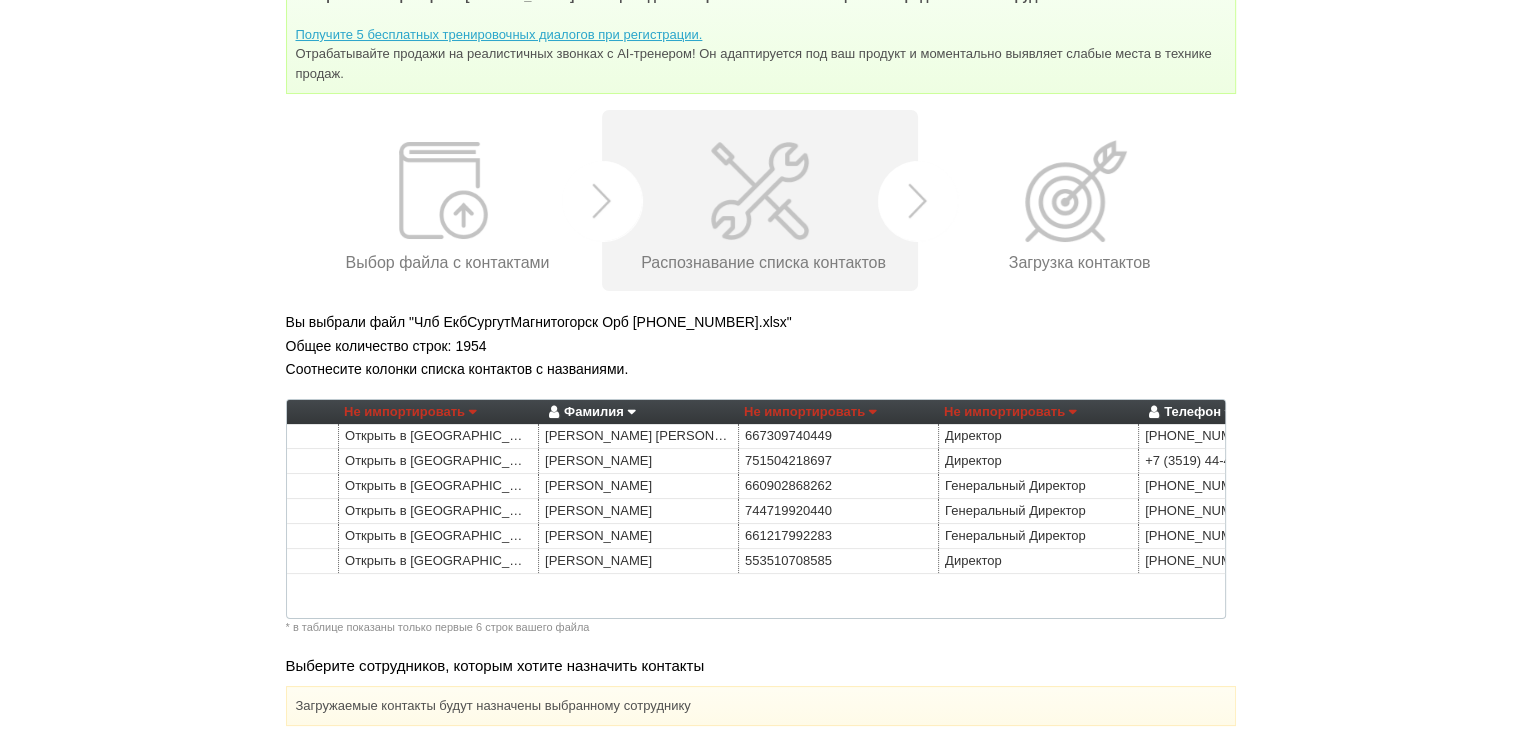 click on "Не импортировать" at bounding box center [1010, 412] 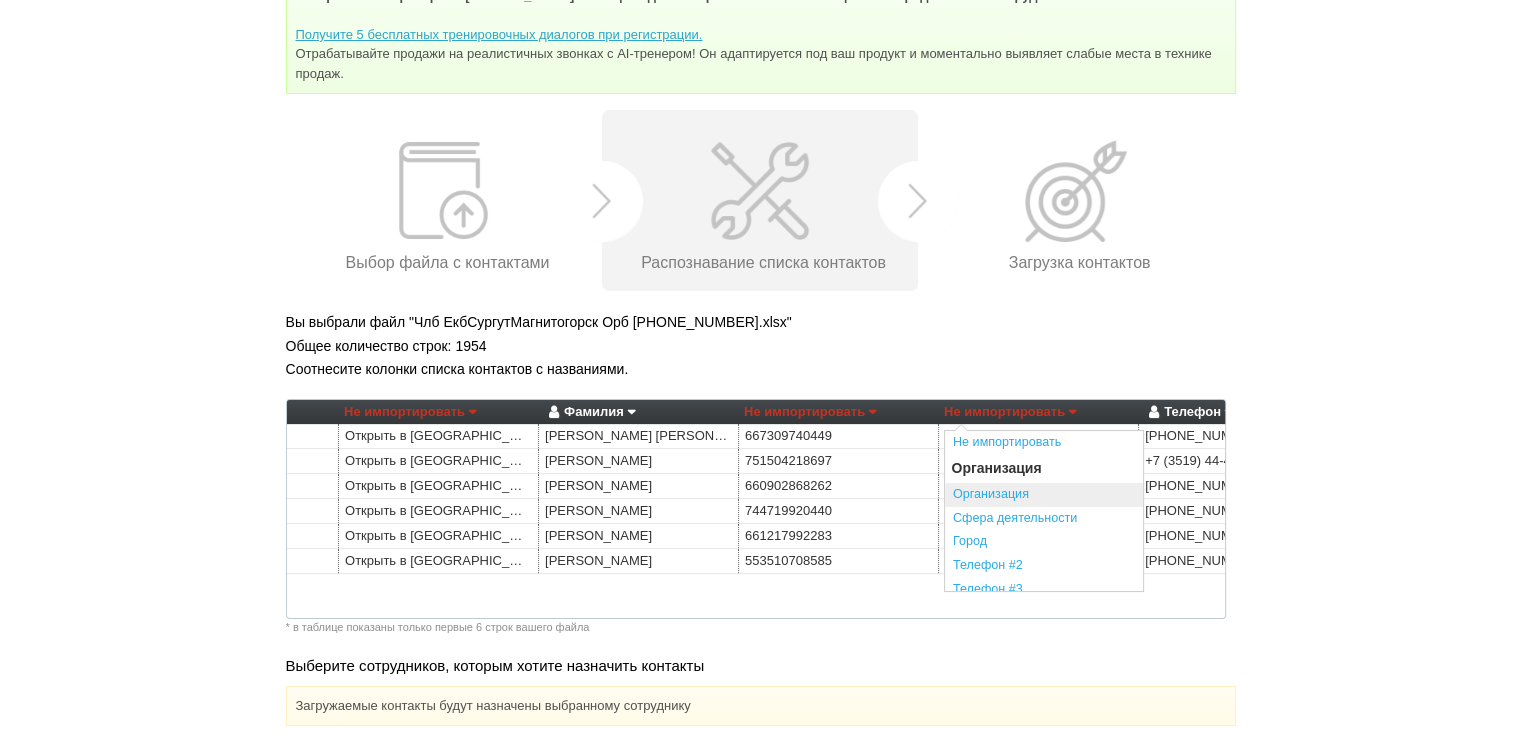 scroll, scrollTop: 300, scrollLeft: 0, axis: vertical 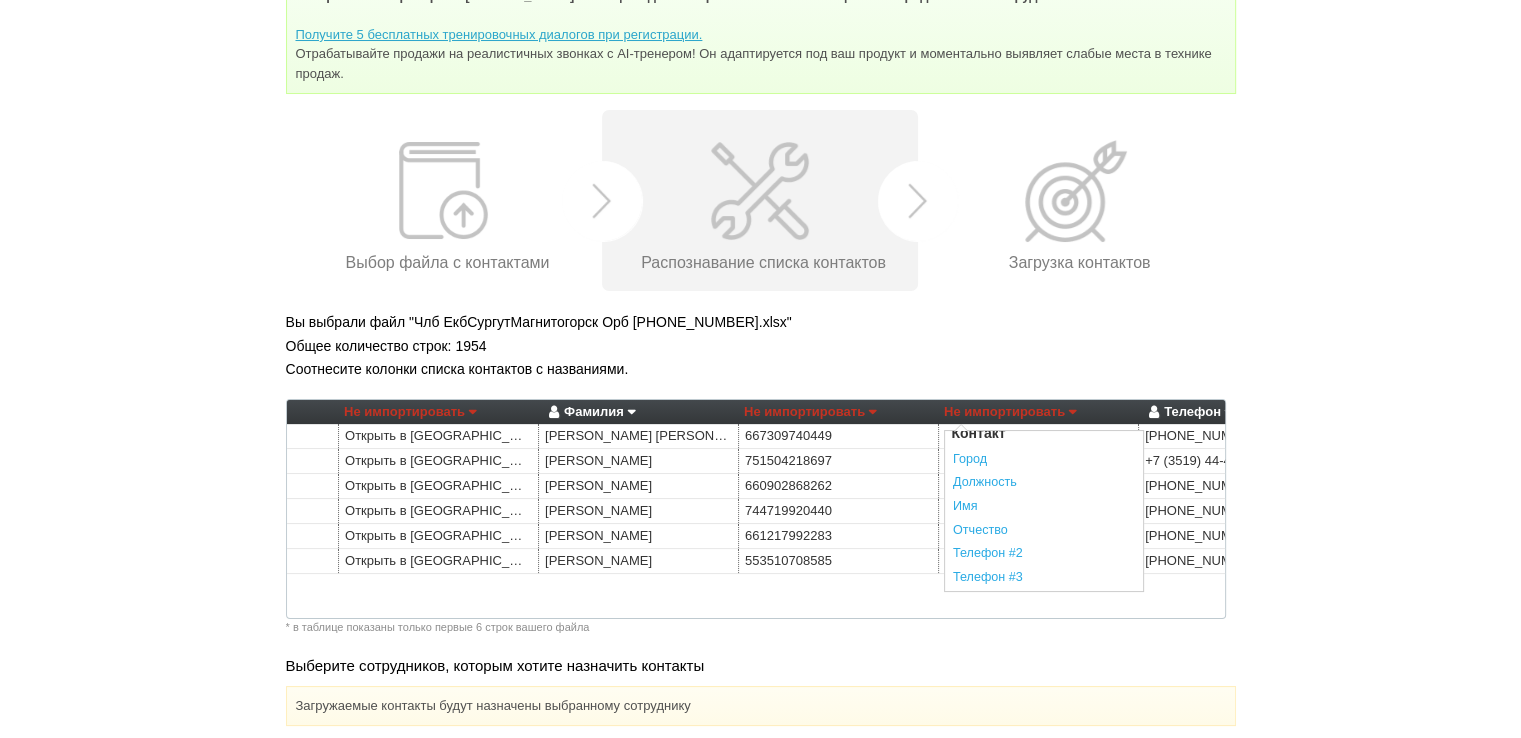 click on "Должность" at bounding box center (1044, 483) 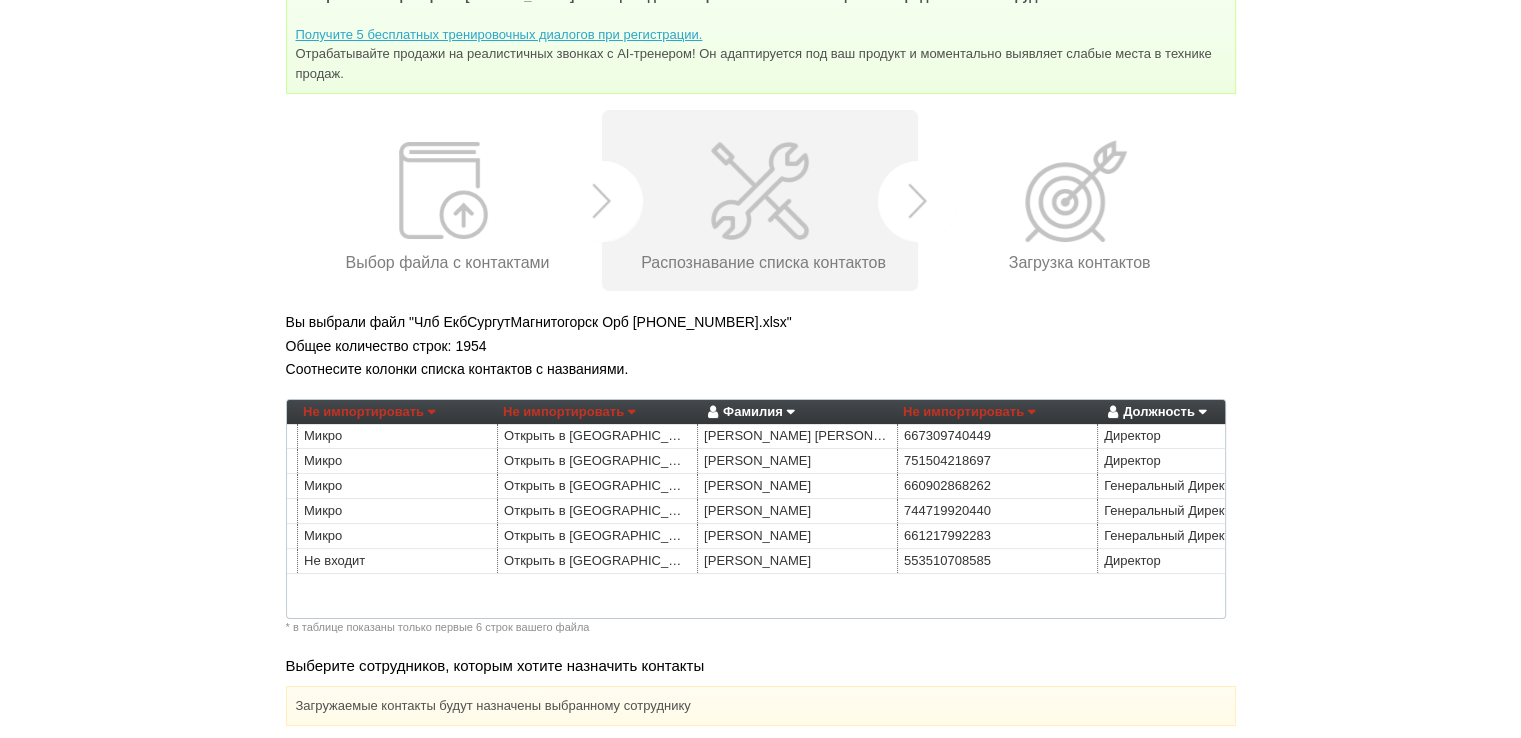 scroll, scrollTop: 0, scrollLeft: 1595, axis: horizontal 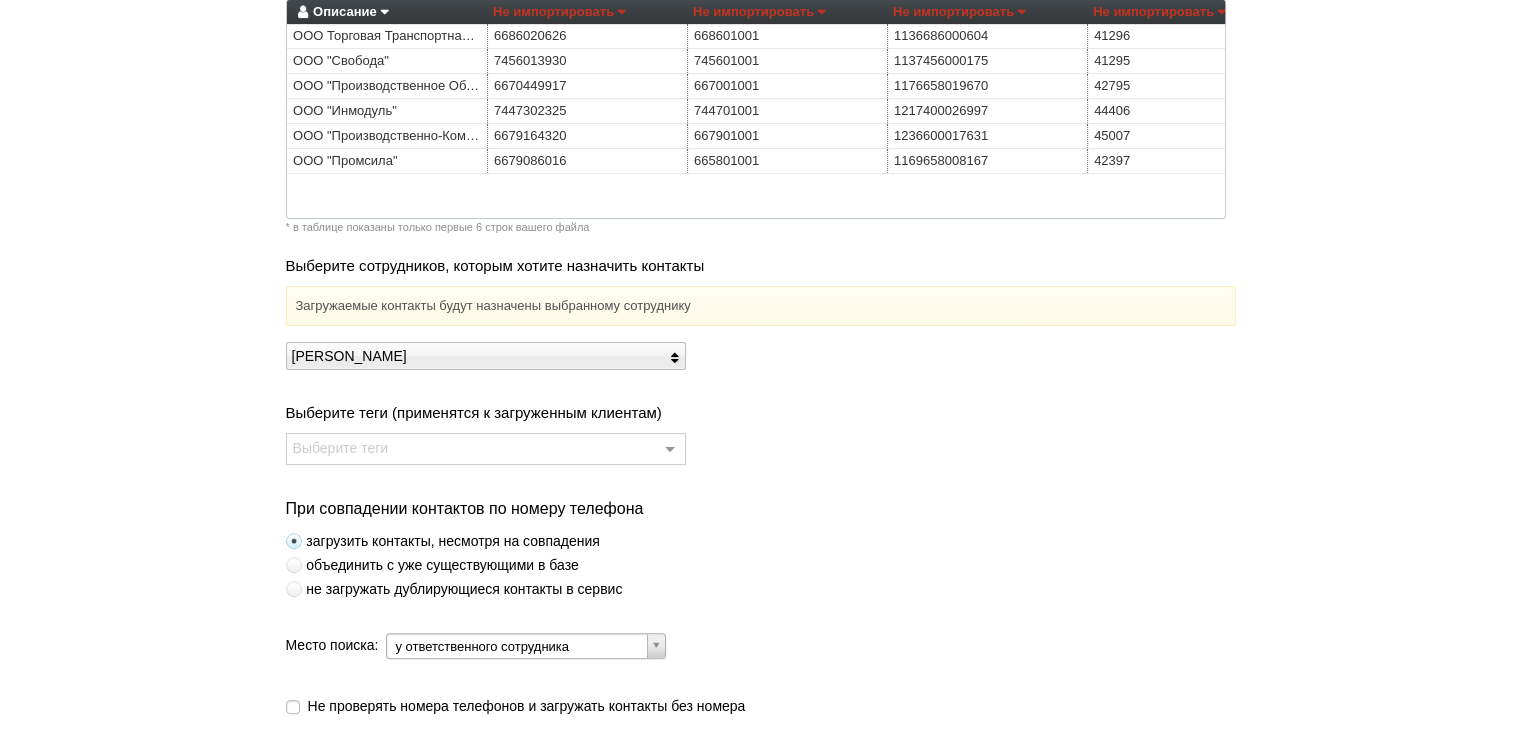 click on "не загружать дублирующиеся контакты в сервис" at bounding box center (454, 589) 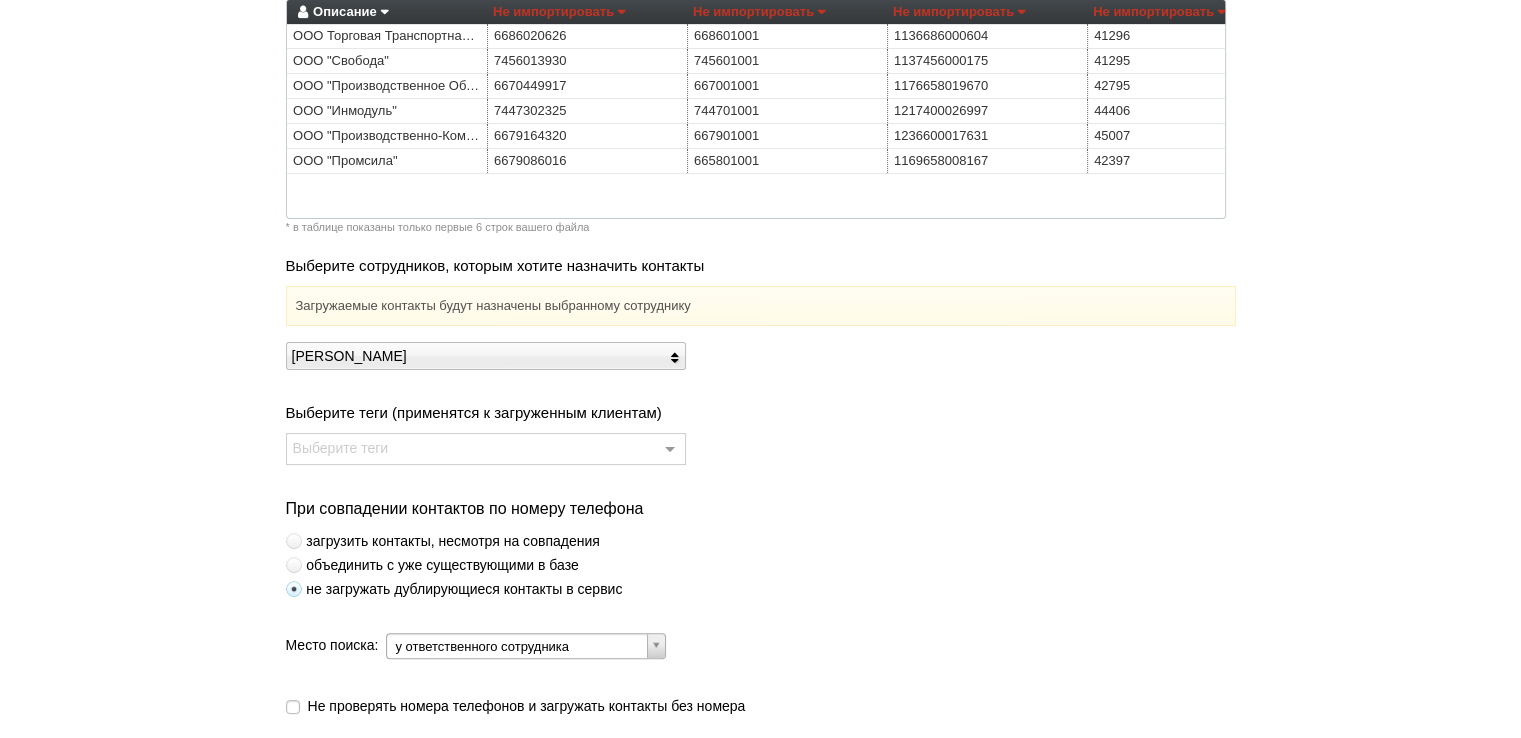 scroll, scrollTop: 585, scrollLeft: 0, axis: vertical 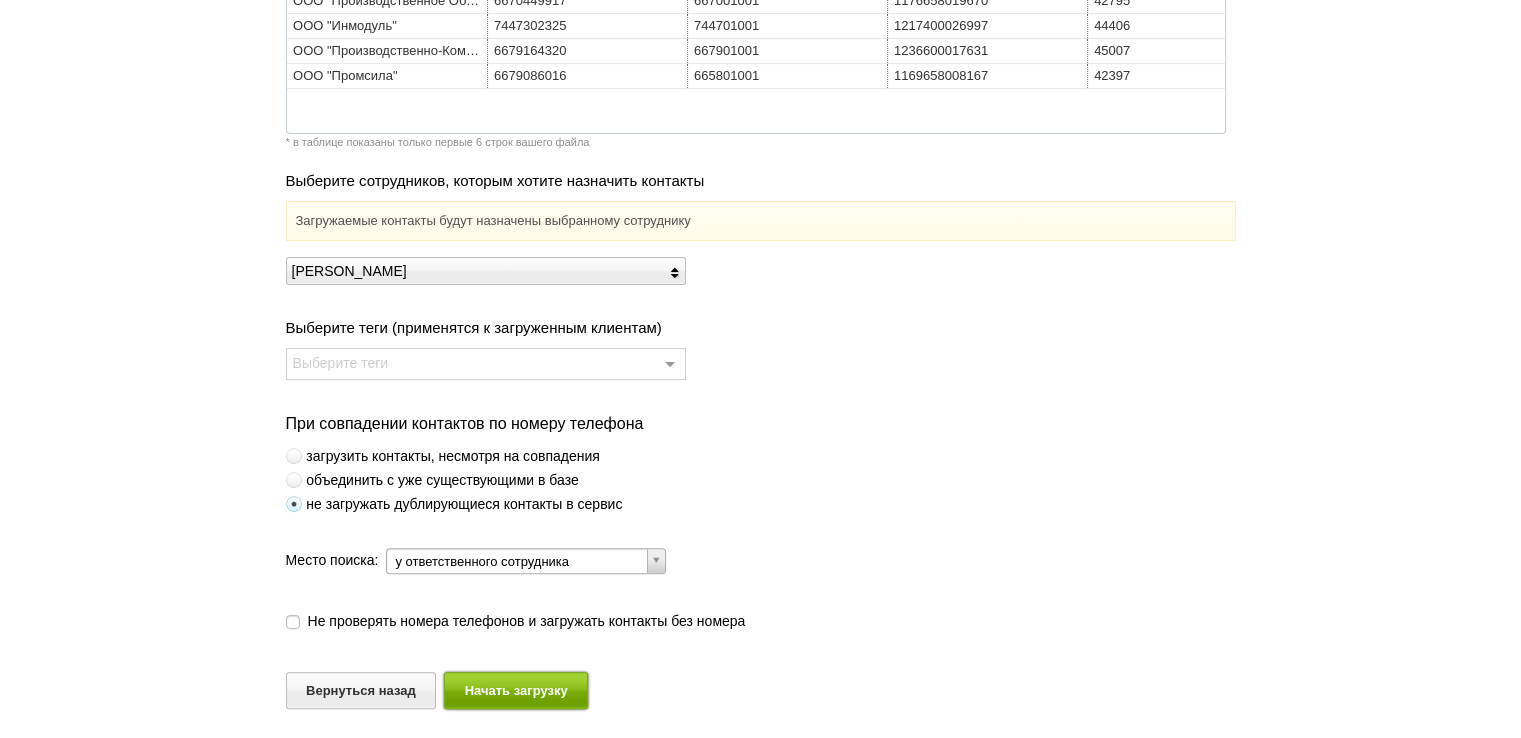 click on "Начать загрузку" at bounding box center [516, 690] 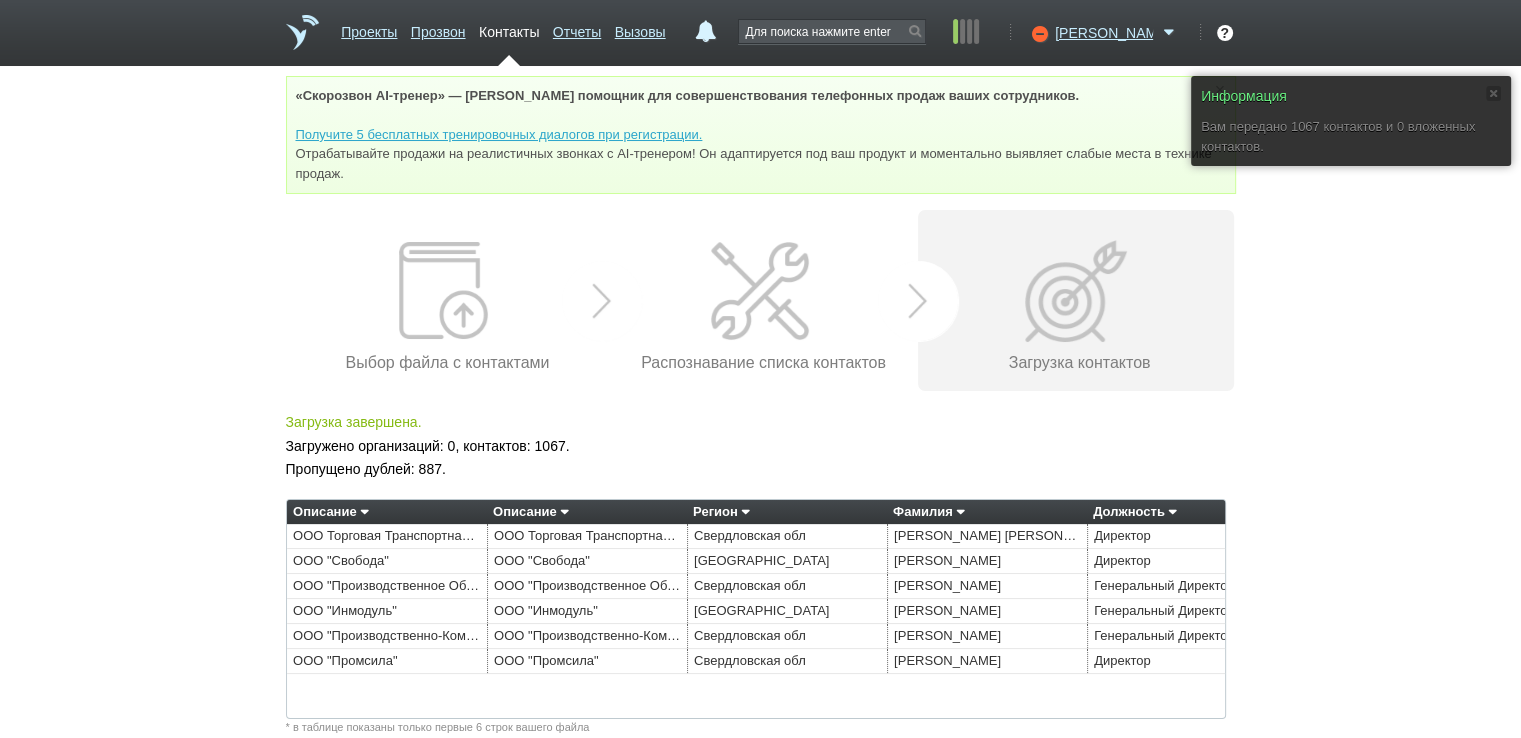 scroll, scrollTop: 94, scrollLeft: 0, axis: vertical 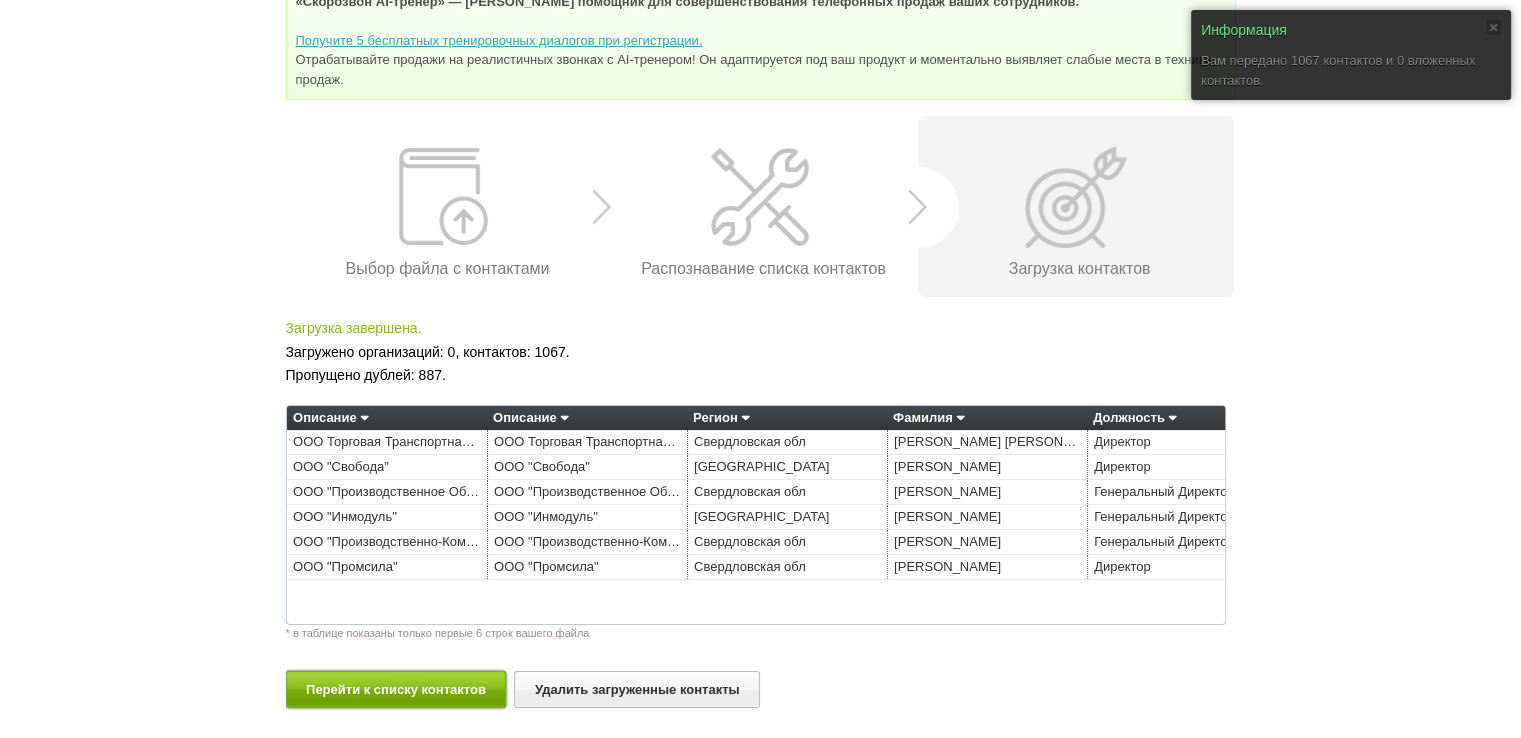 click on "Перейти к списку контактов" at bounding box center (396, 689) 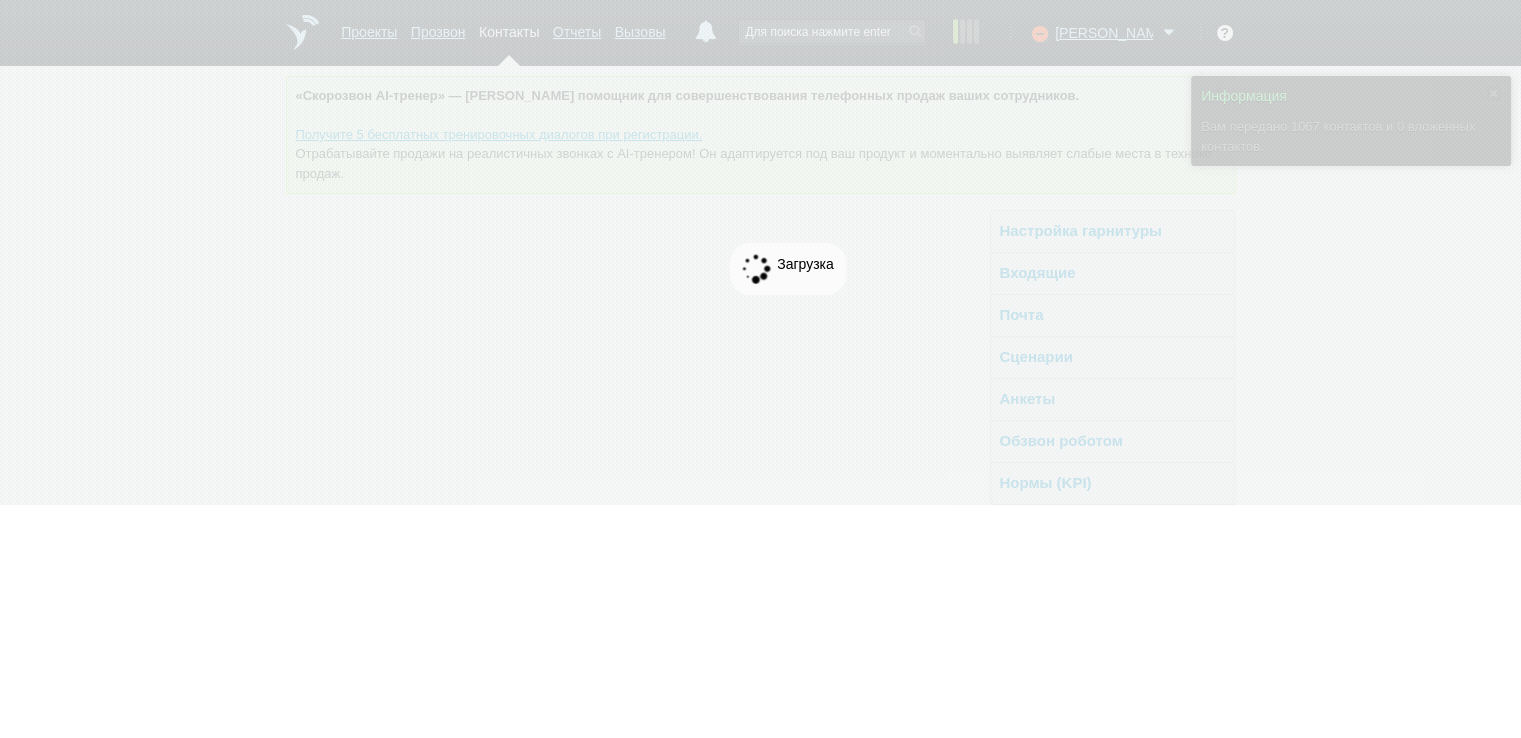 scroll, scrollTop: 0, scrollLeft: 0, axis: both 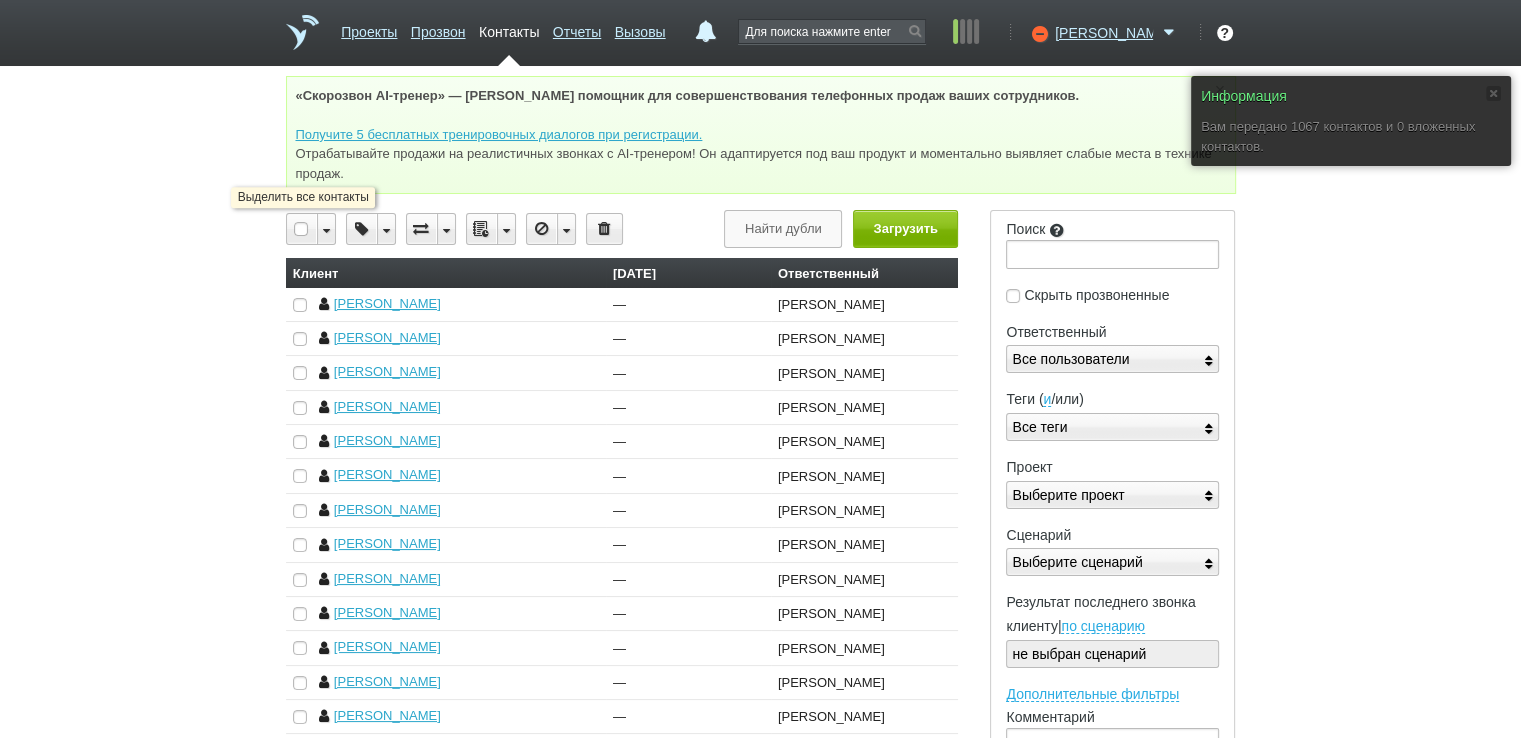 click at bounding box center [302, 229] 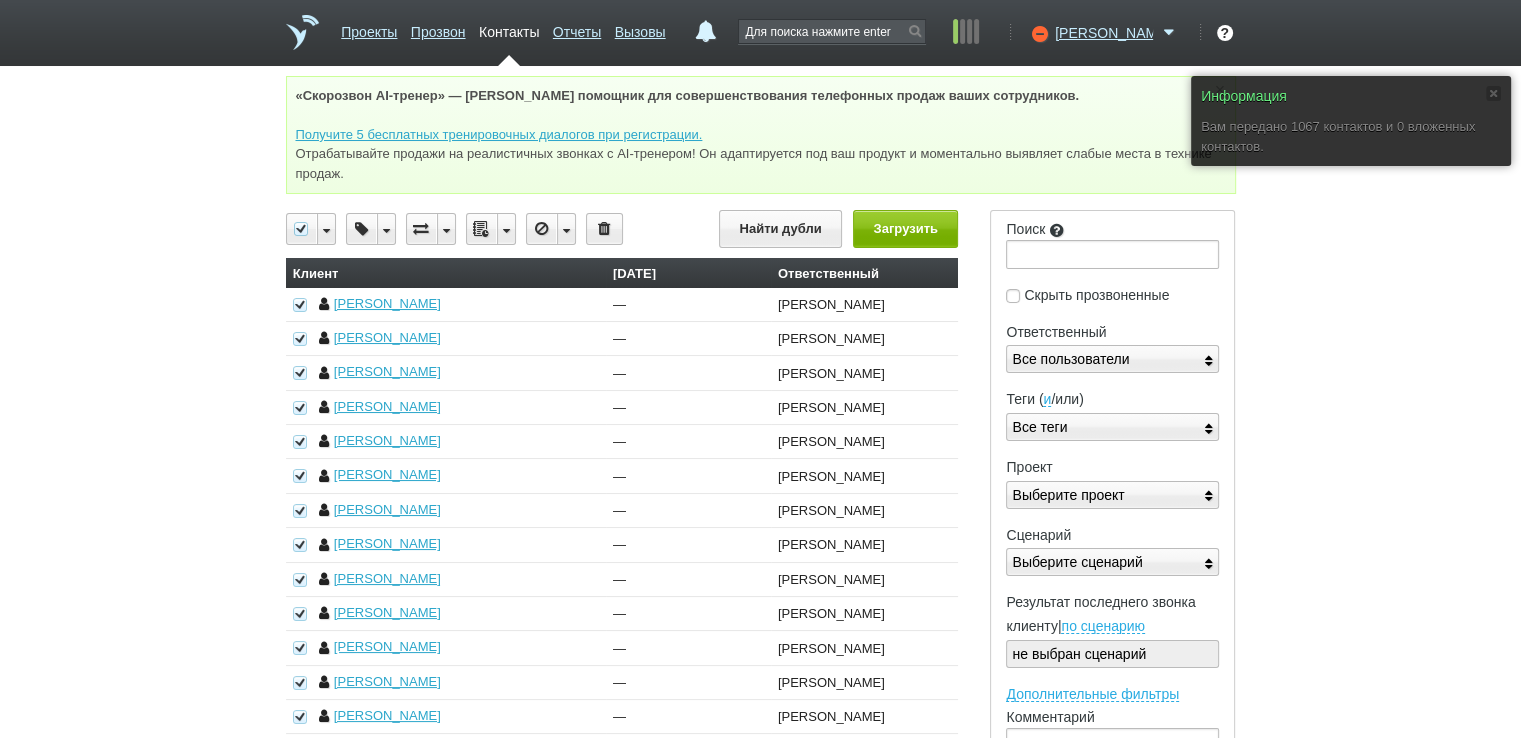 click at bounding box center (506, 229) 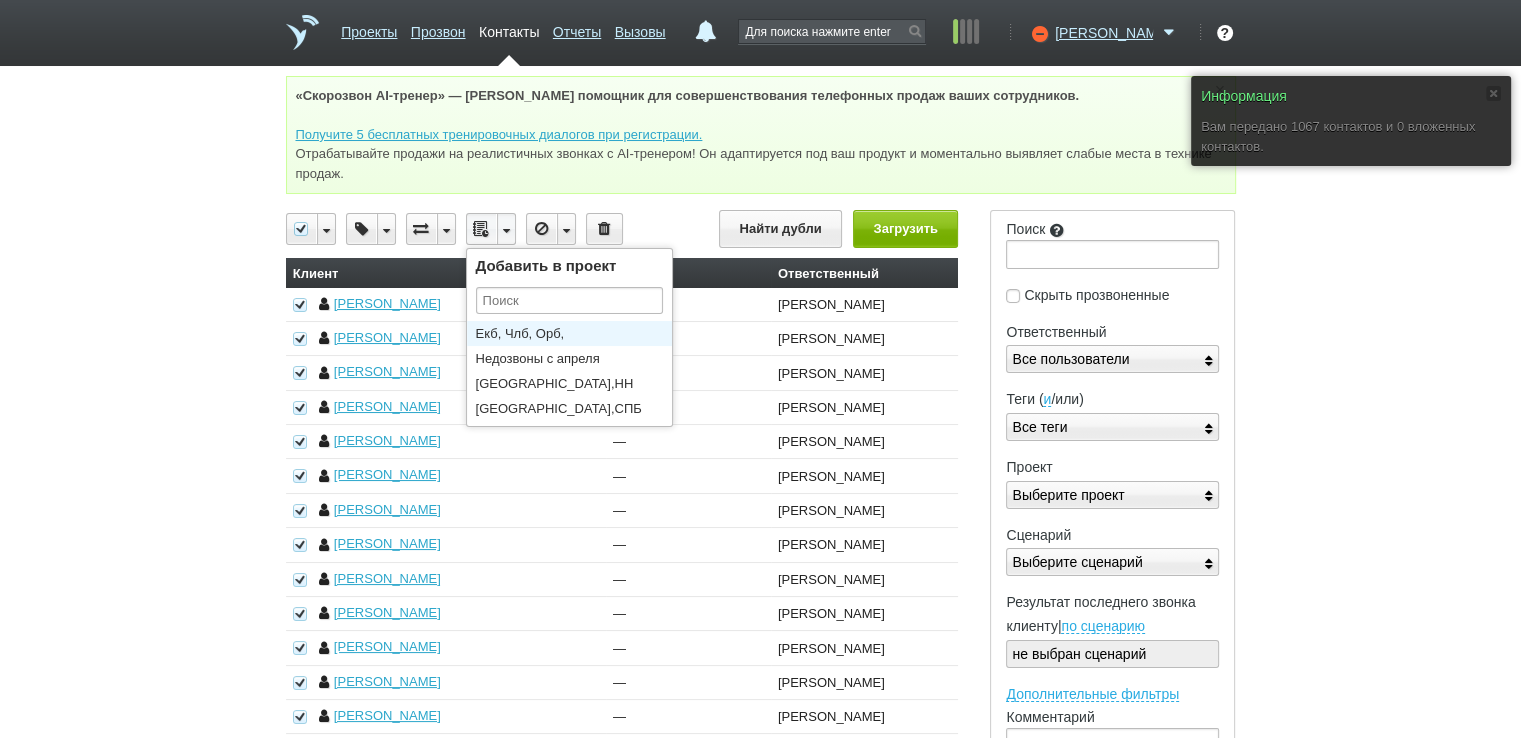 click on "Екб, Члб, Орб,[GEOGRAPHIC_DATA],[GEOGRAPHIC_DATA], [GEOGRAPHIC_DATA]," at bounding box center [574, 333] 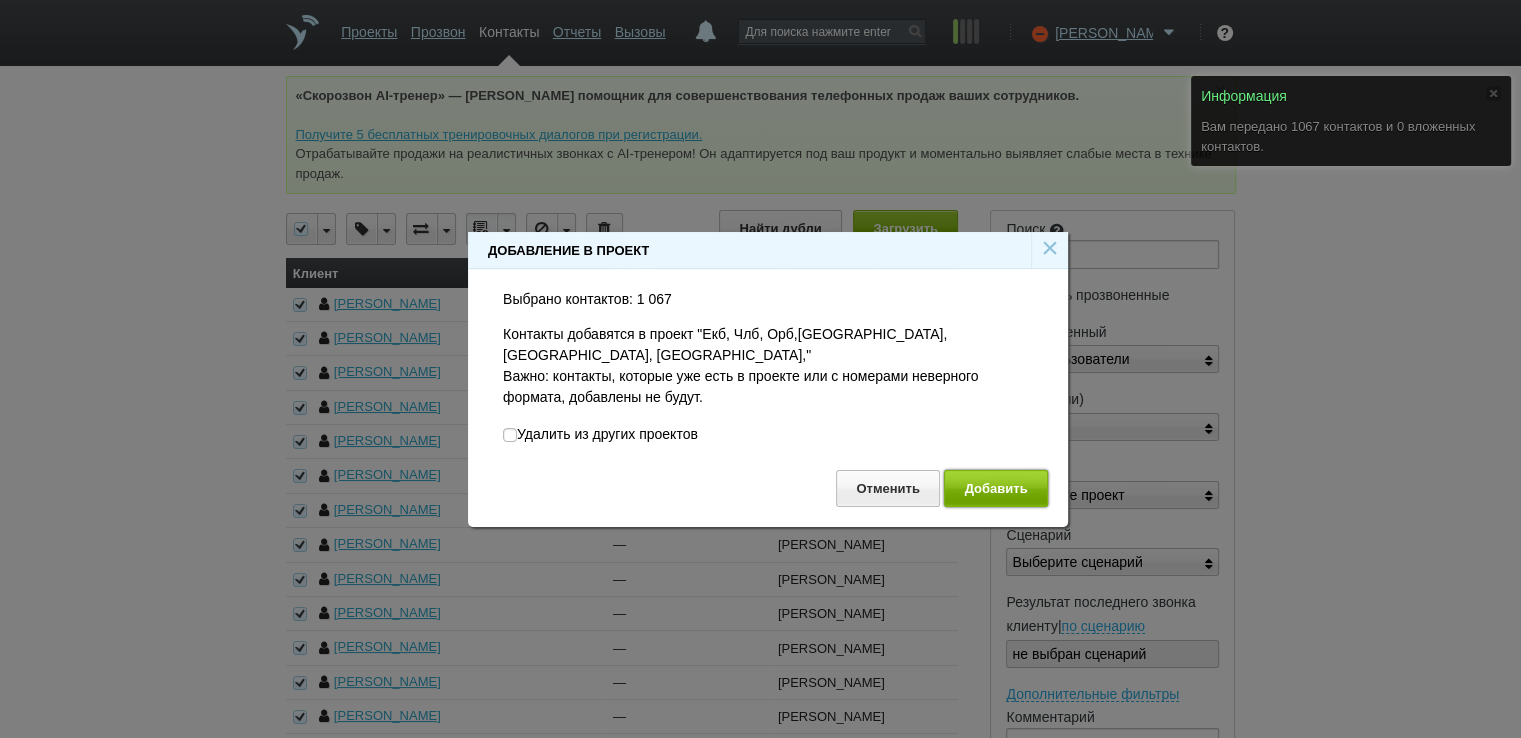 click on "Добавить" at bounding box center (996, 488) 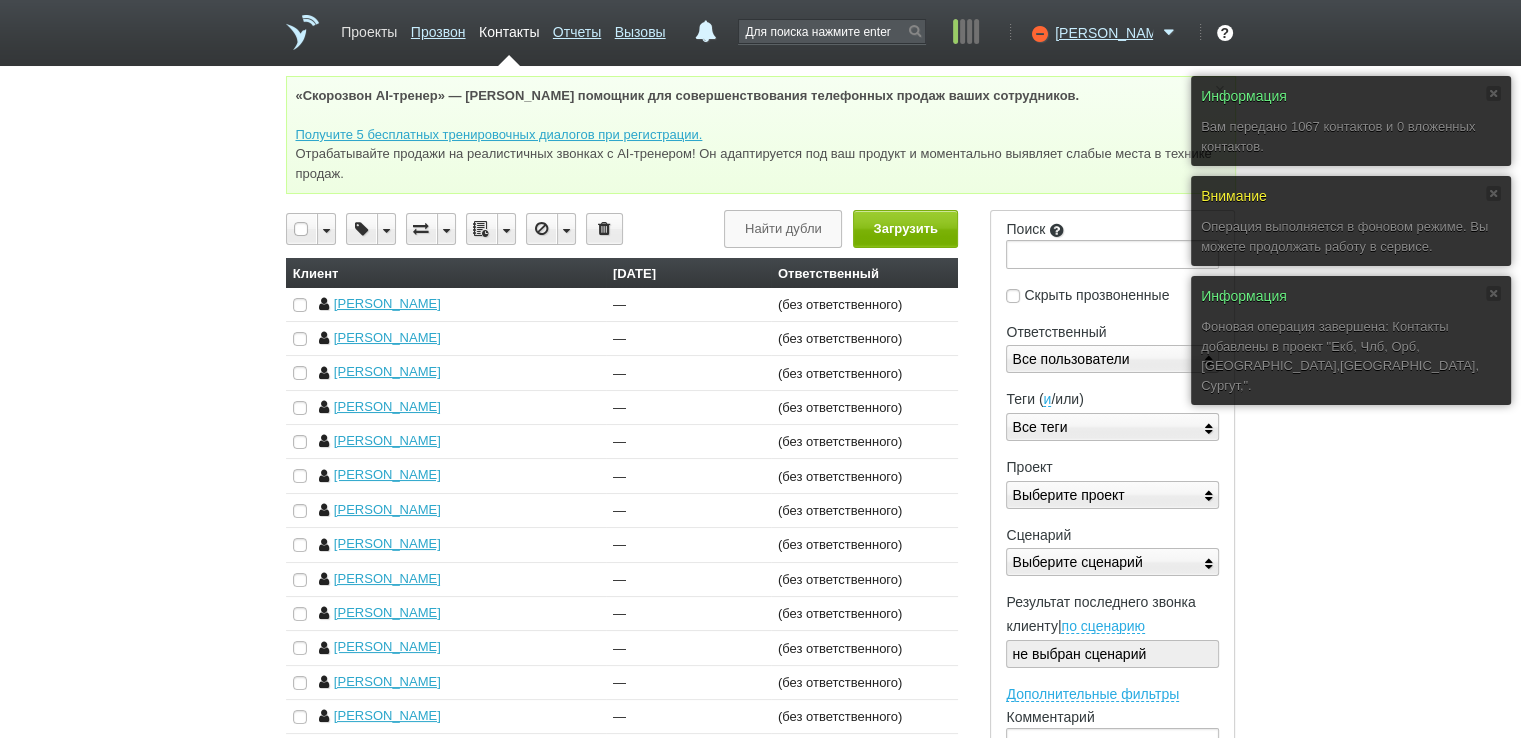 click on "Проекты" at bounding box center [369, 28] 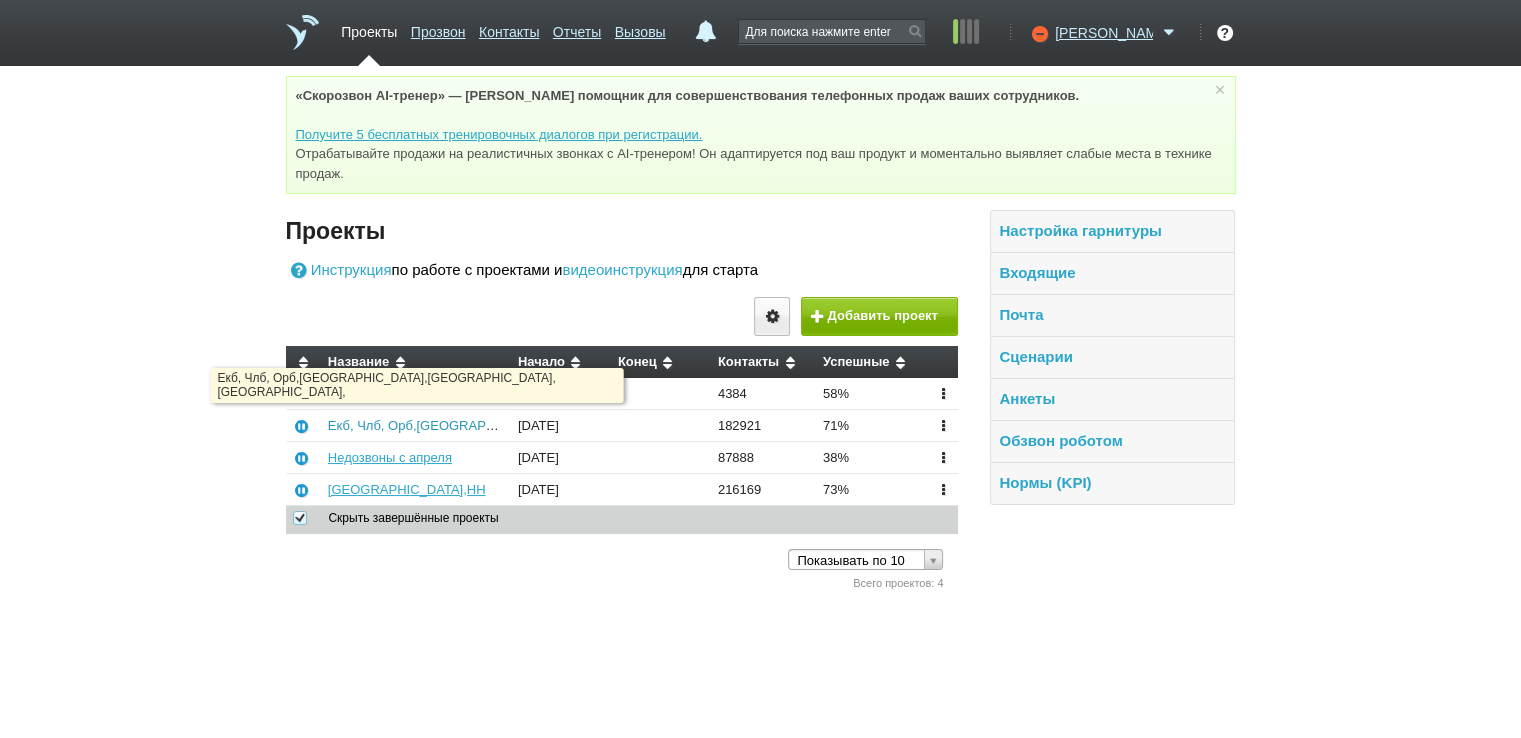 click on "Екб, Члб, Орб,[GEOGRAPHIC_DATA],[GEOGRAPHIC_DATA], [GEOGRAPHIC_DATA]," at bounding box center (582, 425) 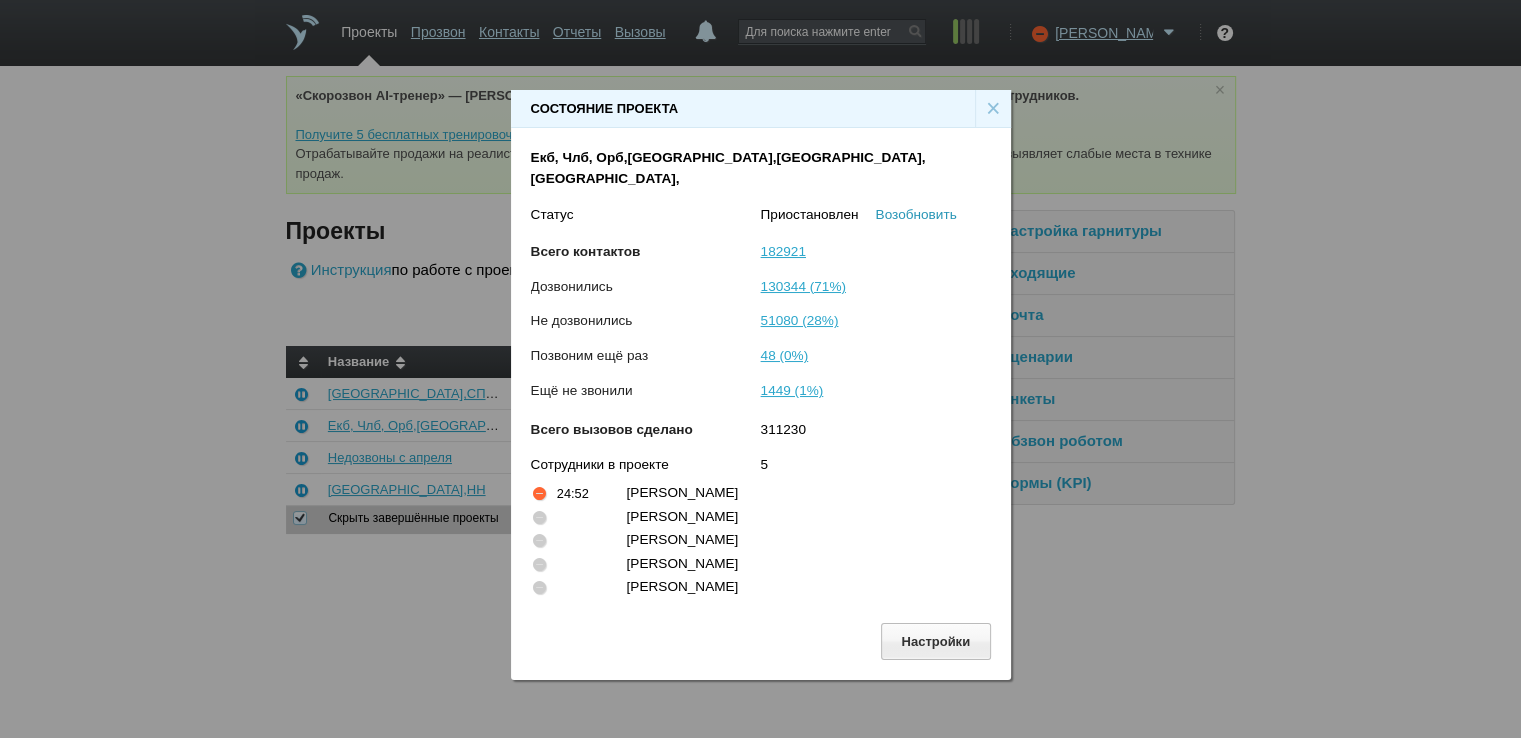 click on "Возобновить" at bounding box center (916, 214) 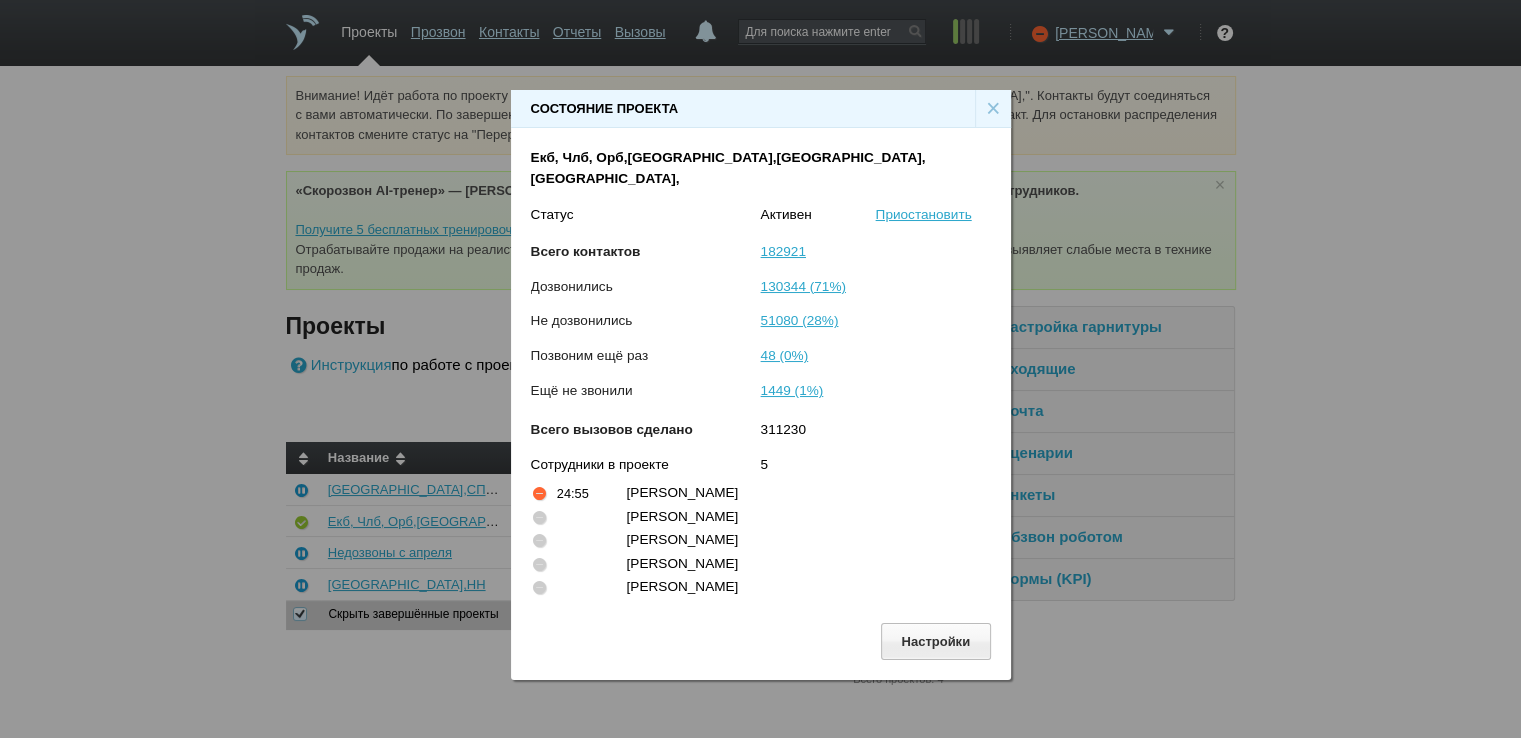 drag, startPoint x: 834, startPoint y: 113, endPoint x: 688, endPoint y: 119, distance: 146.12323 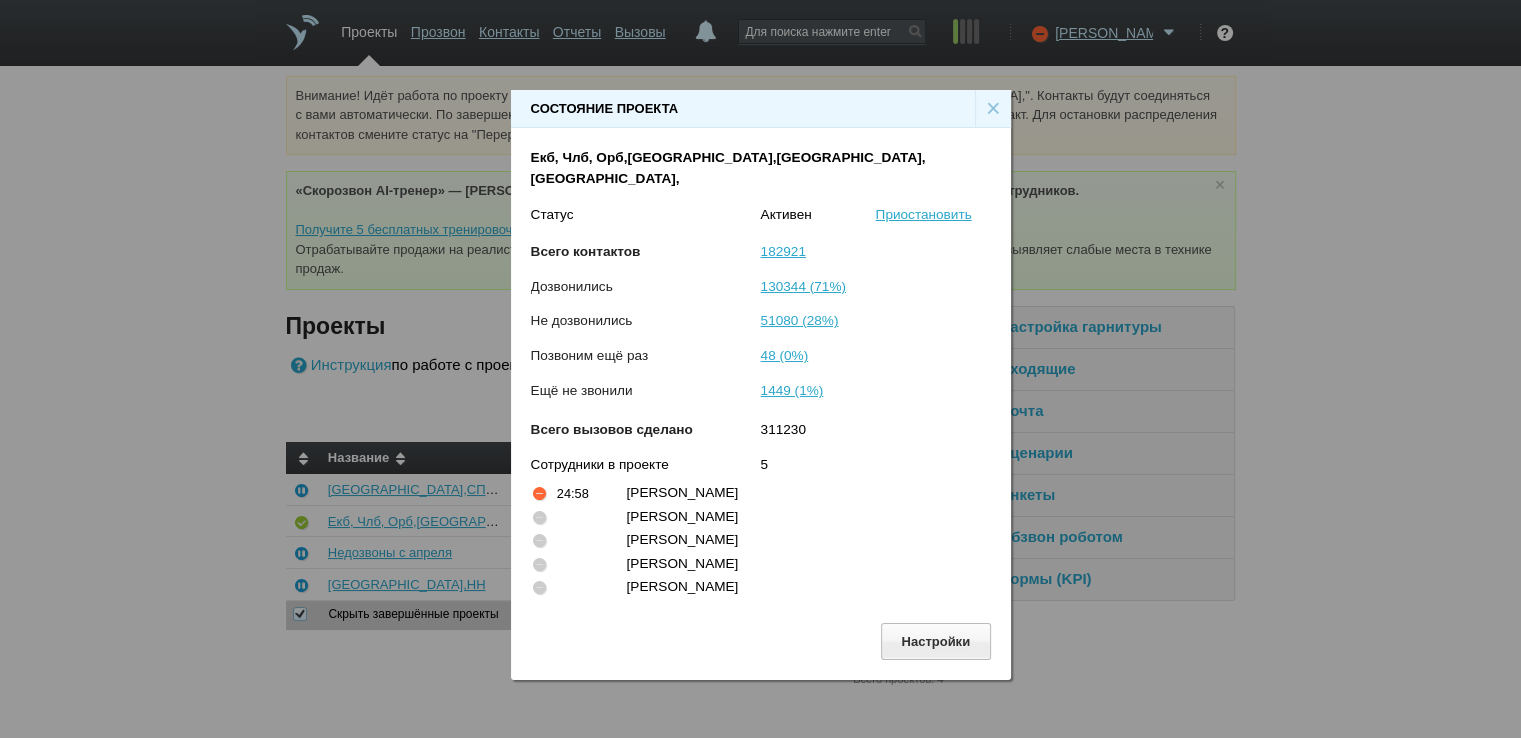 click on "×" at bounding box center (993, 109) 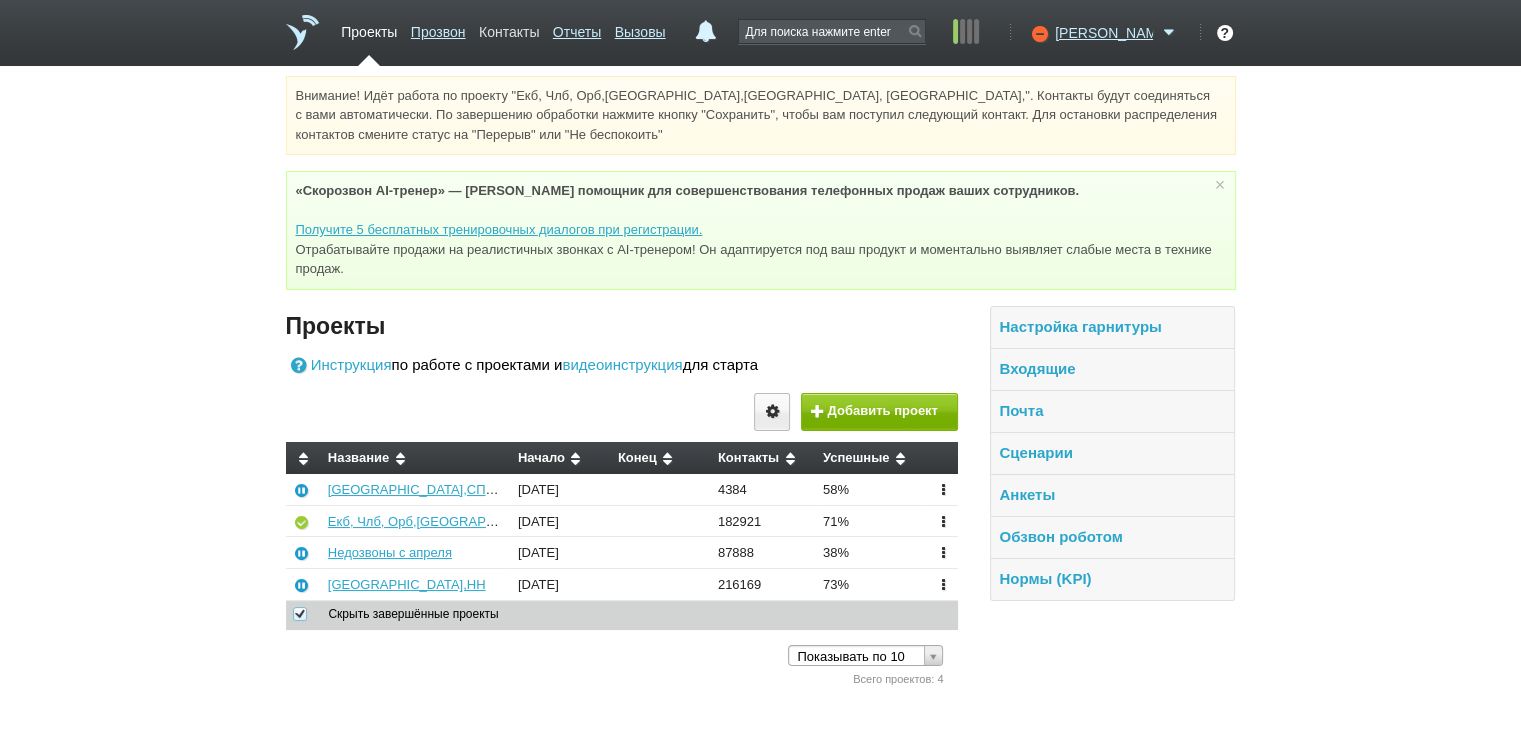 click on "Контакты" at bounding box center (509, 28) 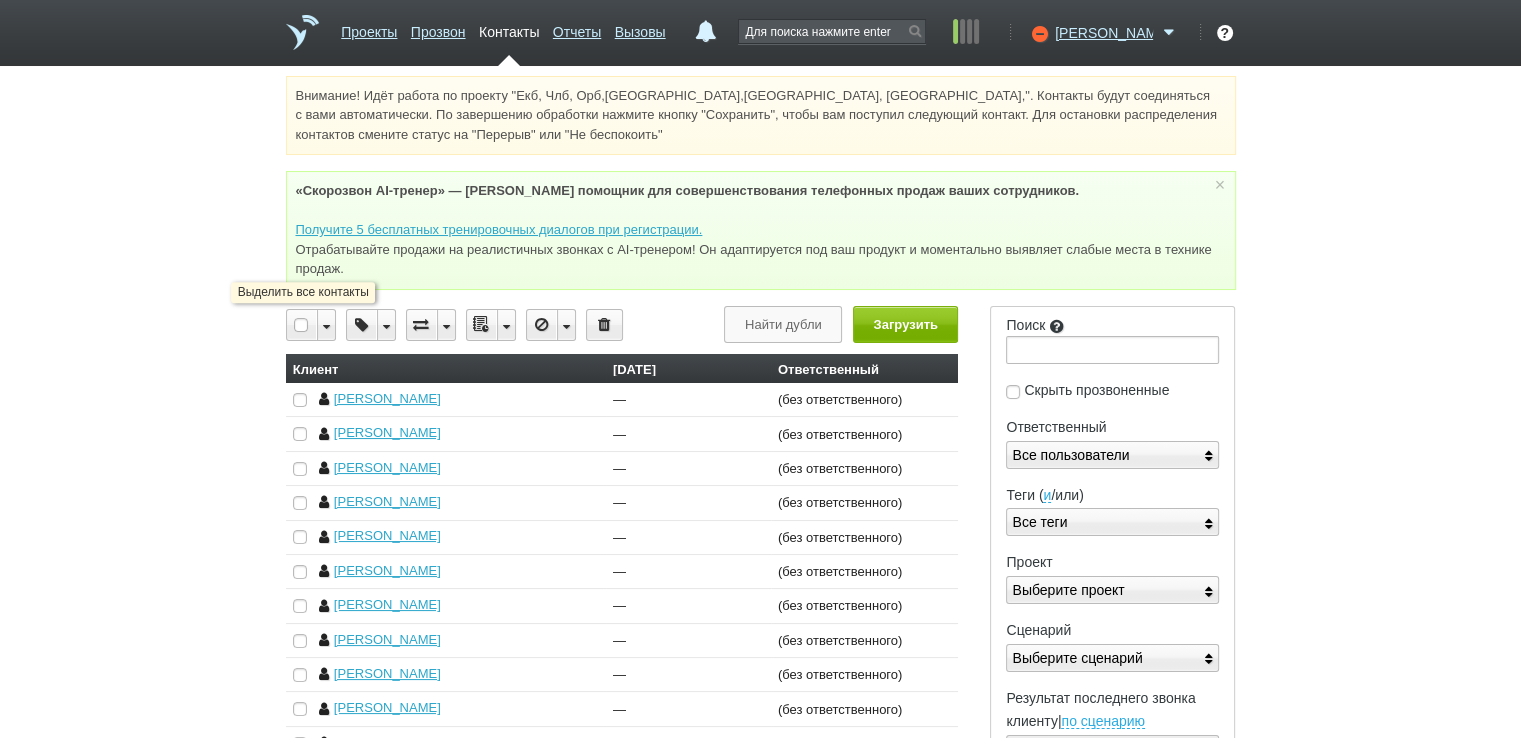 click at bounding box center [302, 325] 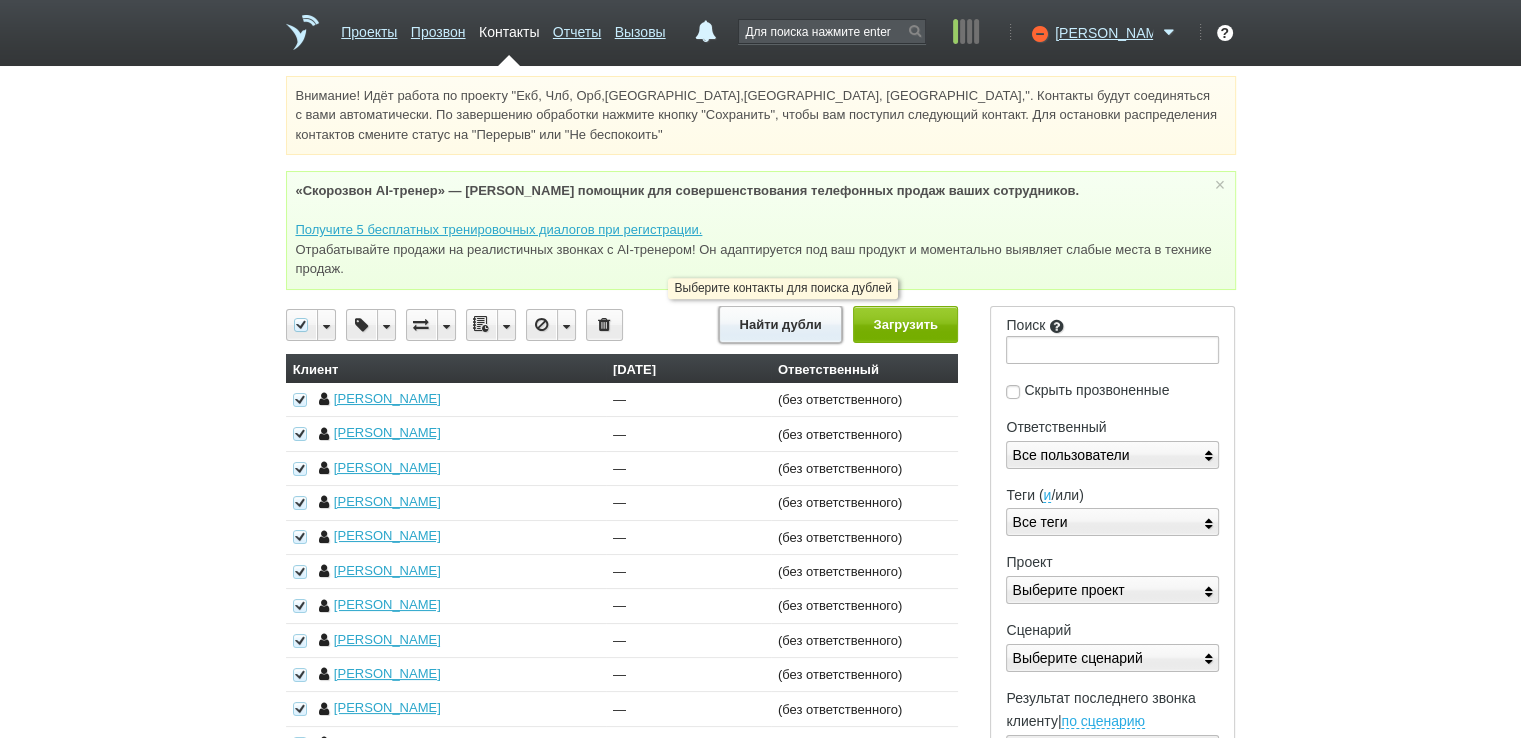 click on "Найти дубли" at bounding box center (780, 324) 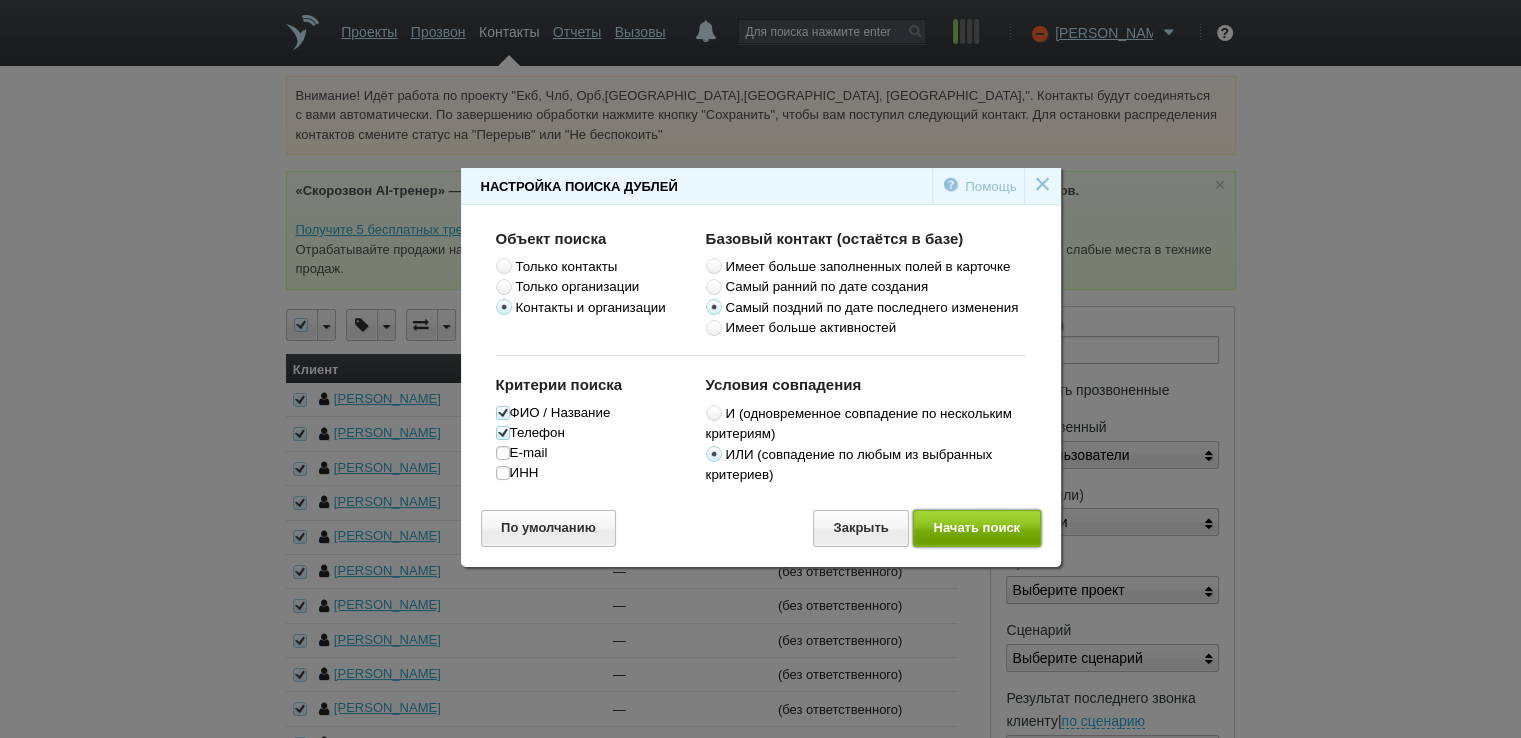 click on "Начать поиск" at bounding box center [977, 528] 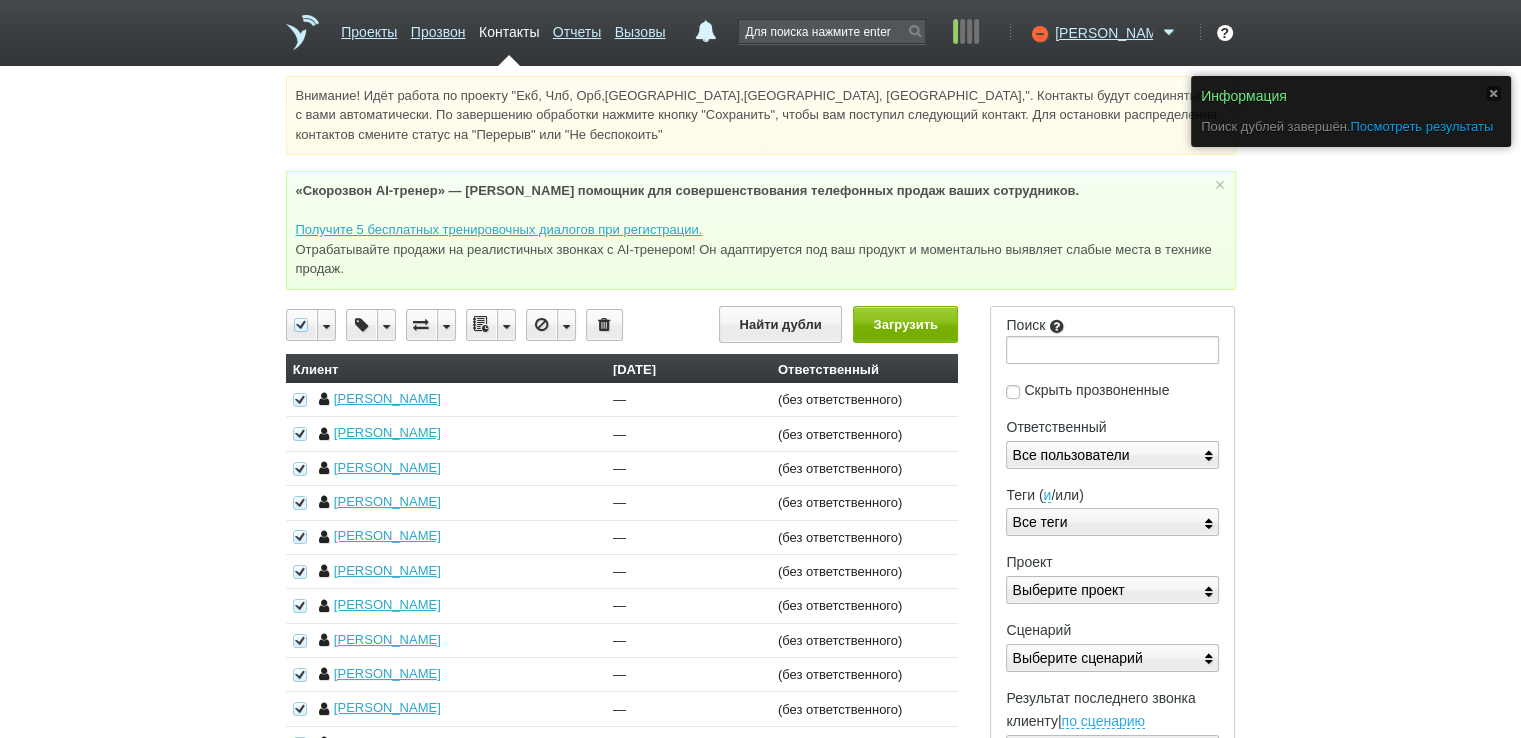 click on "Посмотреть результаты" at bounding box center (1421, 126) 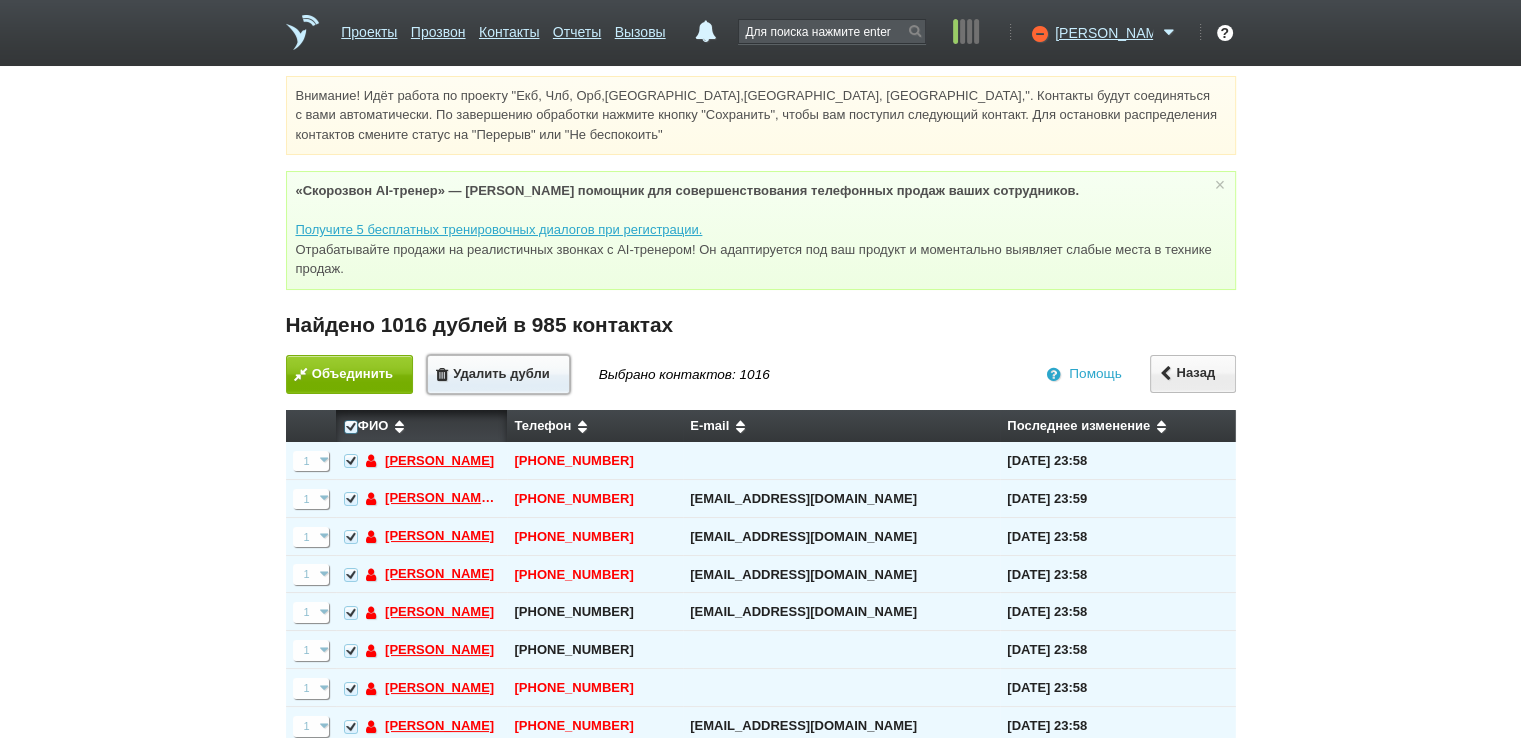 click on "Удалить дубли" at bounding box center [498, 374] 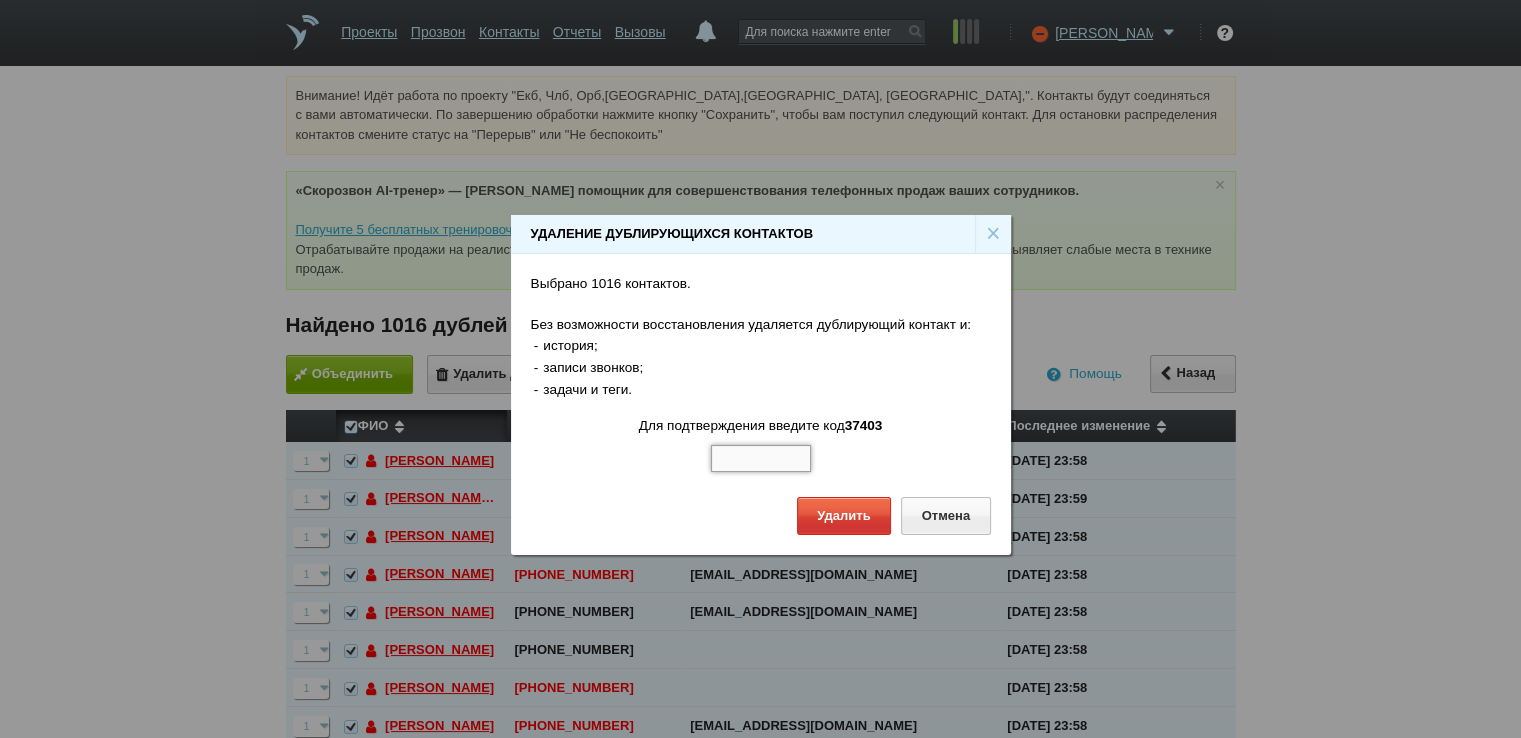 click at bounding box center (761, 459) 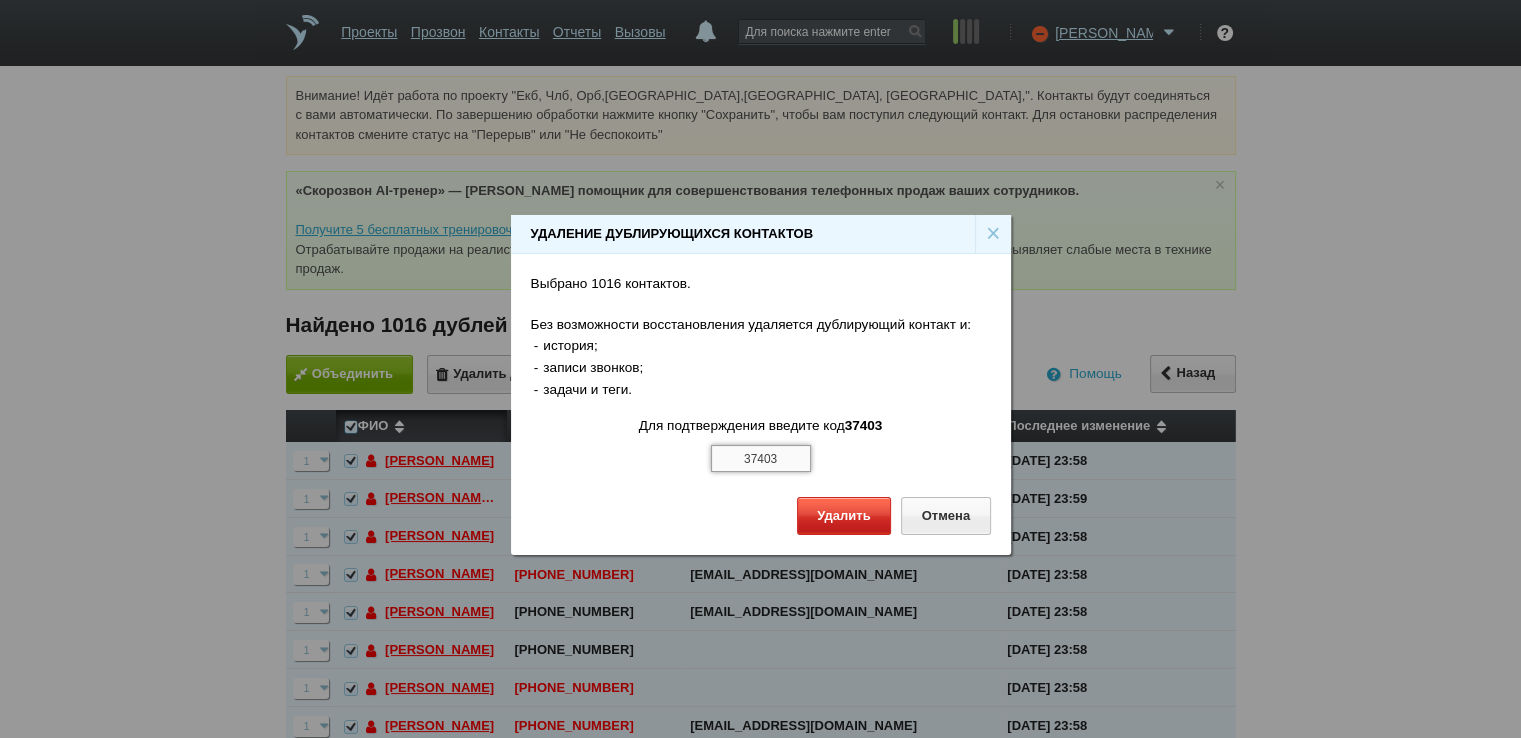 type on "37403" 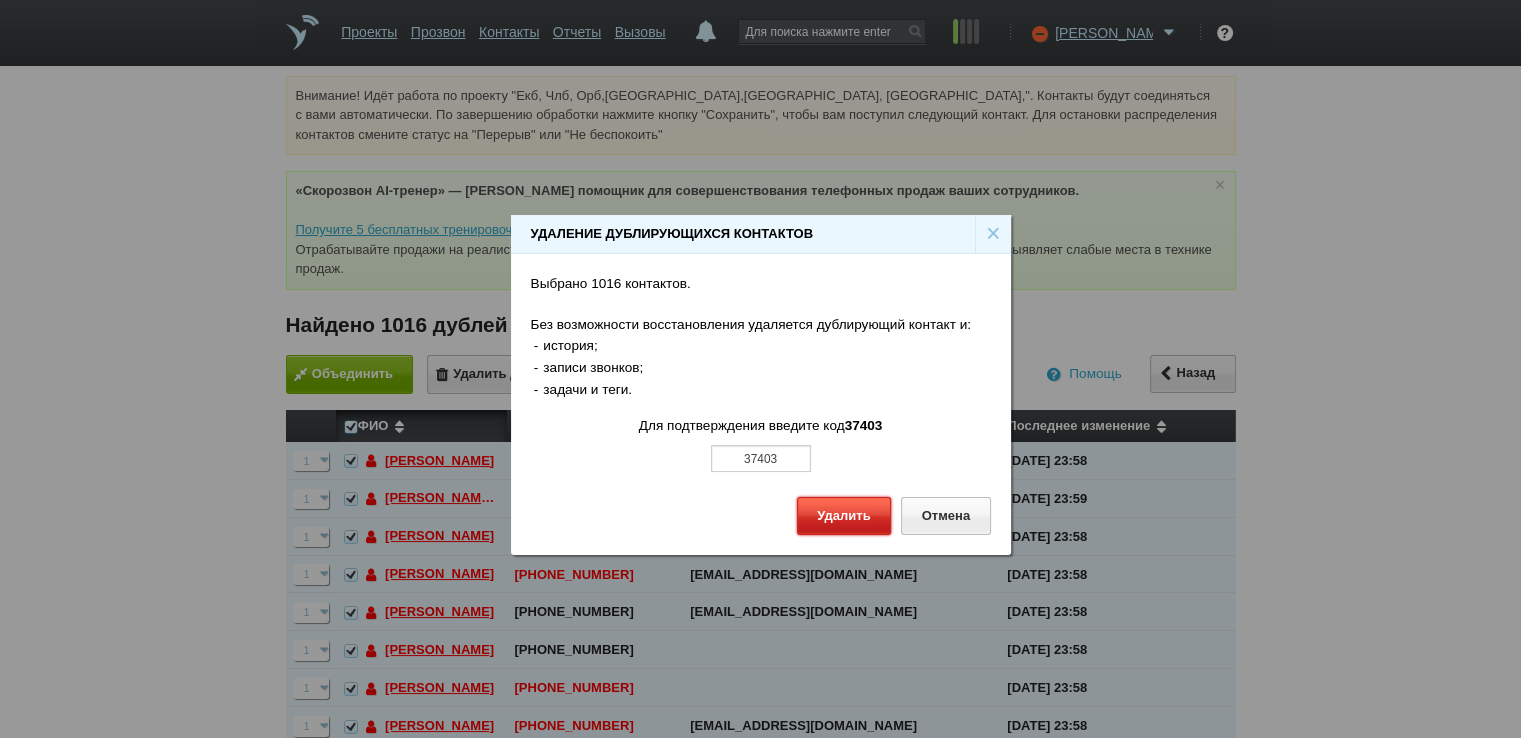 click on "Удалить" at bounding box center [844, 515] 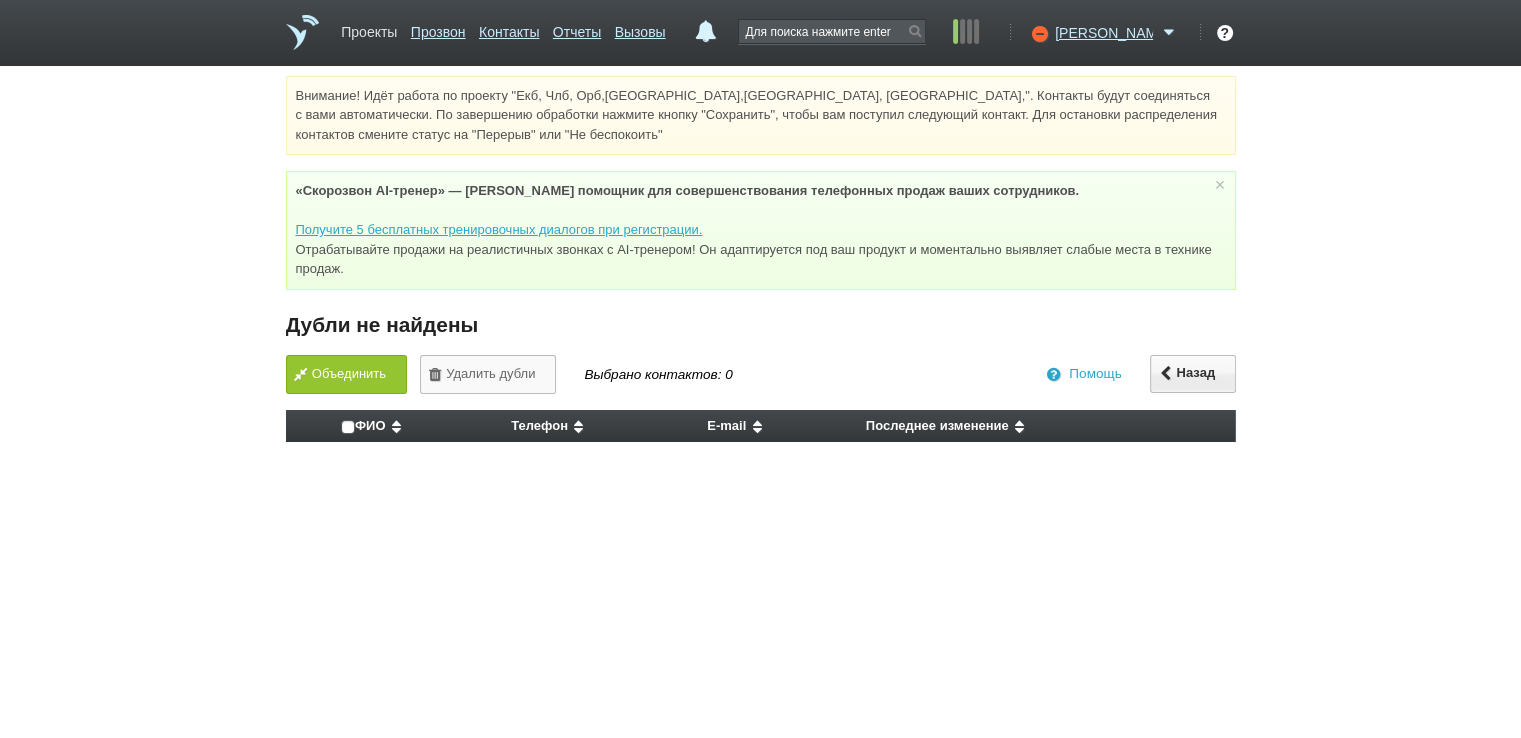click on "Проекты" at bounding box center (369, 28) 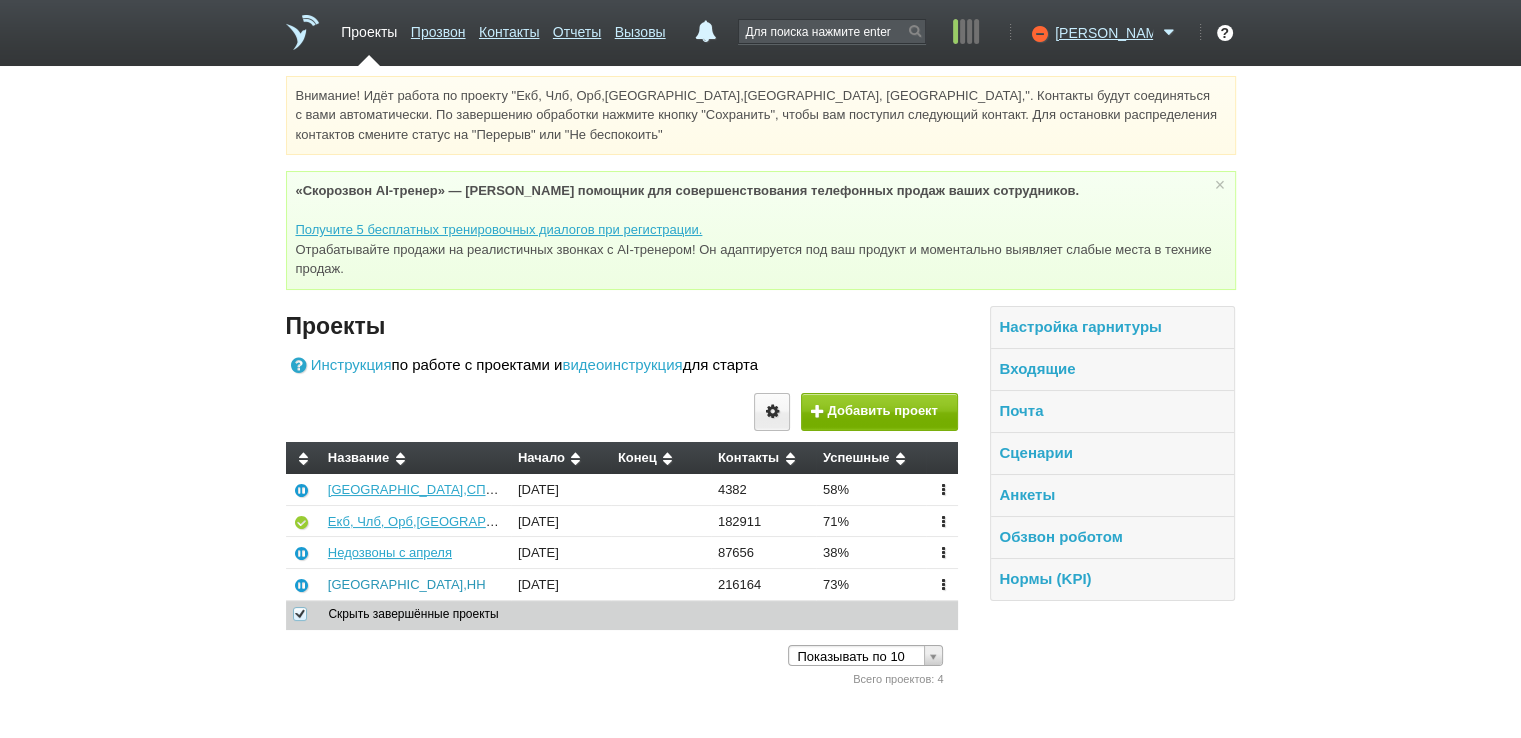 click on "[GEOGRAPHIC_DATA],НН" at bounding box center [407, 584] 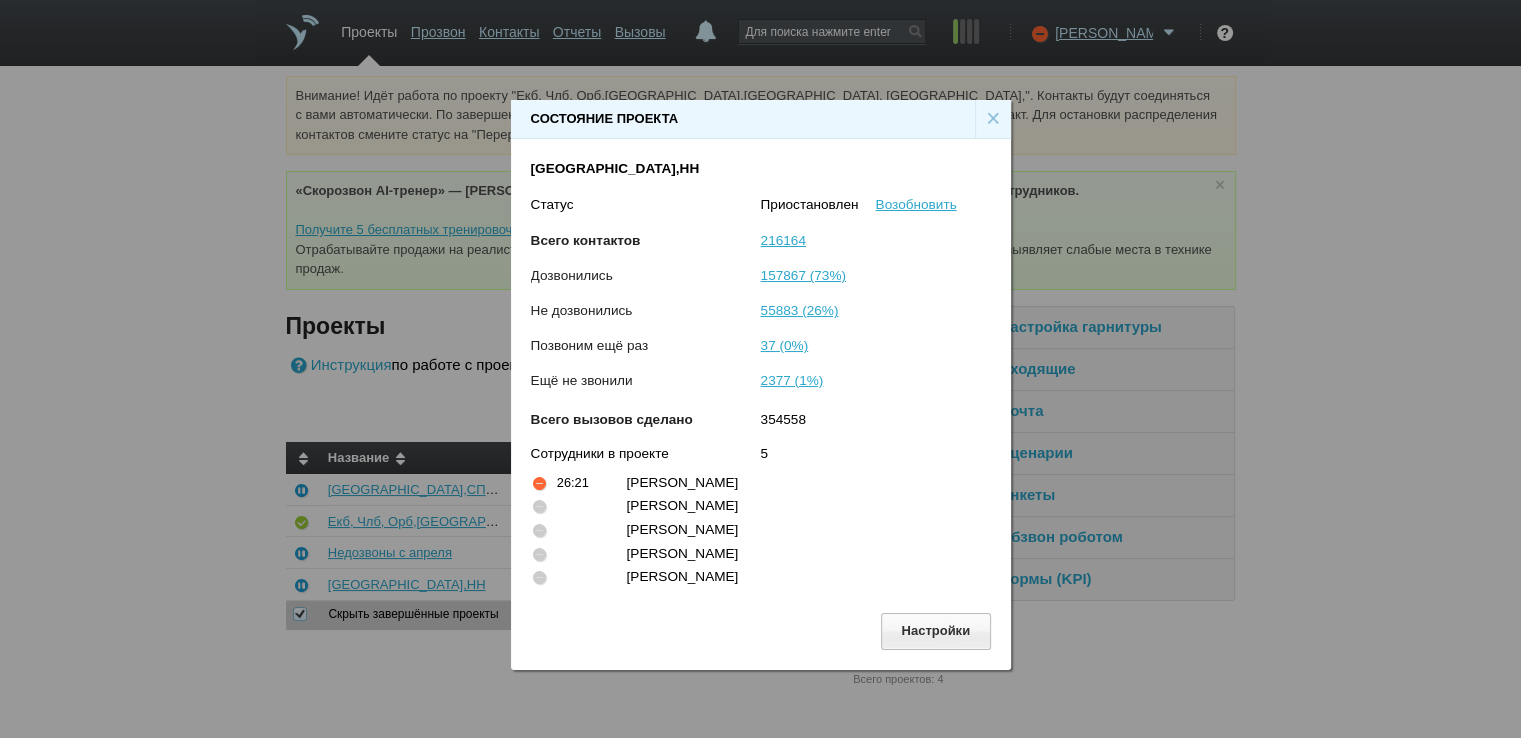 click on "×" at bounding box center (993, 119) 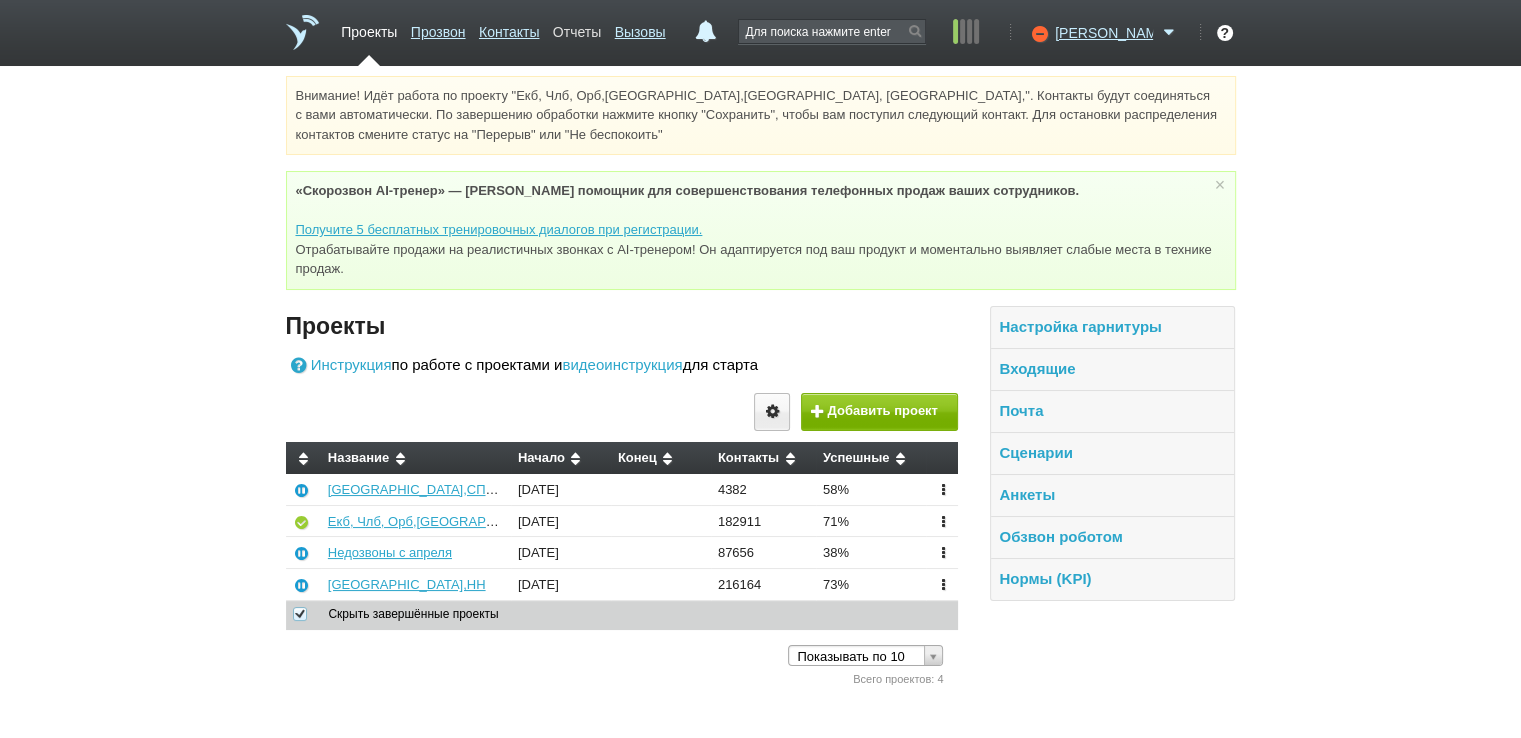 click on "Отчеты" at bounding box center (577, 28) 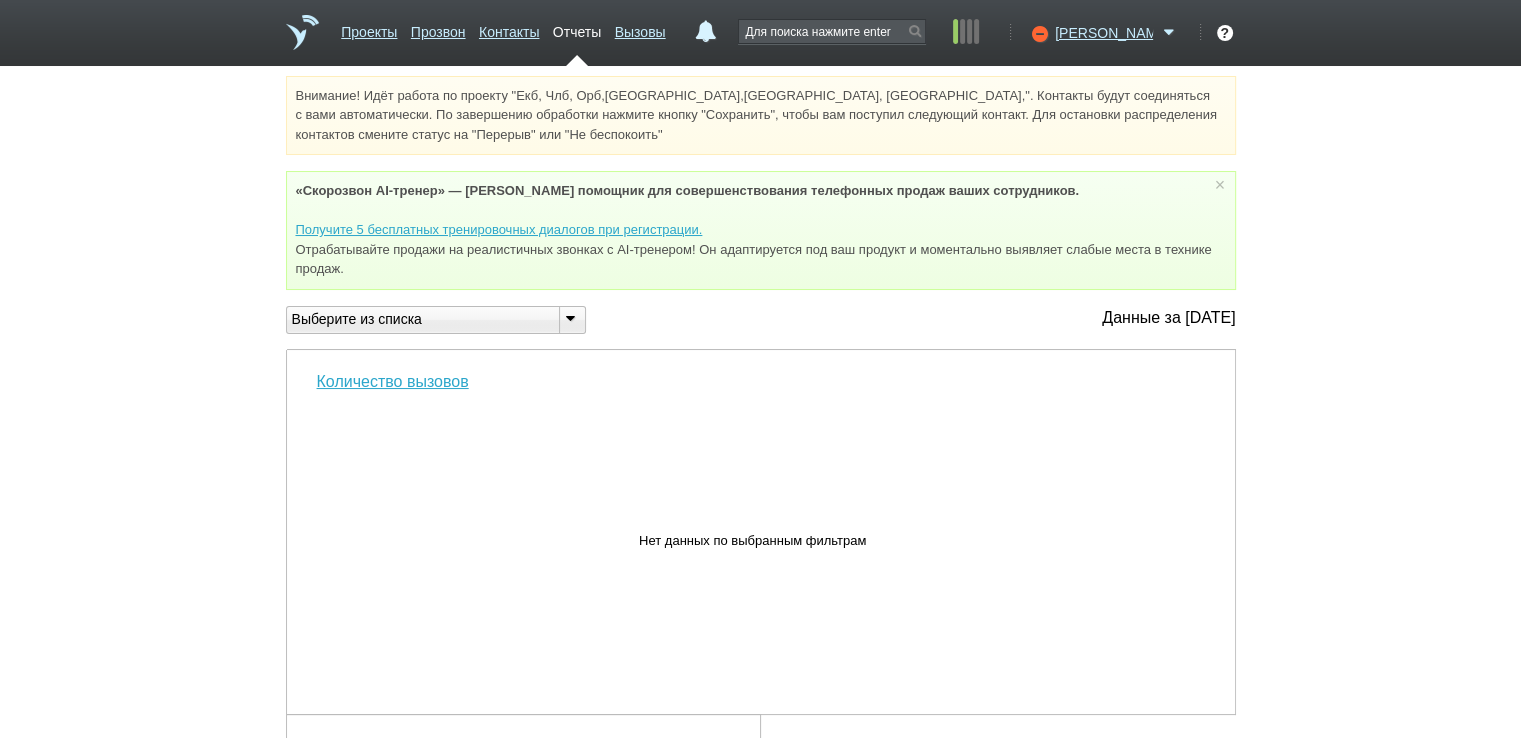 click at bounding box center (571, 318) 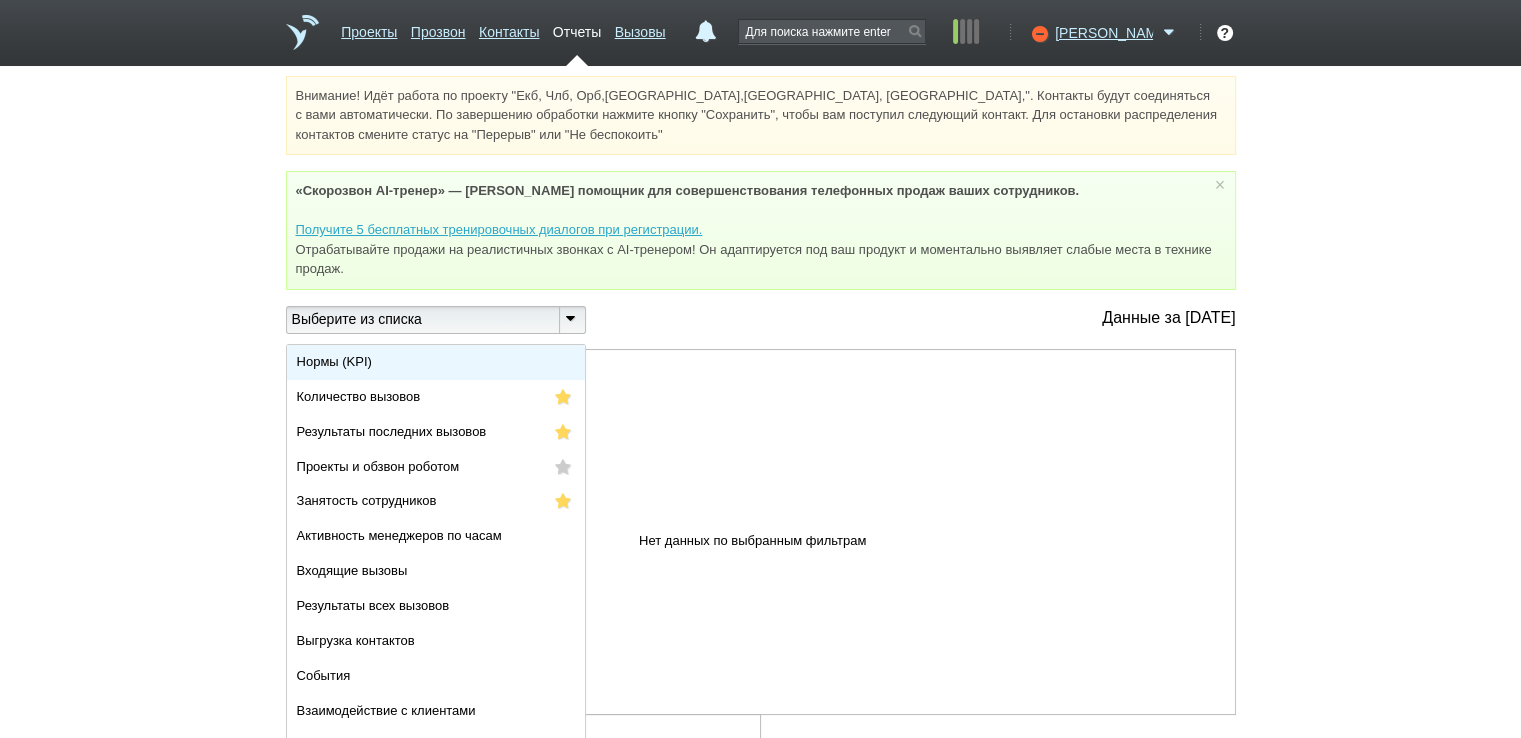 click on "Нормы (KPI)" at bounding box center (436, 362) 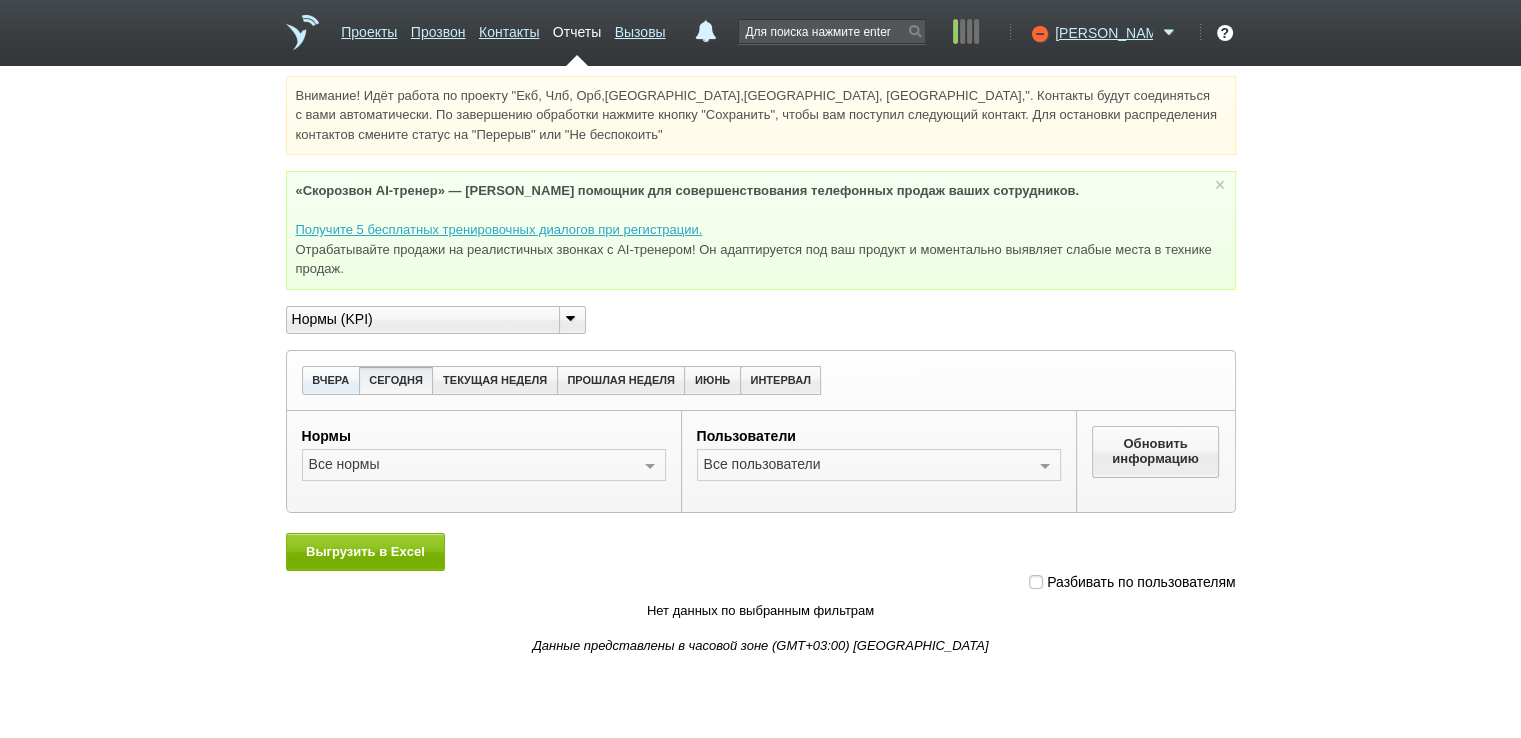 type 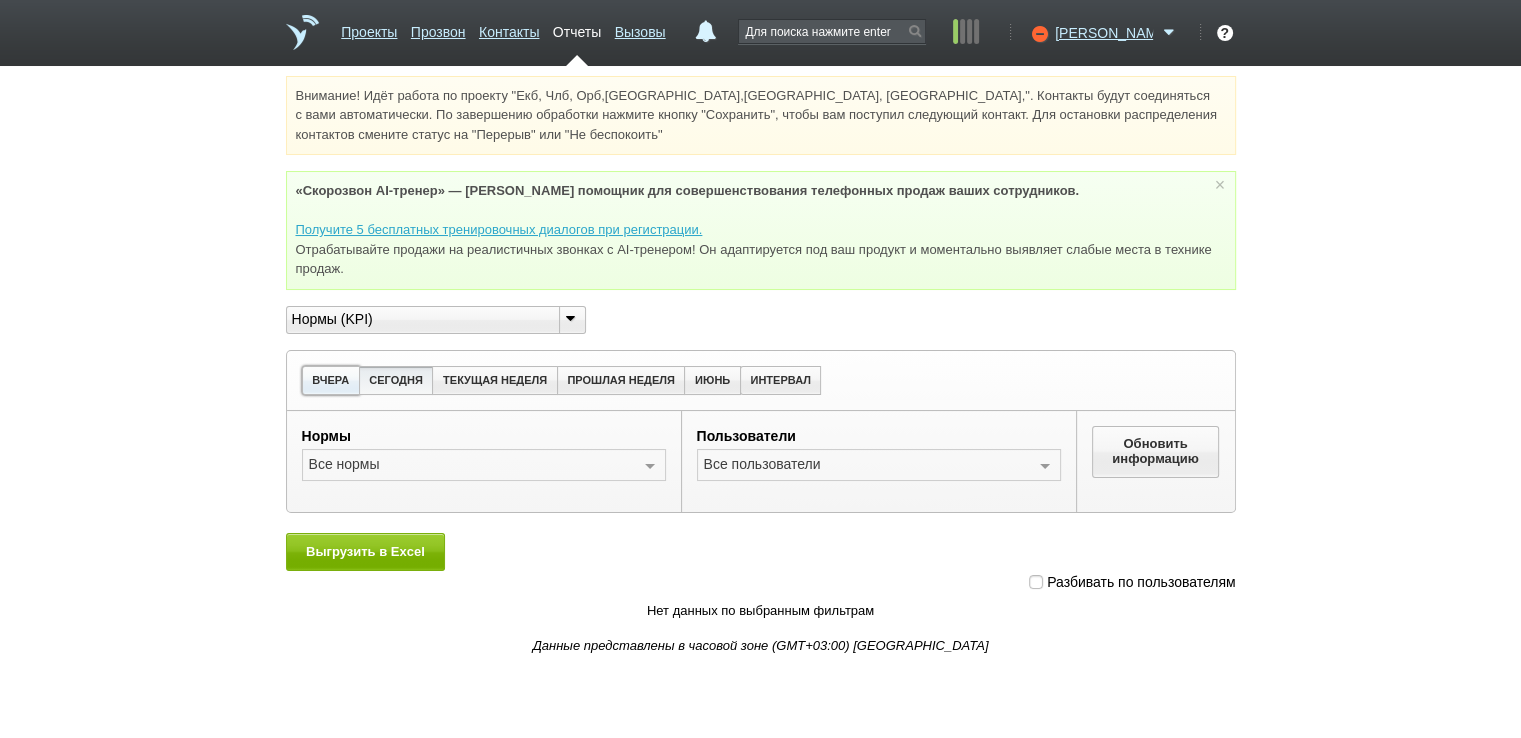 click on "ВЧЕРА" at bounding box center (331, 380) 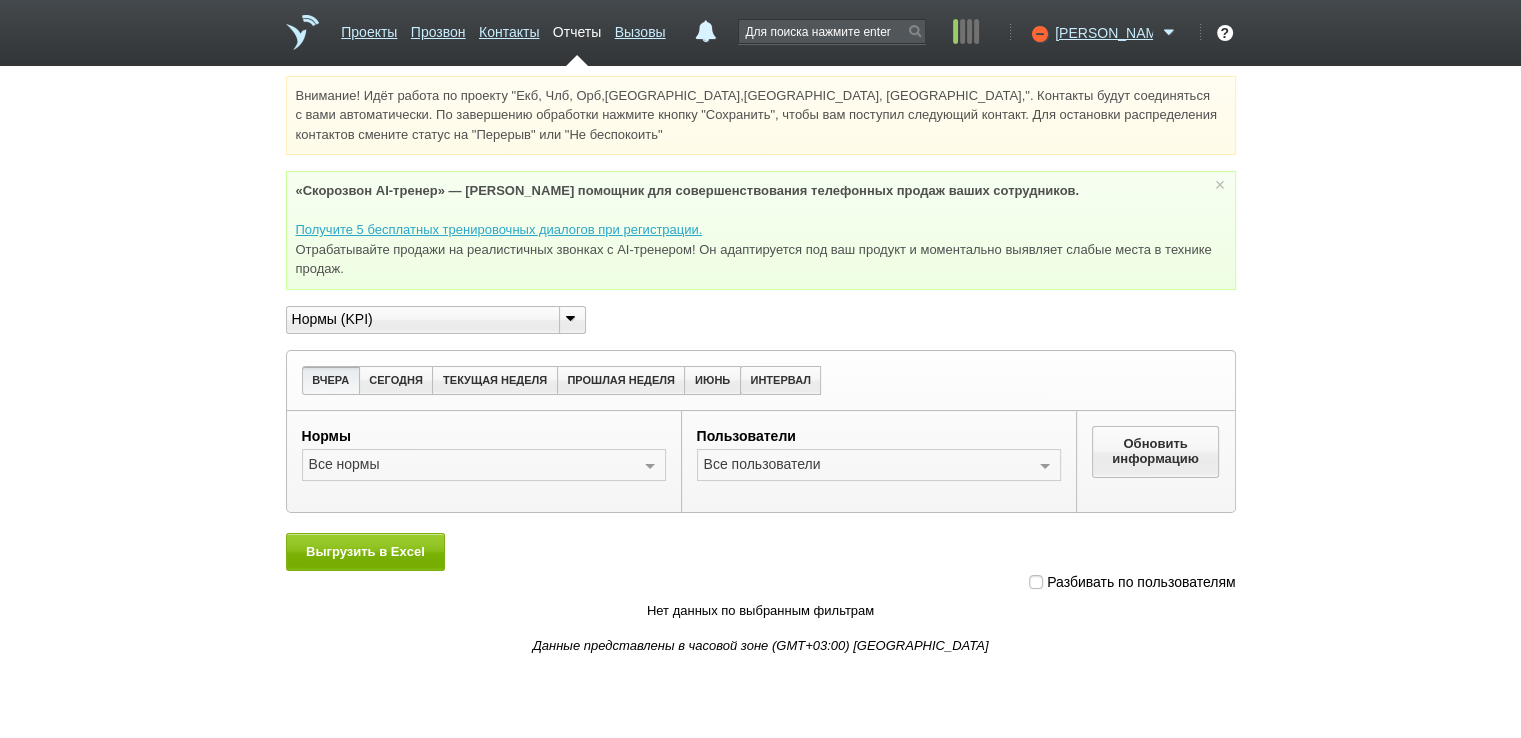 click at bounding box center (1036, 582) 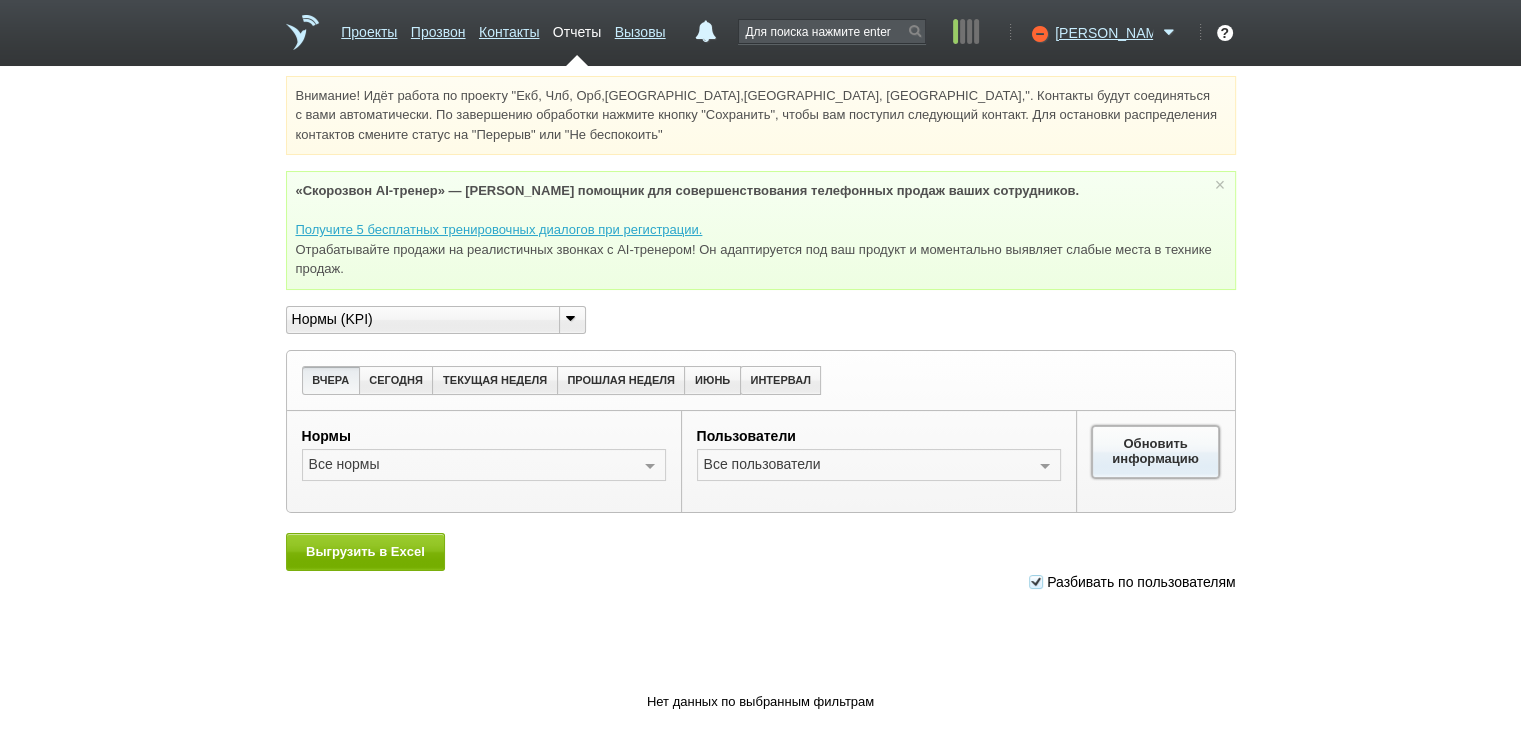 click on "Обновить информацию" at bounding box center (1156, 452) 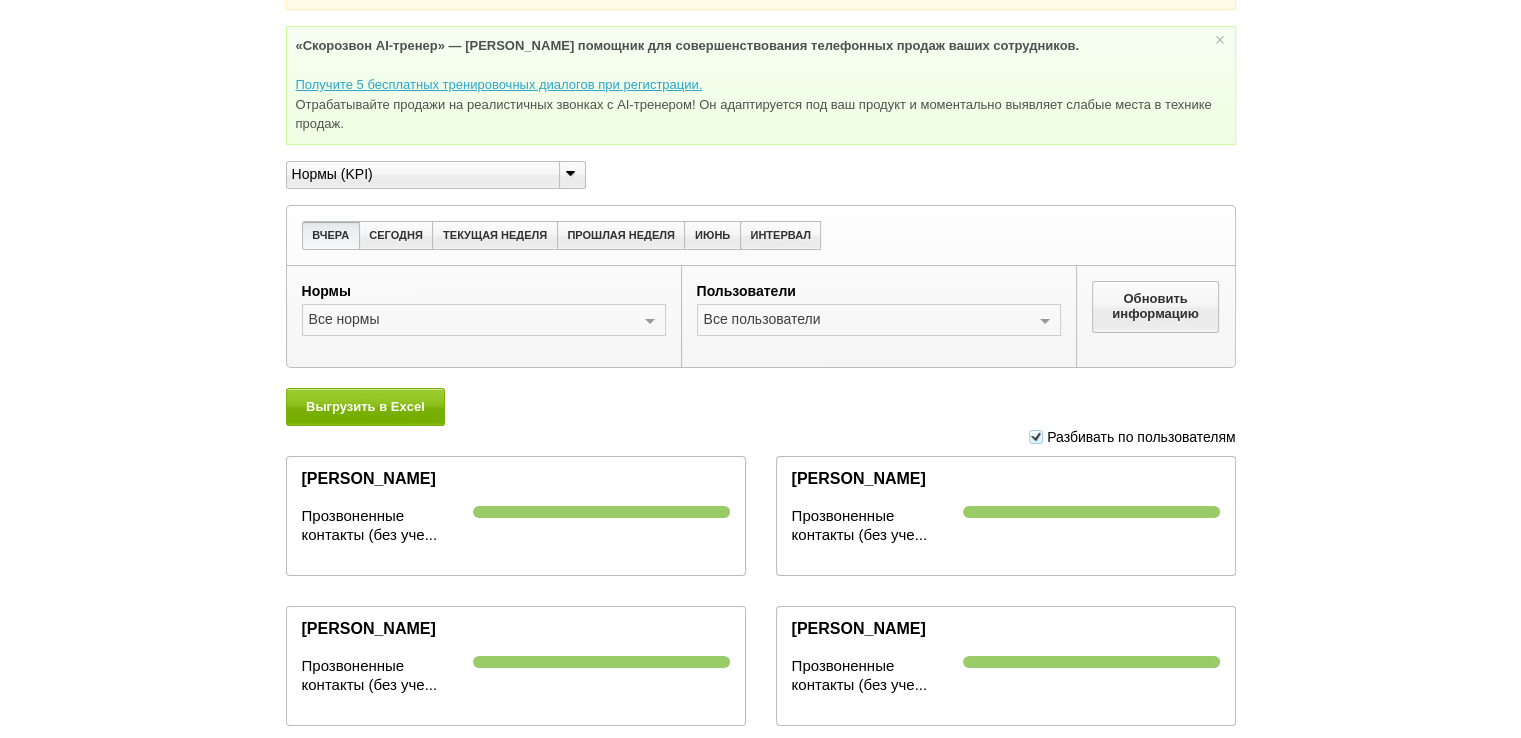 scroll, scrollTop: 0, scrollLeft: 0, axis: both 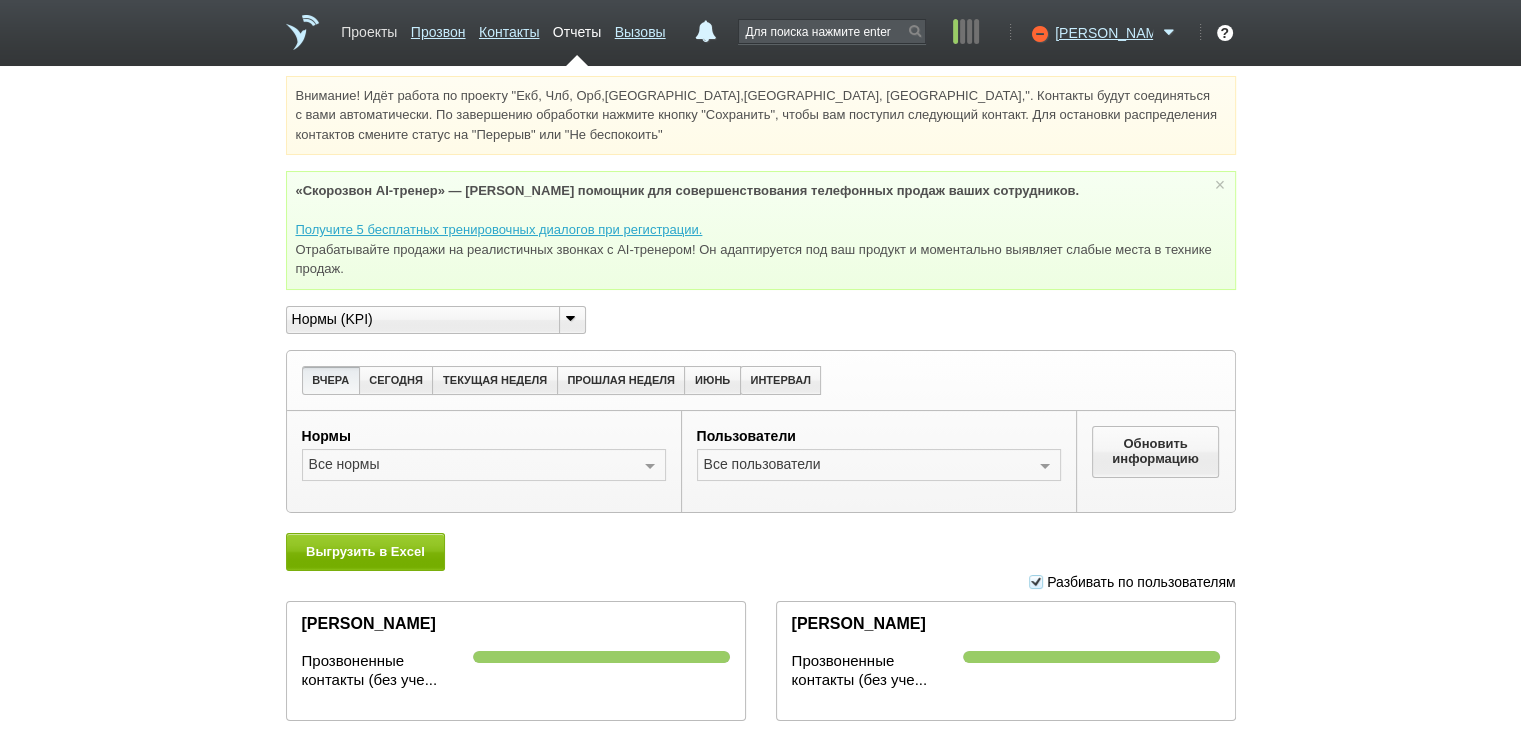 click on "Проекты" at bounding box center [369, 28] 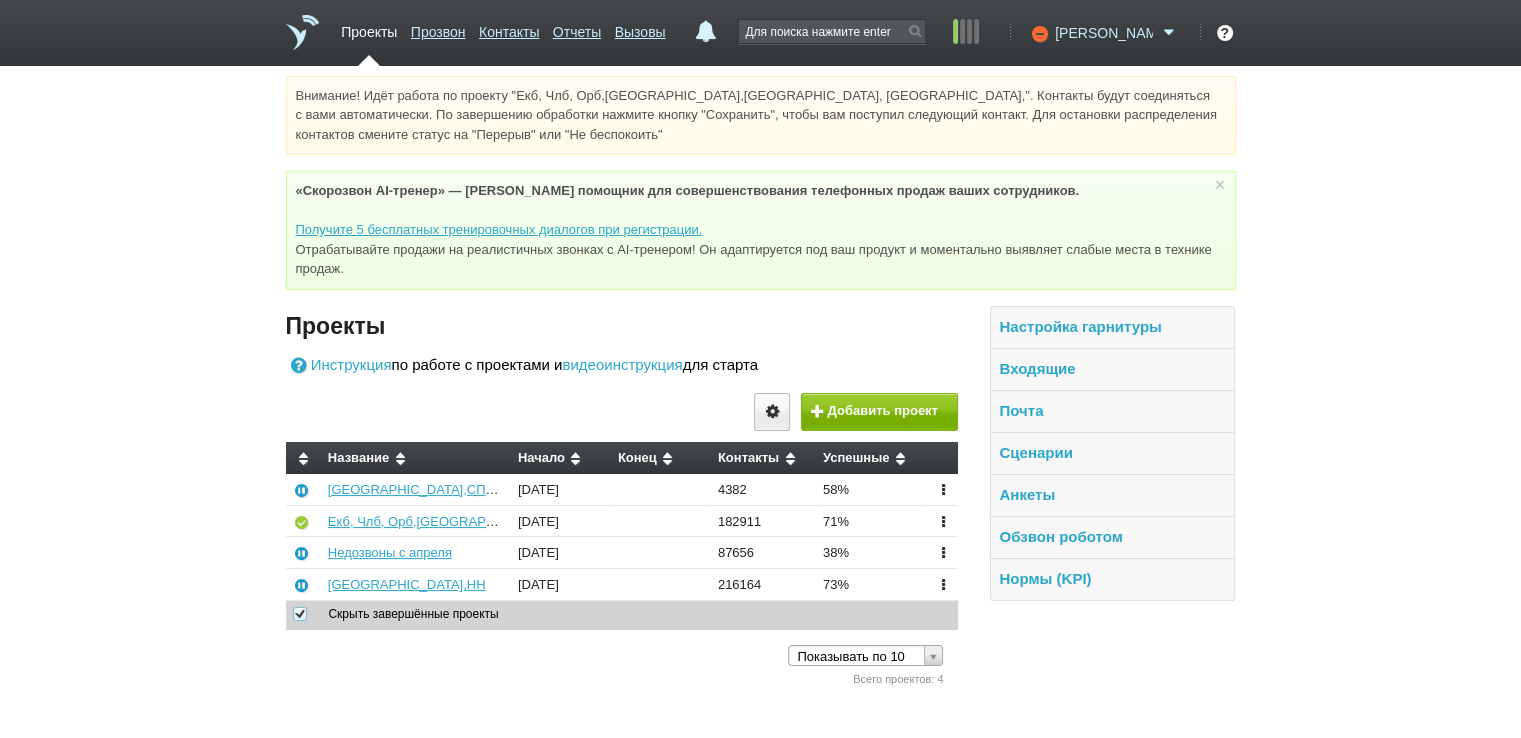 click at bounding box center [1169, 33] 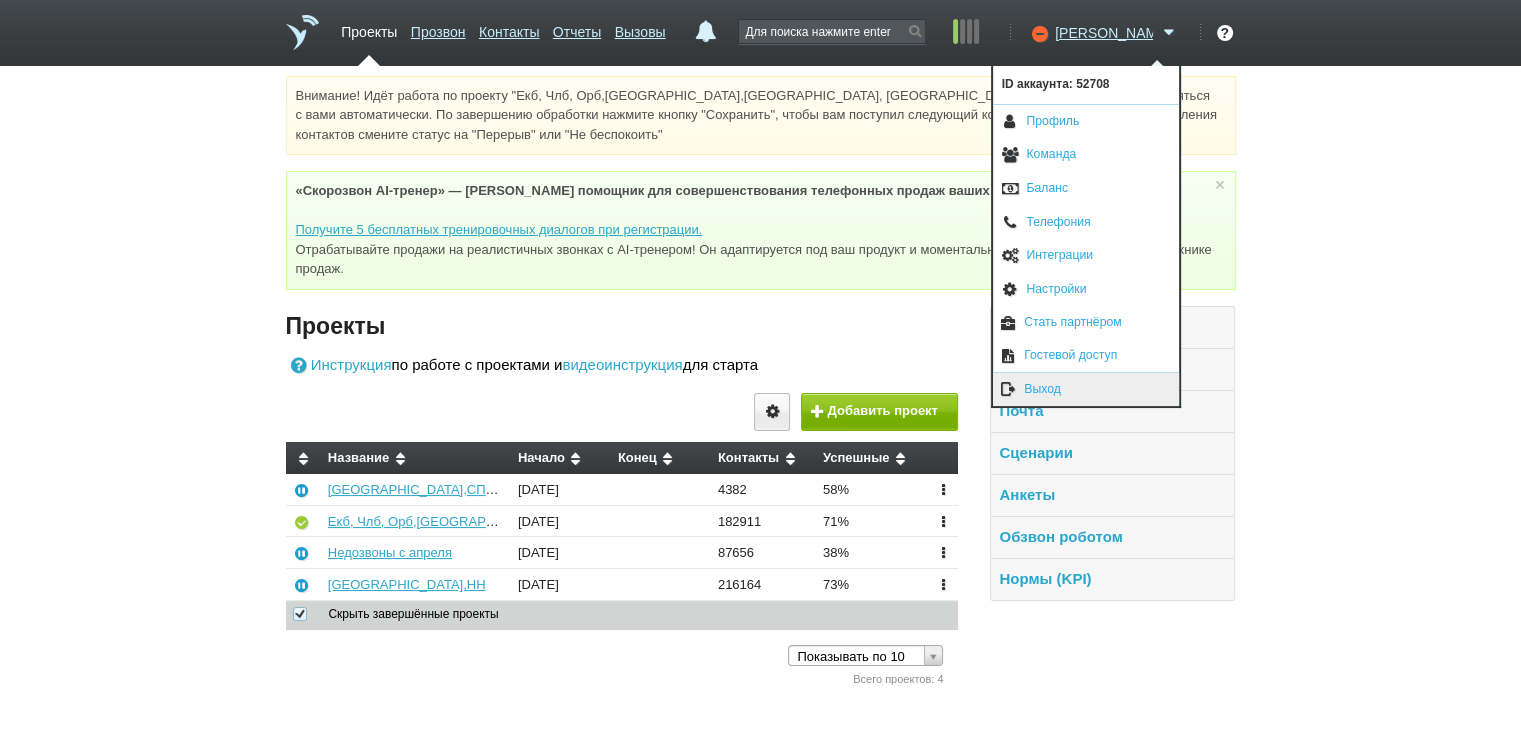 click on "Выход" at bounding box center [1086, 389] 